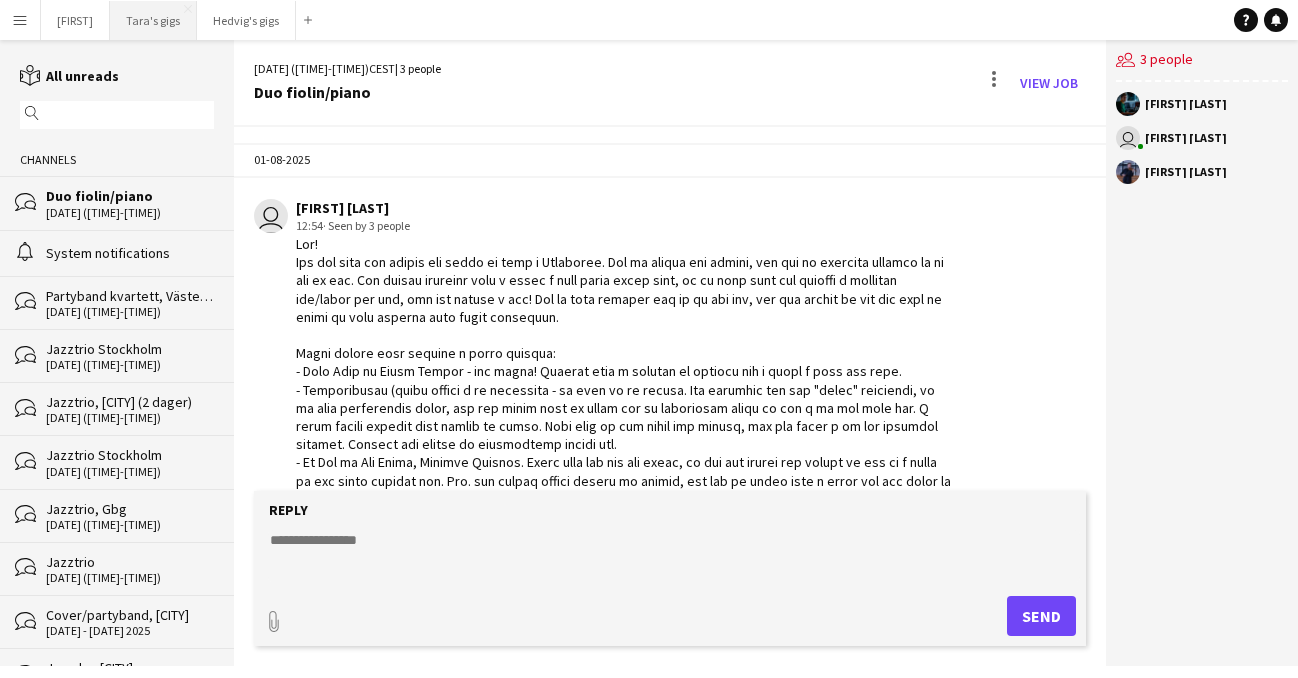 scroll, scrollTop: 0, scrollLeft: 0, axis: both 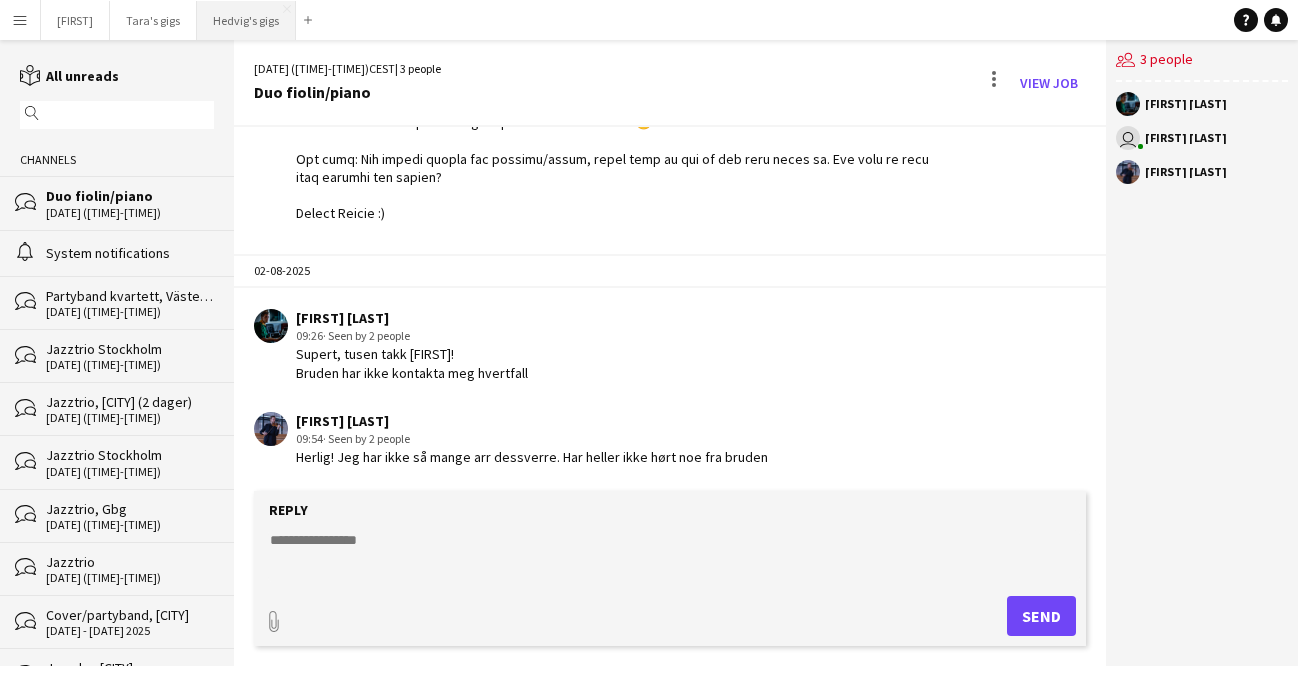 click on "Hedvig's gigs
Close" at bounding box center (246, 20) 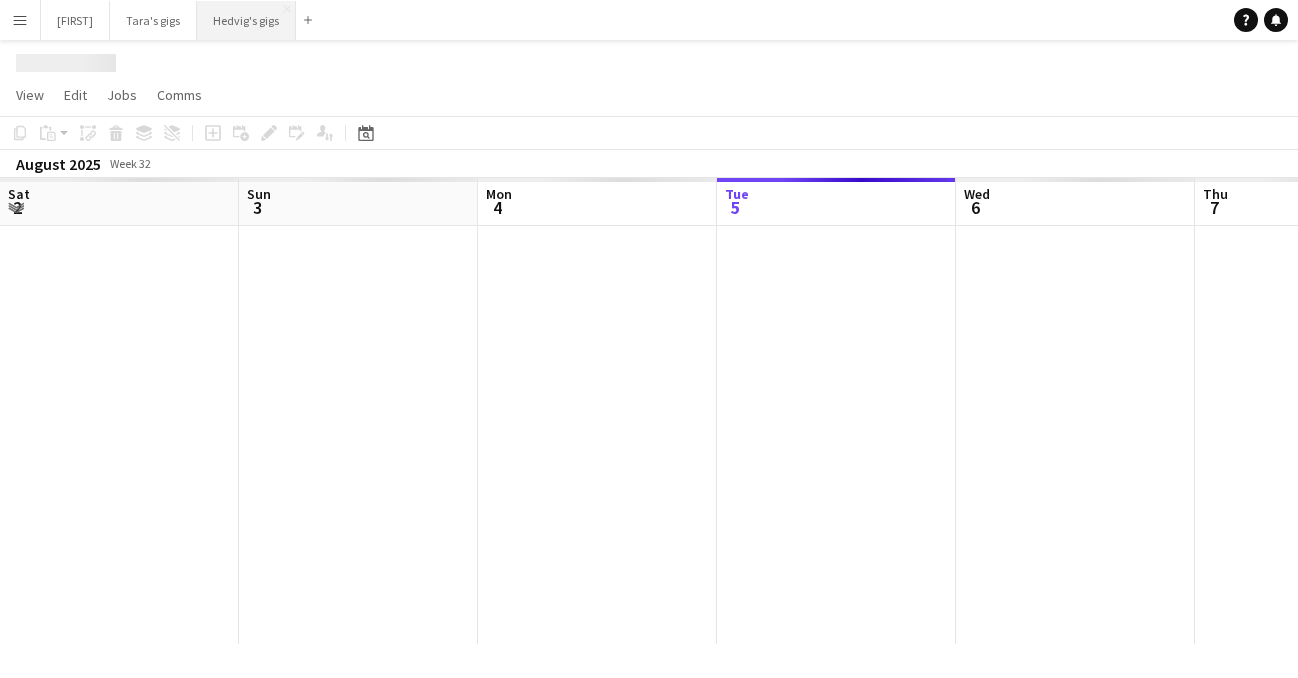 scroll, scrollTop: 0, scrollLeft: 478, axis: horizontal 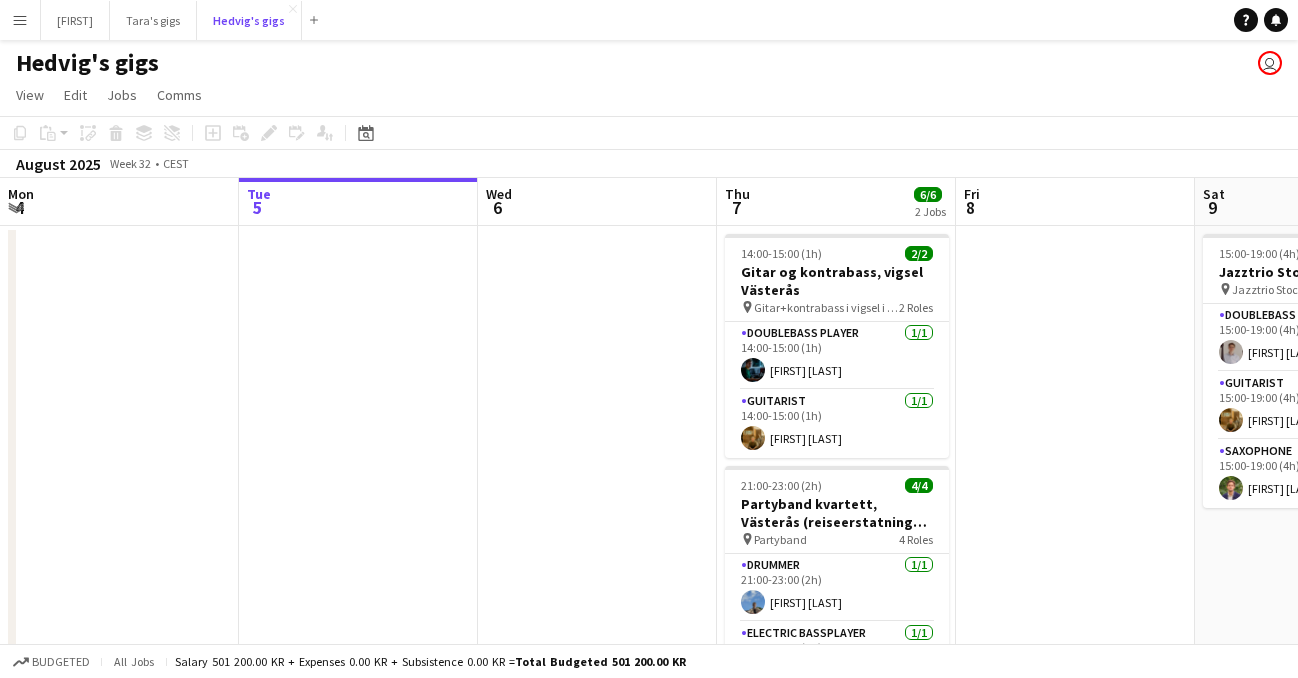 type 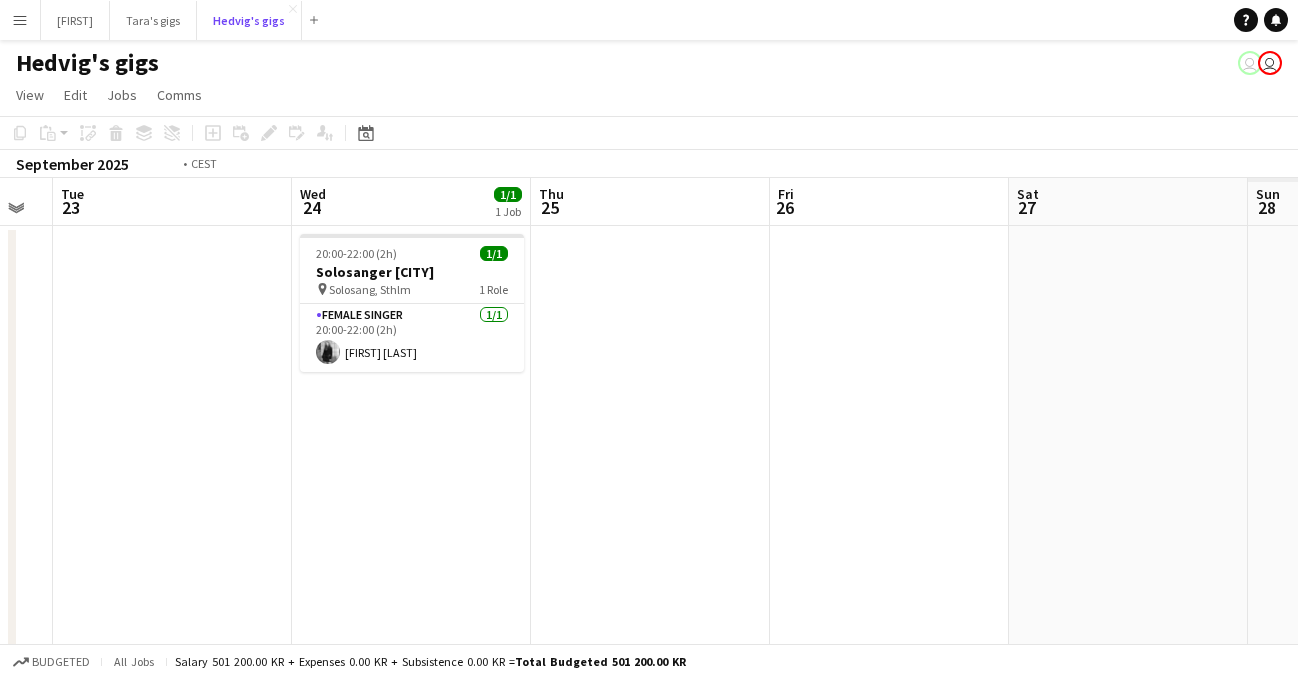 scroll, scrollTop: 0, scrollLeft: 922, axis: horizontal 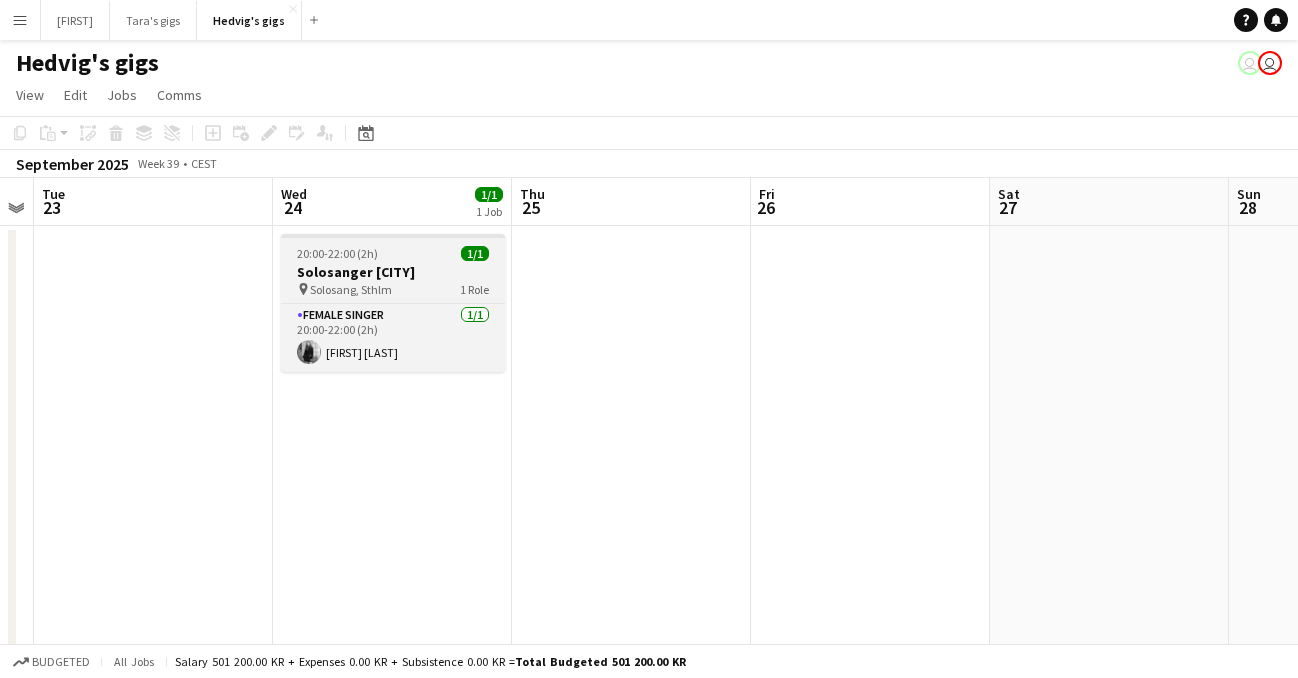 click on "Solosang, Sthlm" at bounding box center [351, 289] 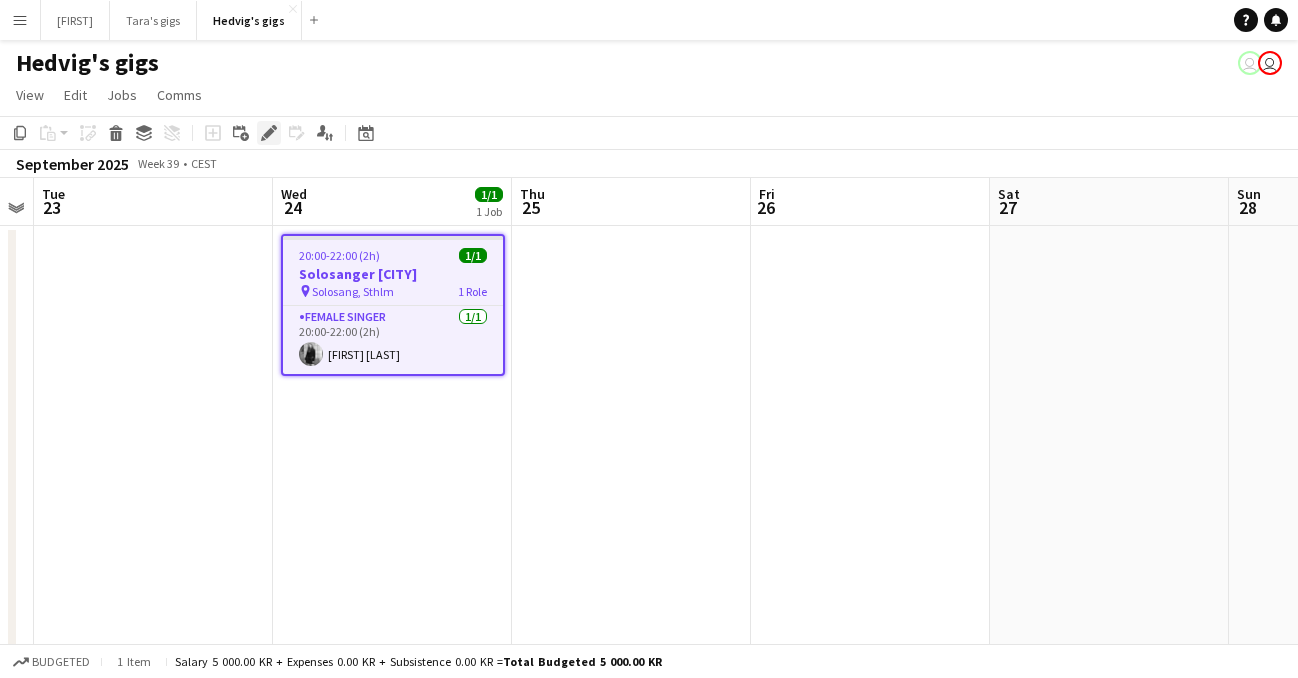 click 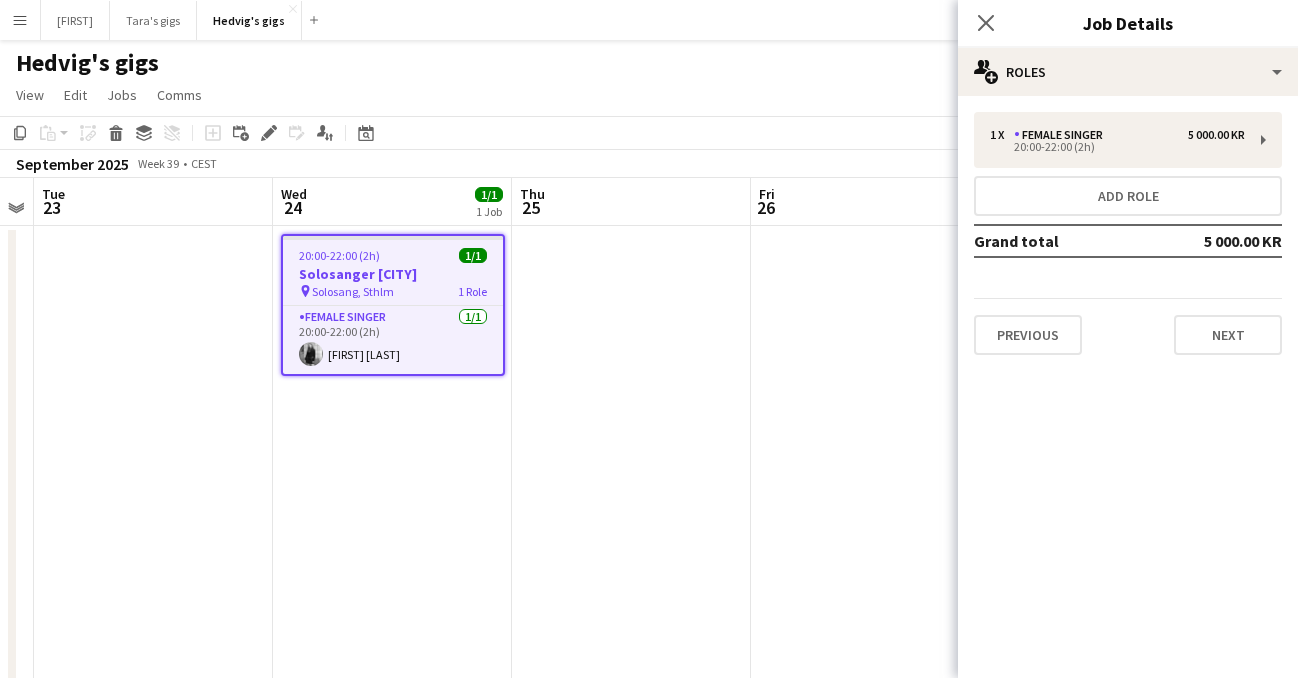 click on "1 x   Female Singer   5 000.00 KR   [TIME]-[TIME] ([DURATION])   Add role   Grand total   5 000.00 KR   Previous   Next" at bounding box center (1128, 233) 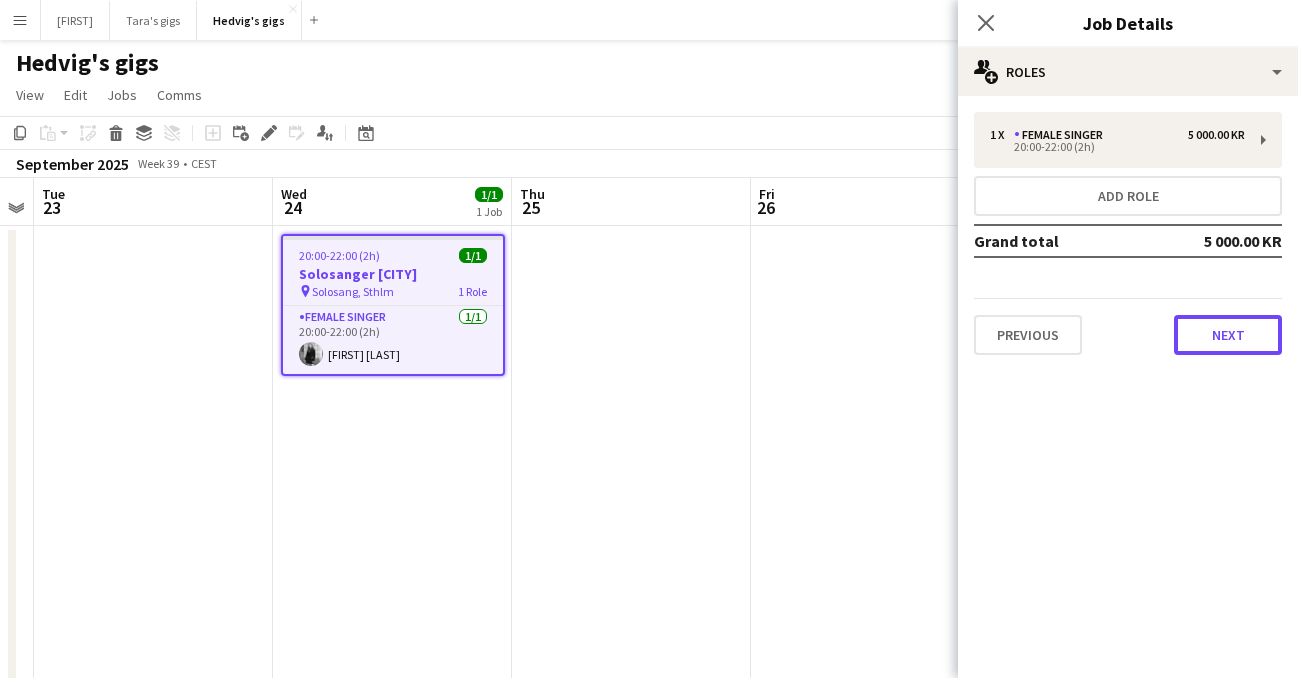 click on "Next" at bounding box center [1228, 335] 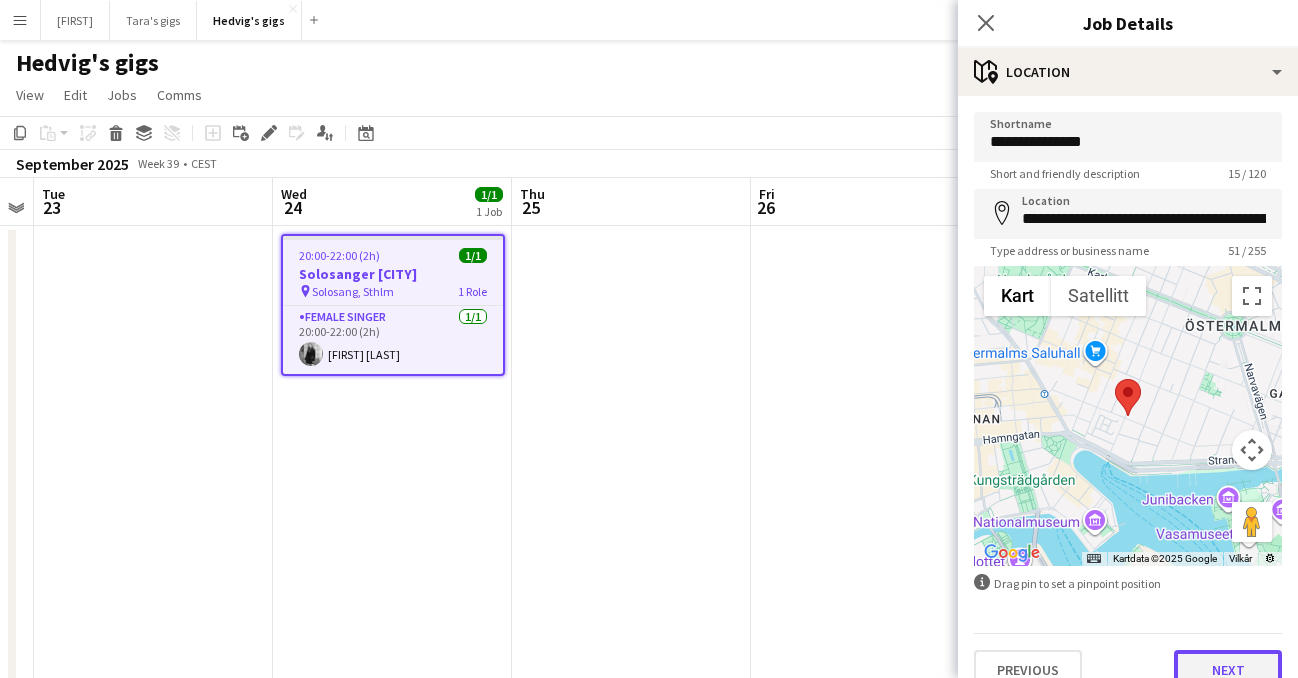 click on "Next" at bounding box center [1228, 670] 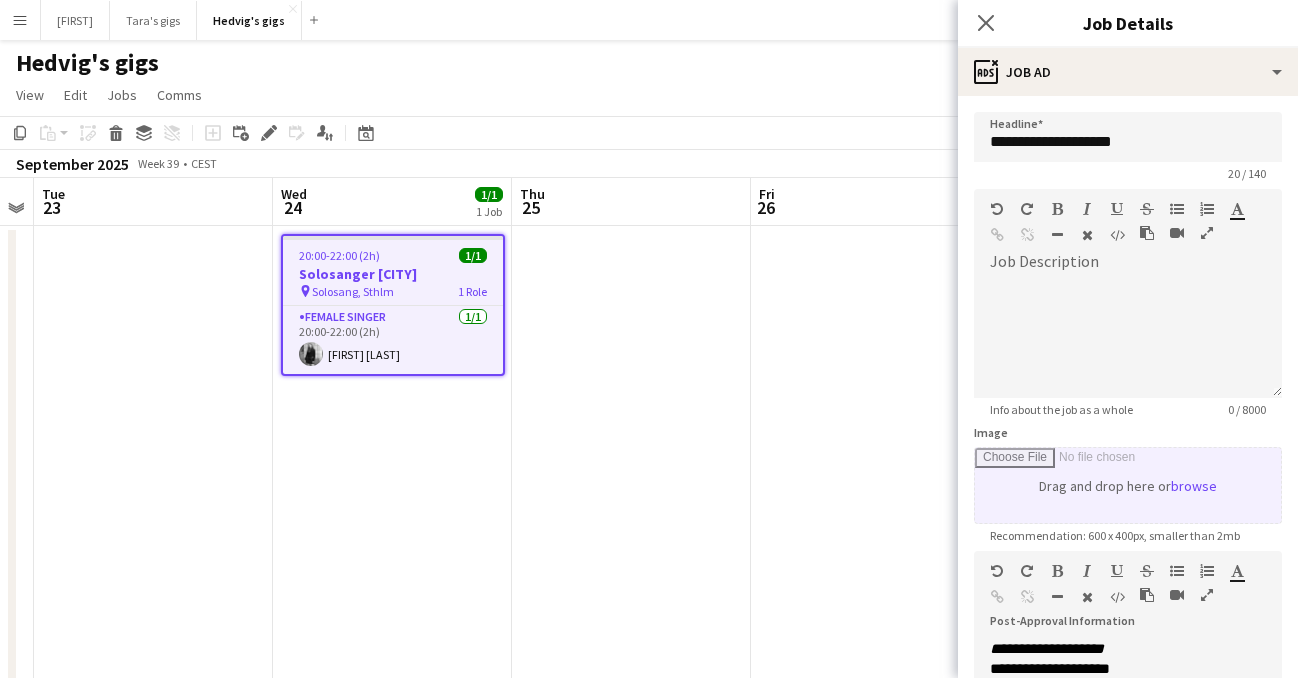 scroll, scrollTop: 294, scrollLeft: 0, axis: vertical 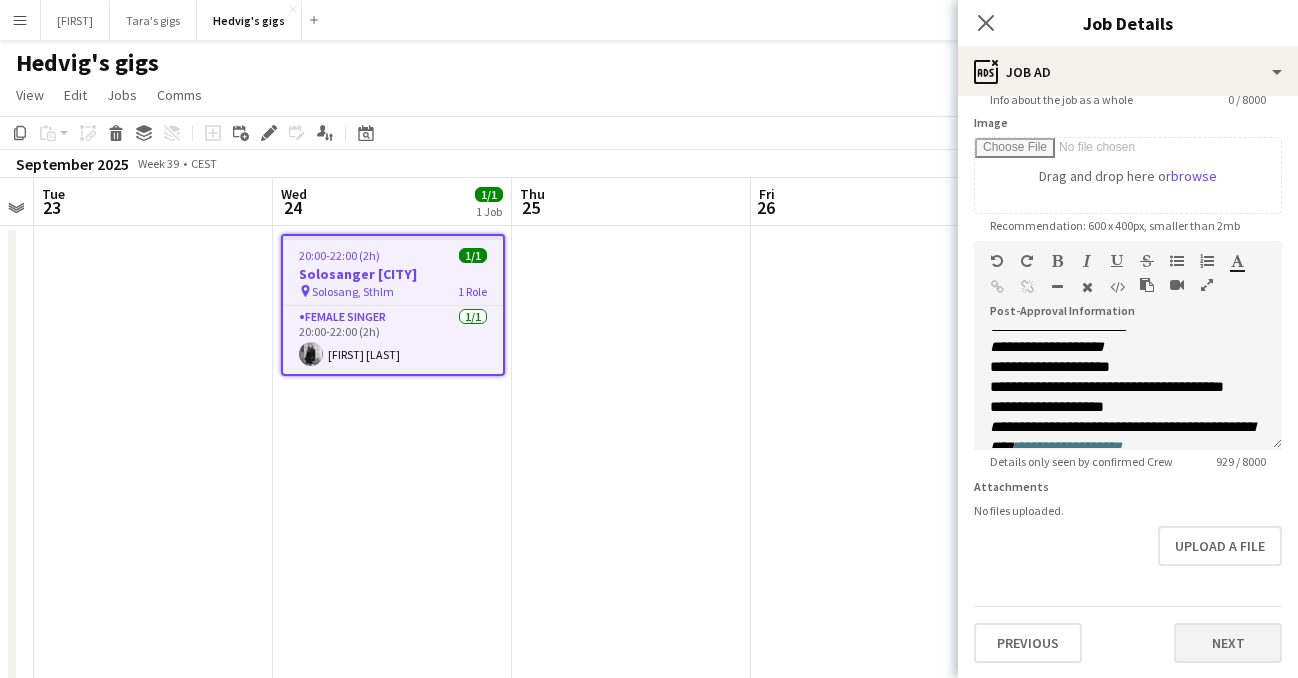 drag, startPoint x: 1245, startPoint y: 620, endPoint x: 1236, endPoint y: 637, distance: 19.235384 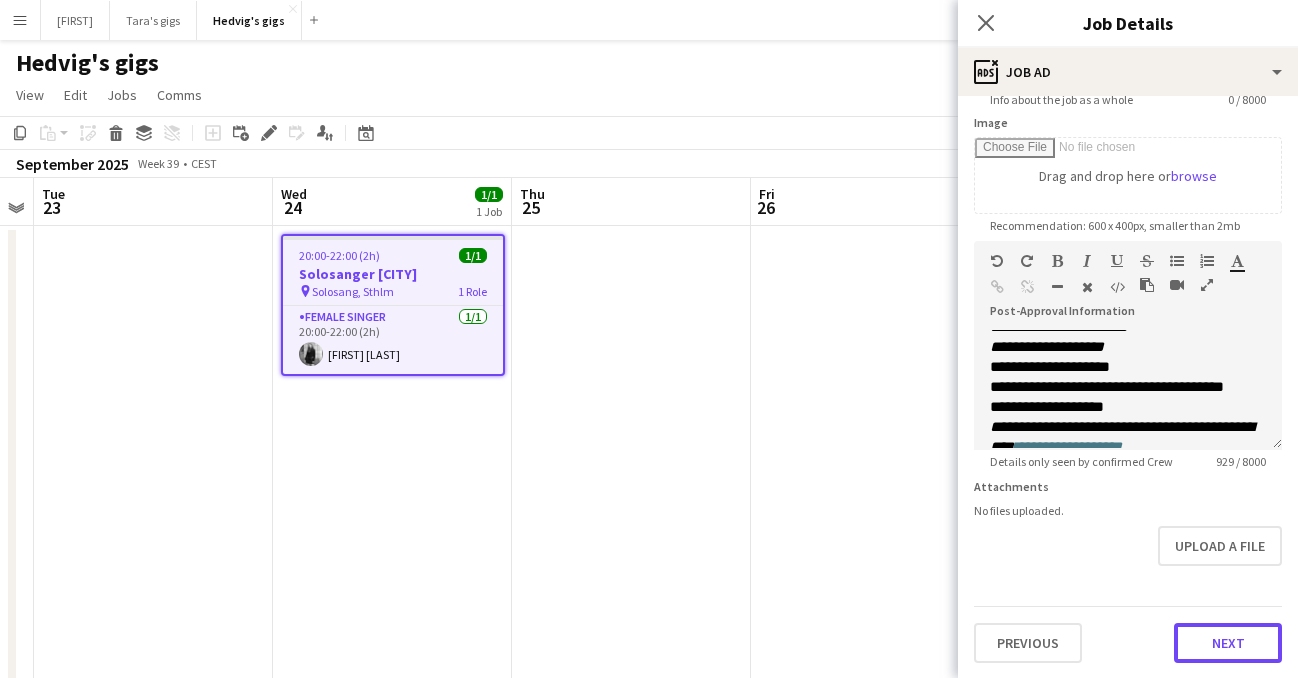 click on "Next" at bounding box center [1228, 643] 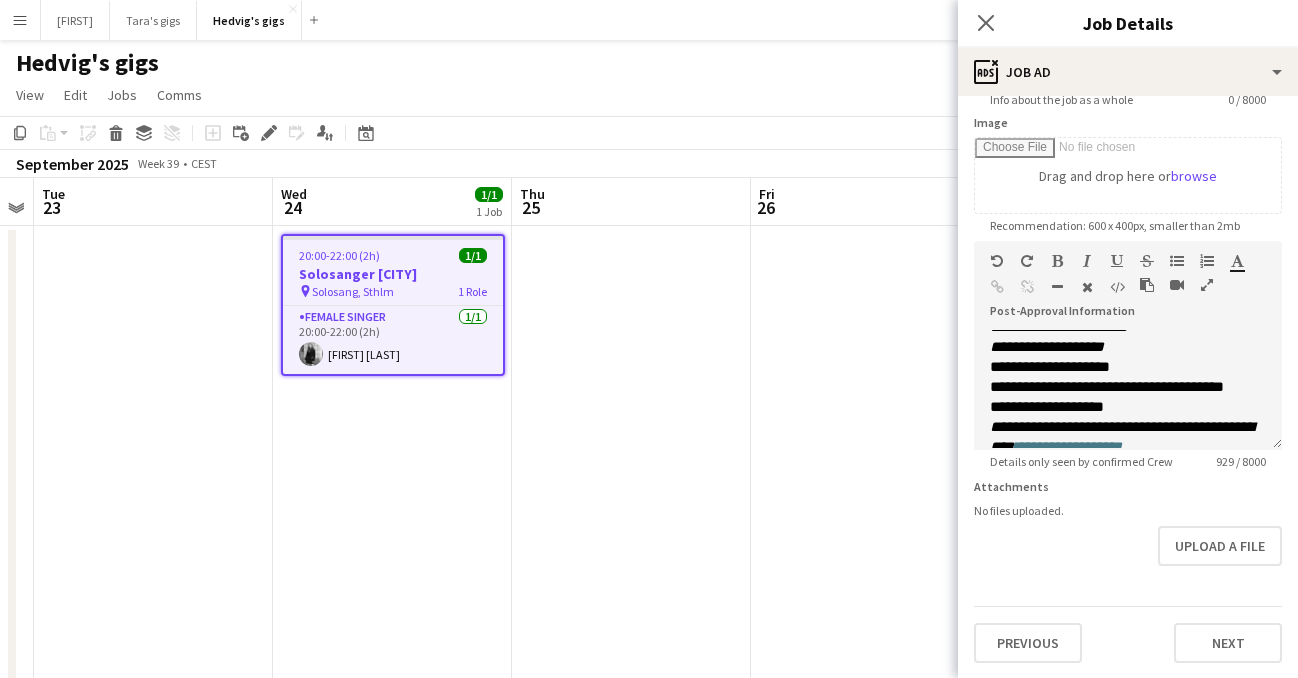 scroll, scrollTop: 0, scrollLeft: 0, axis: both 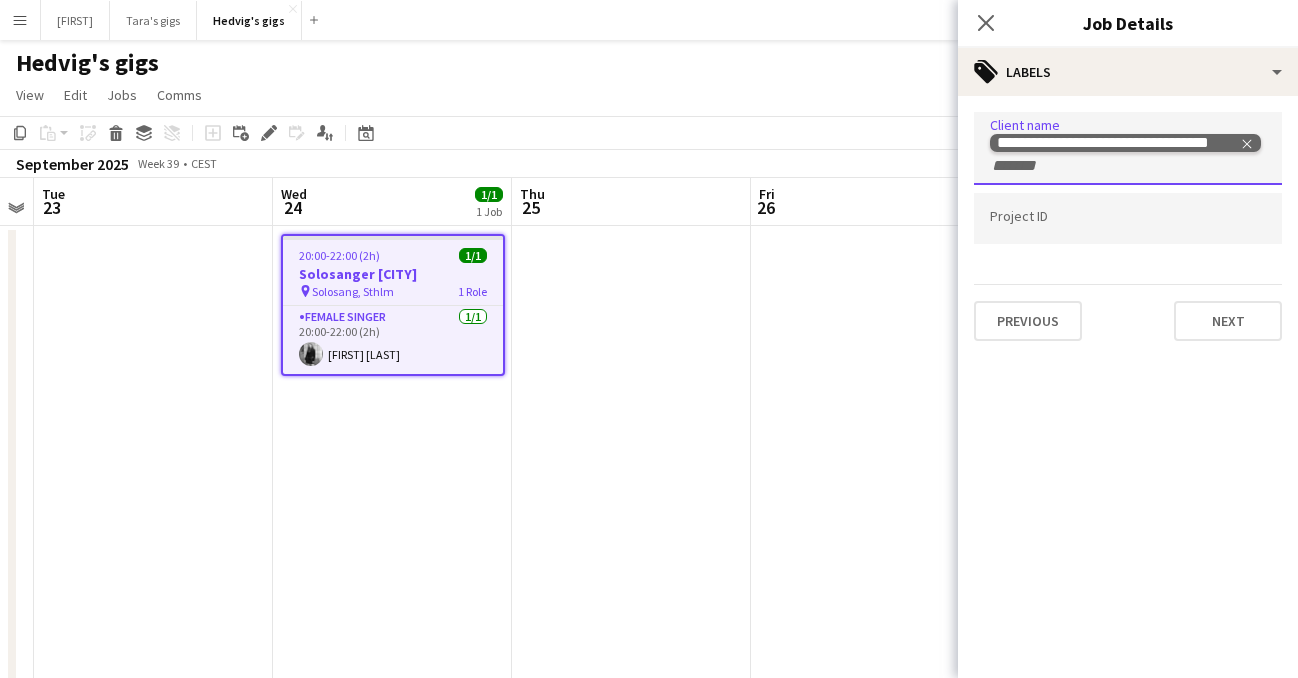 drag, startPoint x: 1159, startPoint y: 150, endPoint x: 1154, endPoint y: 139, distance: 12.083046 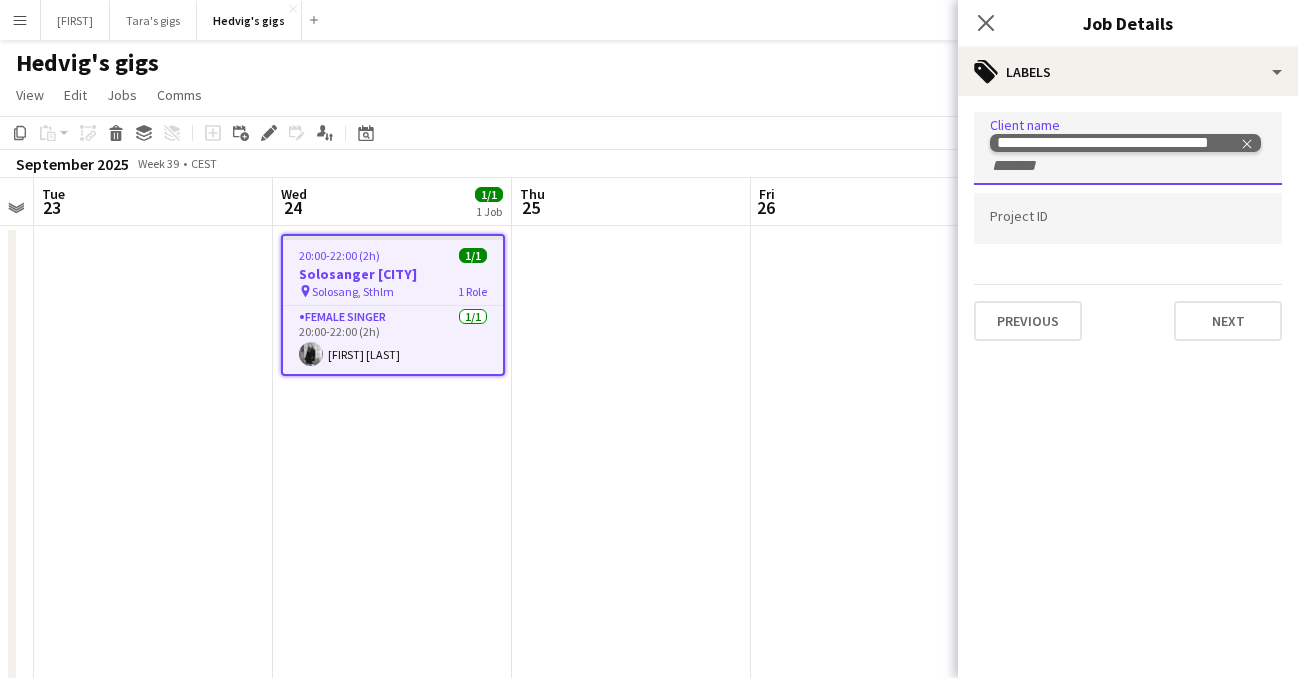 click on "**********" at bounding box center (1118, 143) 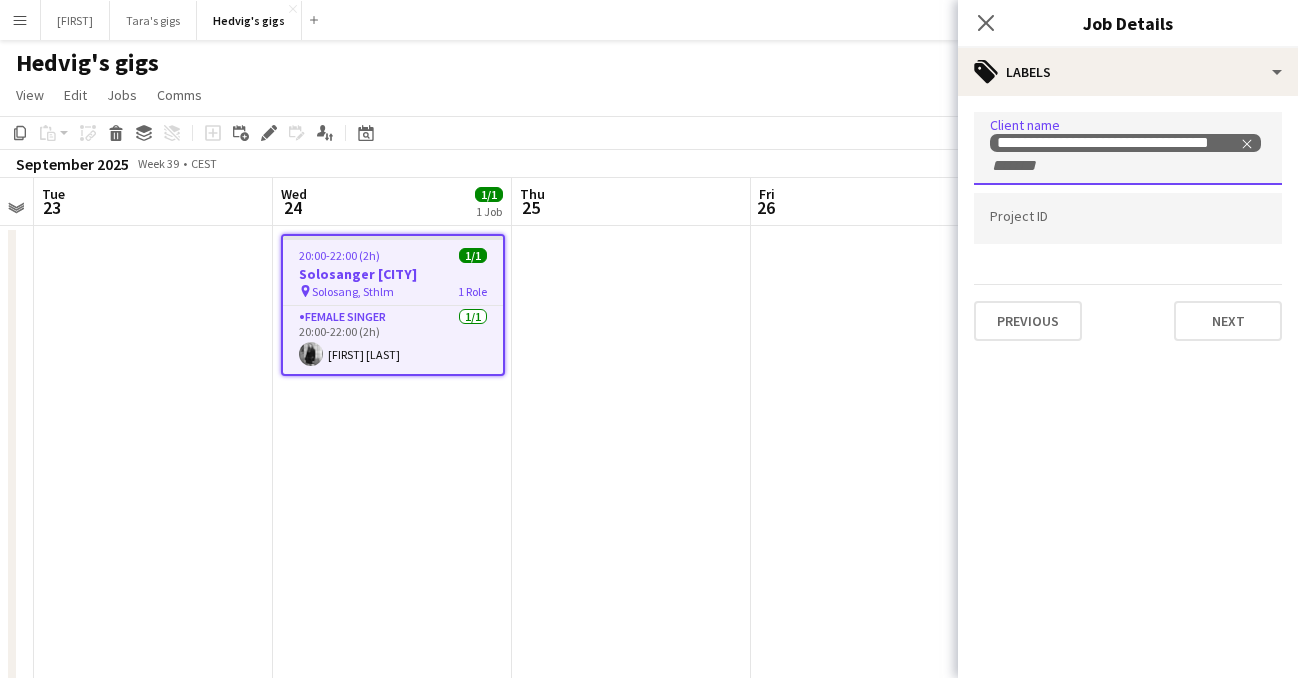 click 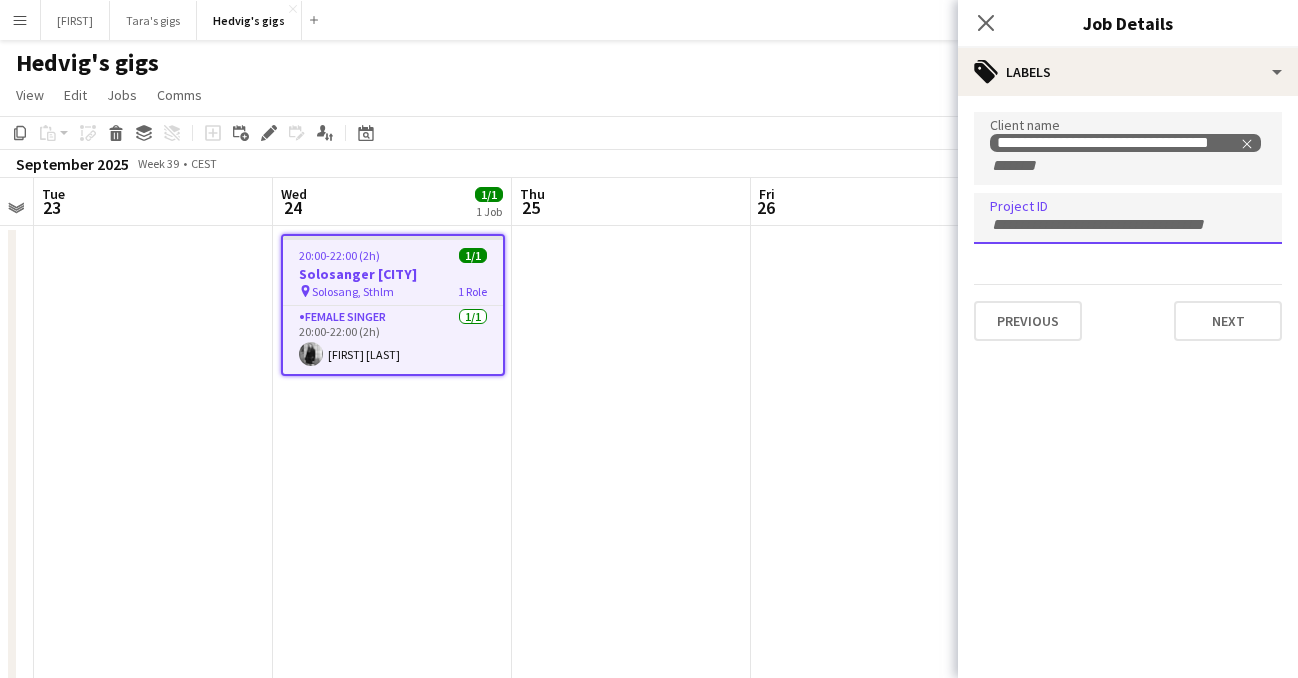 paste on "**********" 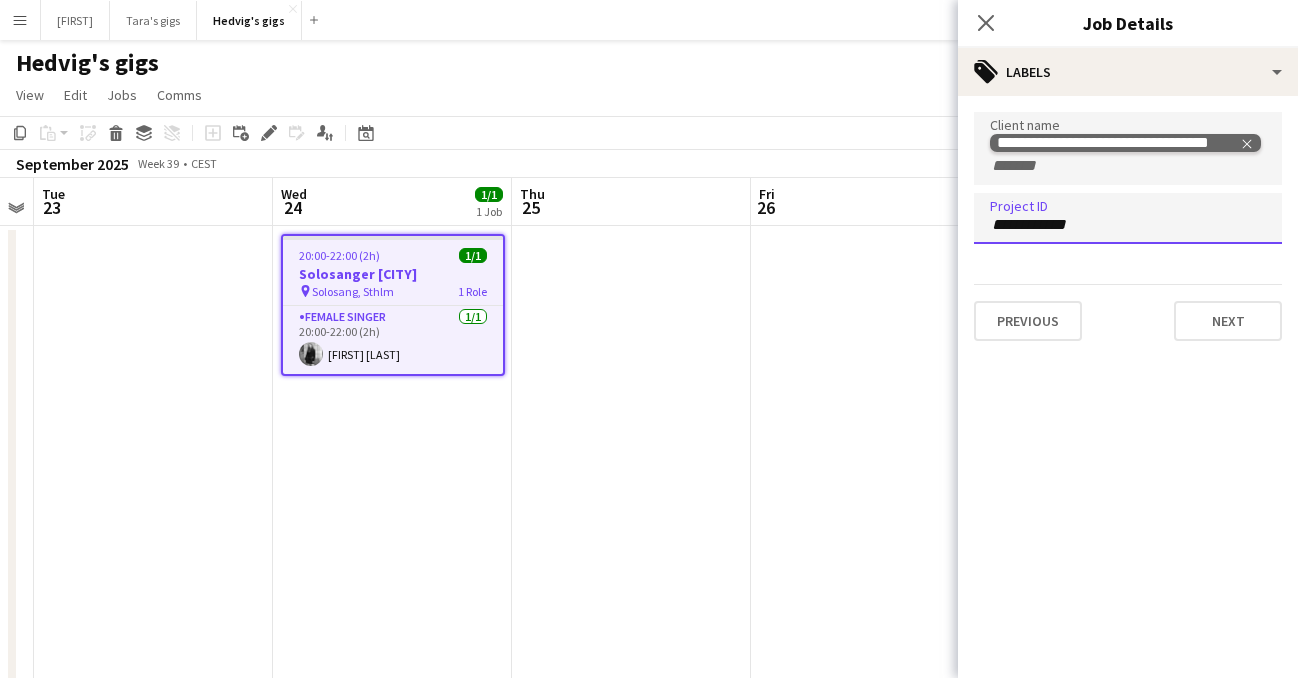 type on "**********" 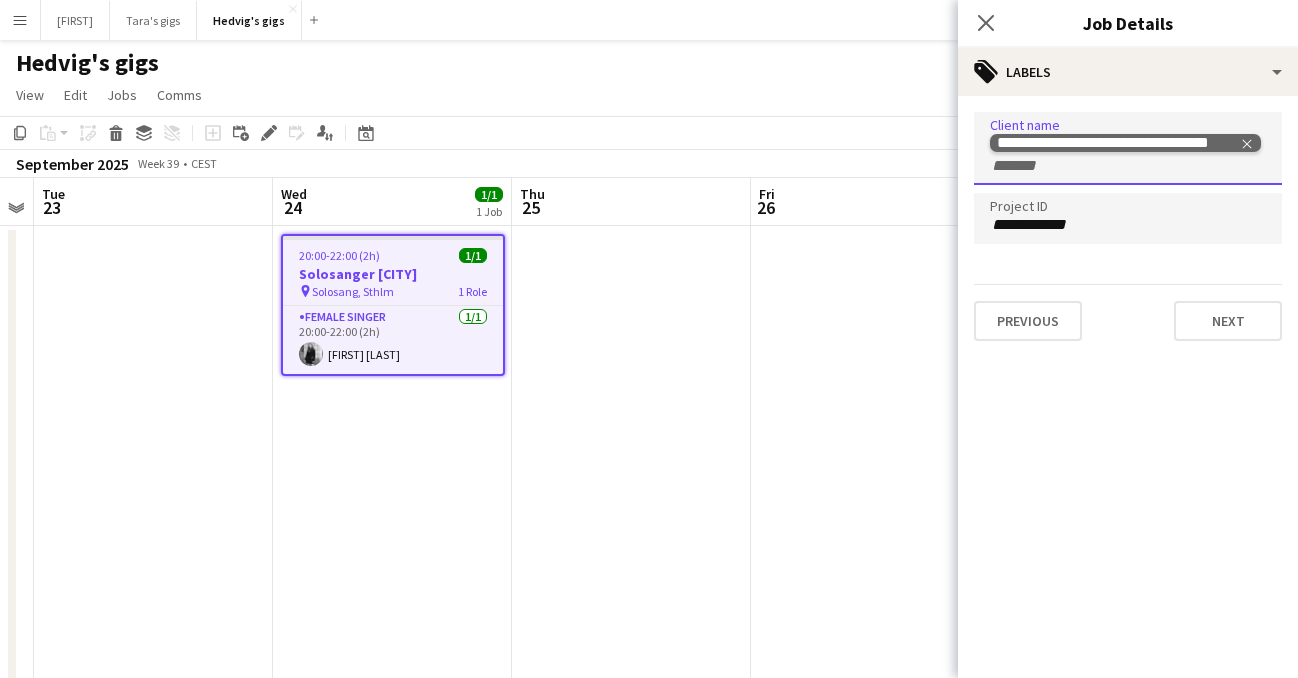 click 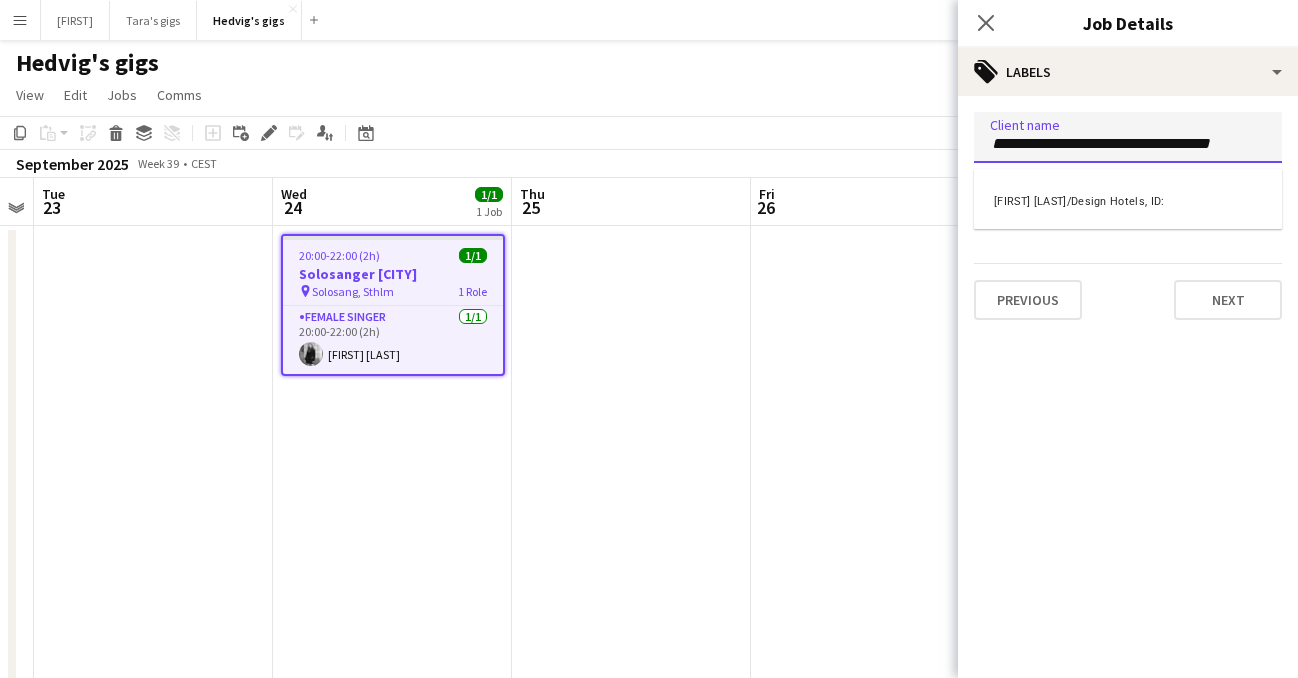 paste on "**********" 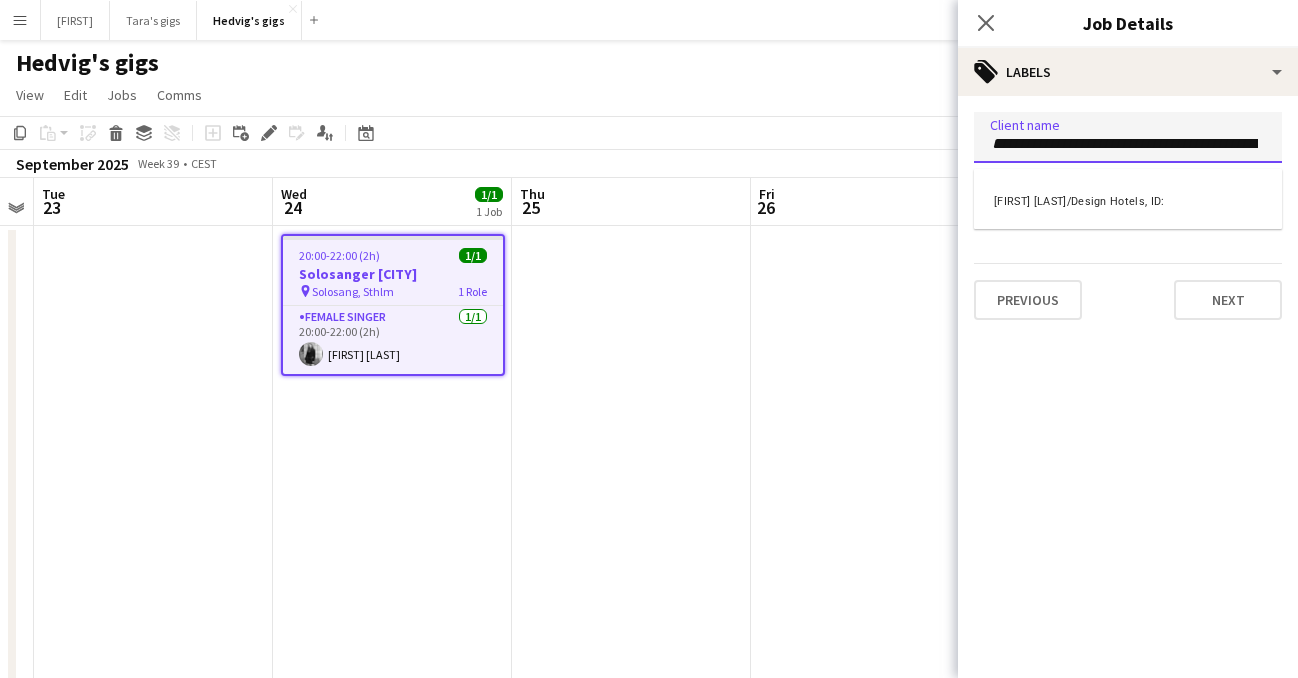 scroll, scrollTop: 0, scrollLeft: 63, axis: horizontal 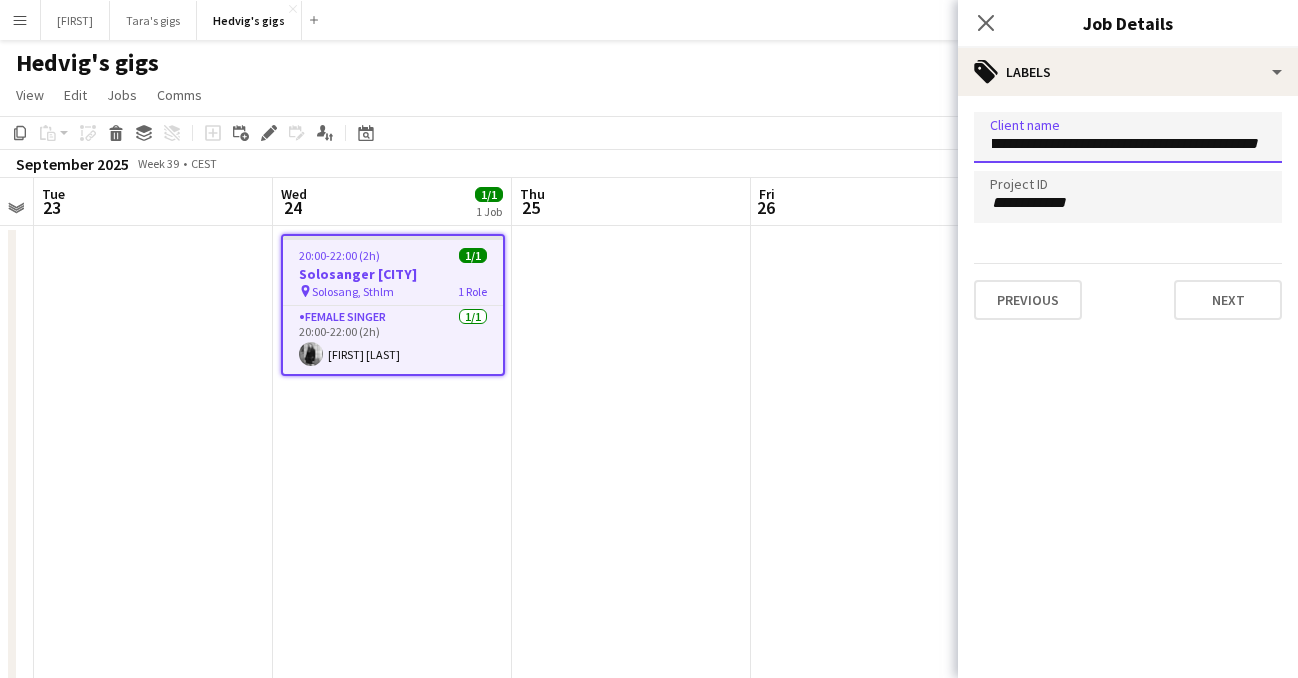 type on "**********" 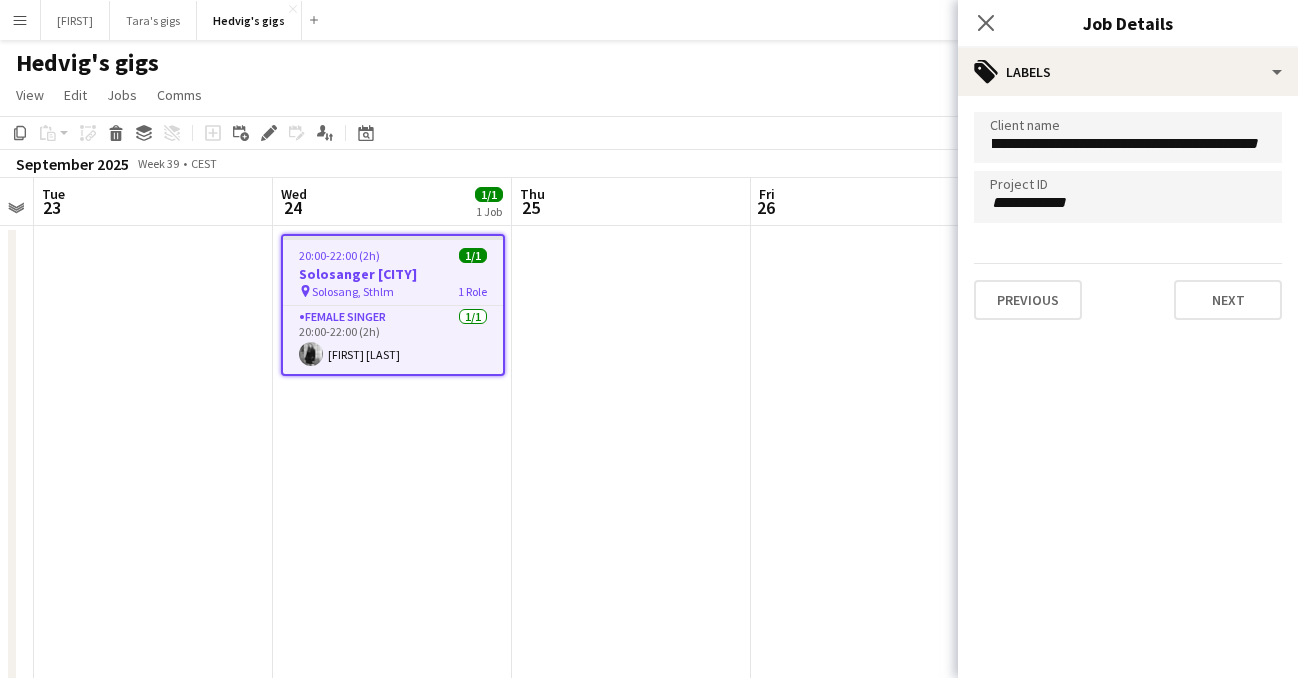 scroll, scrollTop: 0, scrollLeft: 0, axis: both 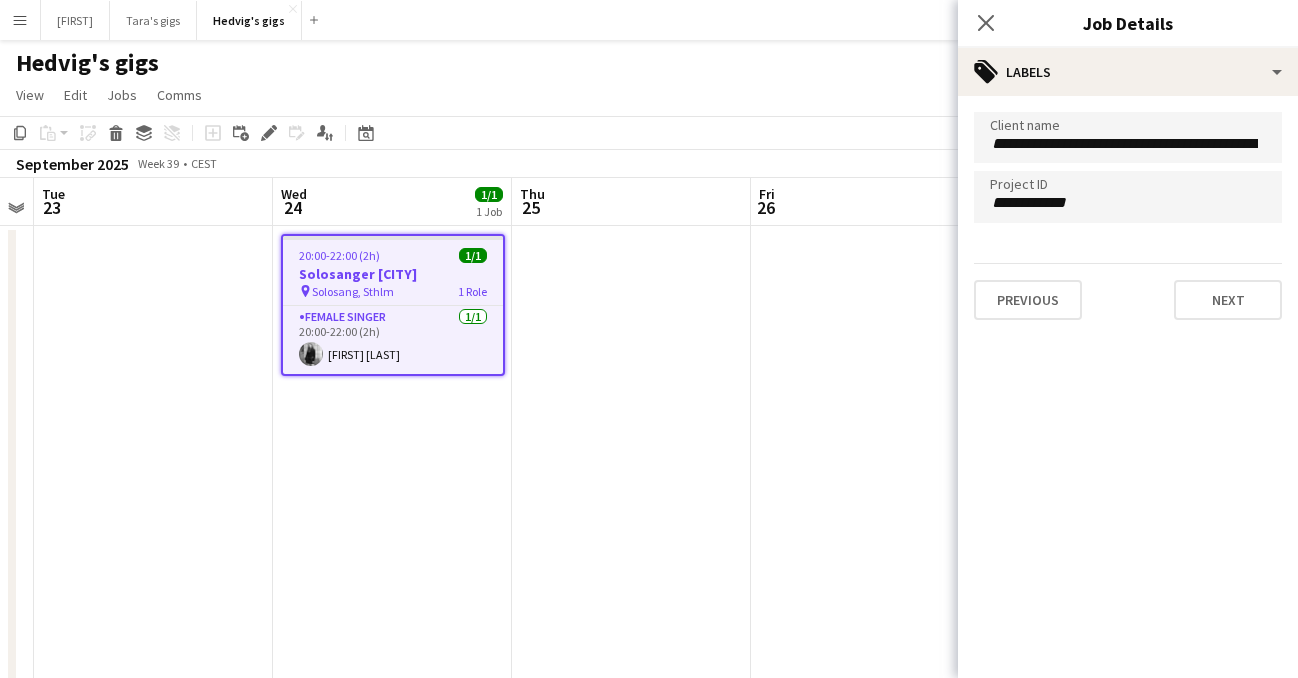 click on "**********" 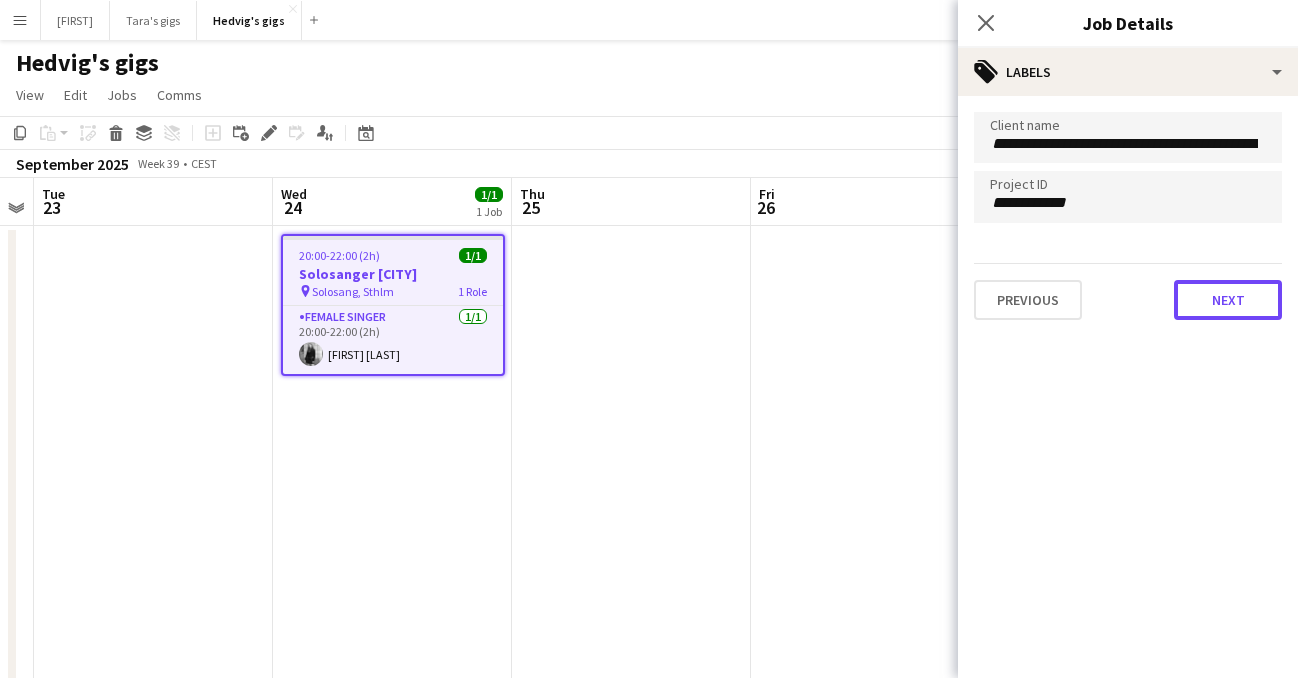 click on "Next" at bounding box center (1228, 300) 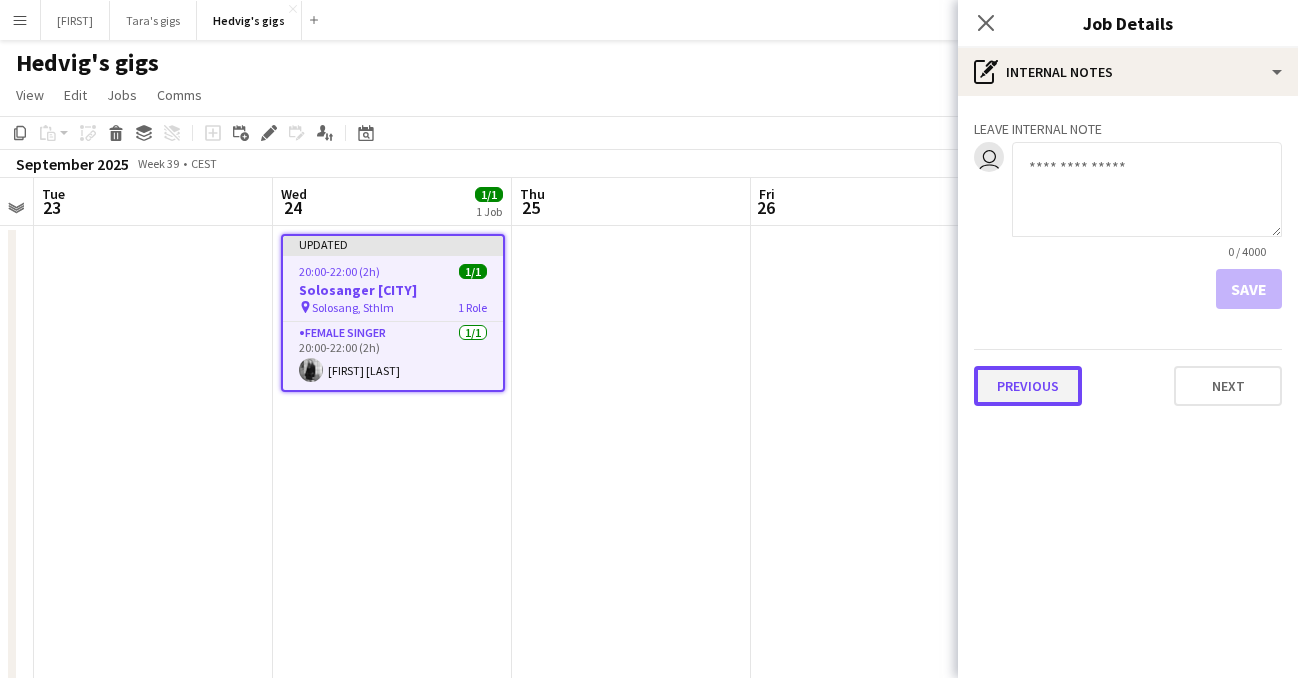 click on "Previous" at bounding box center [1028, 386] 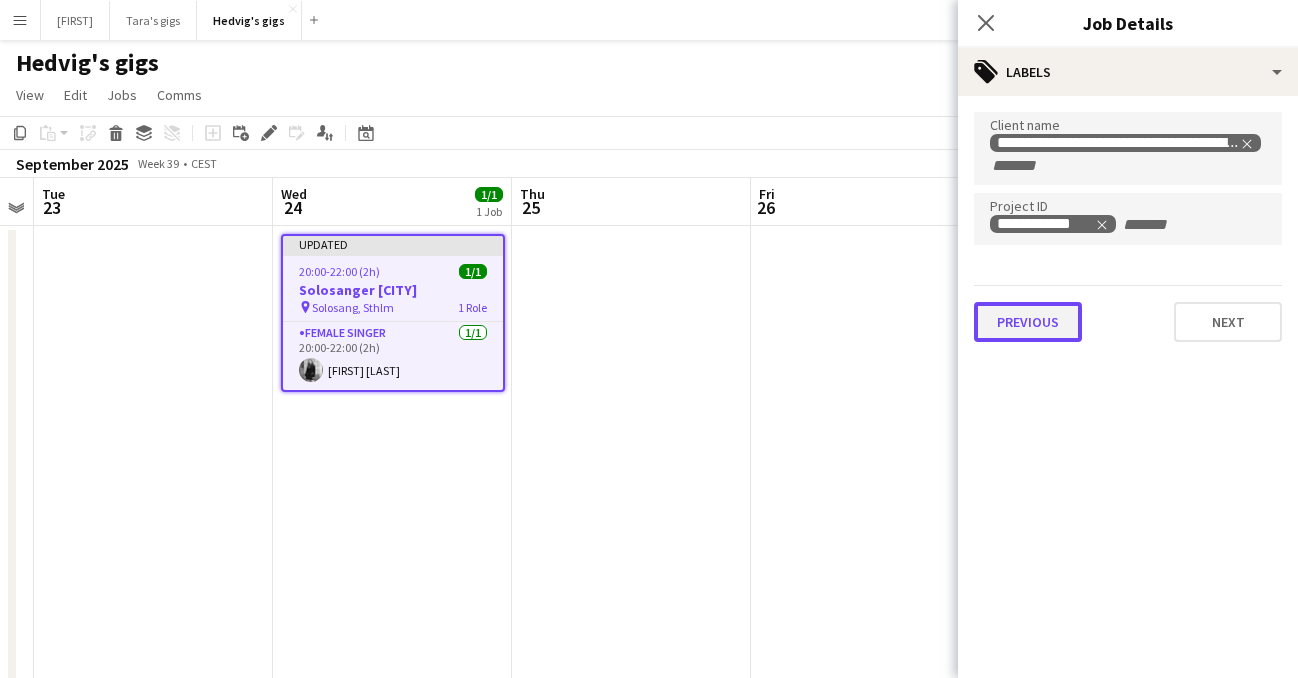 click on "Previous" at bounding box center (1028, 322) 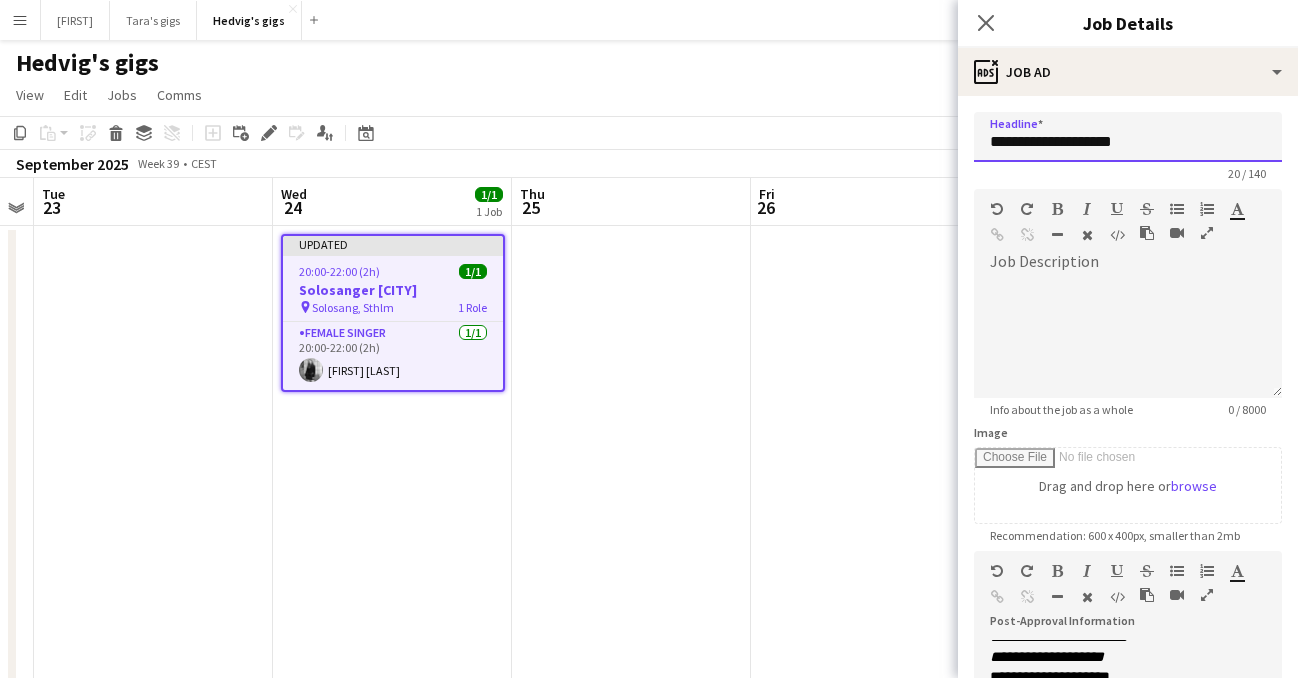 drag, startPoint x: 1063, startPoint y: 144, endPoint x: 964, endPoint y: 142, distance: 99.0202 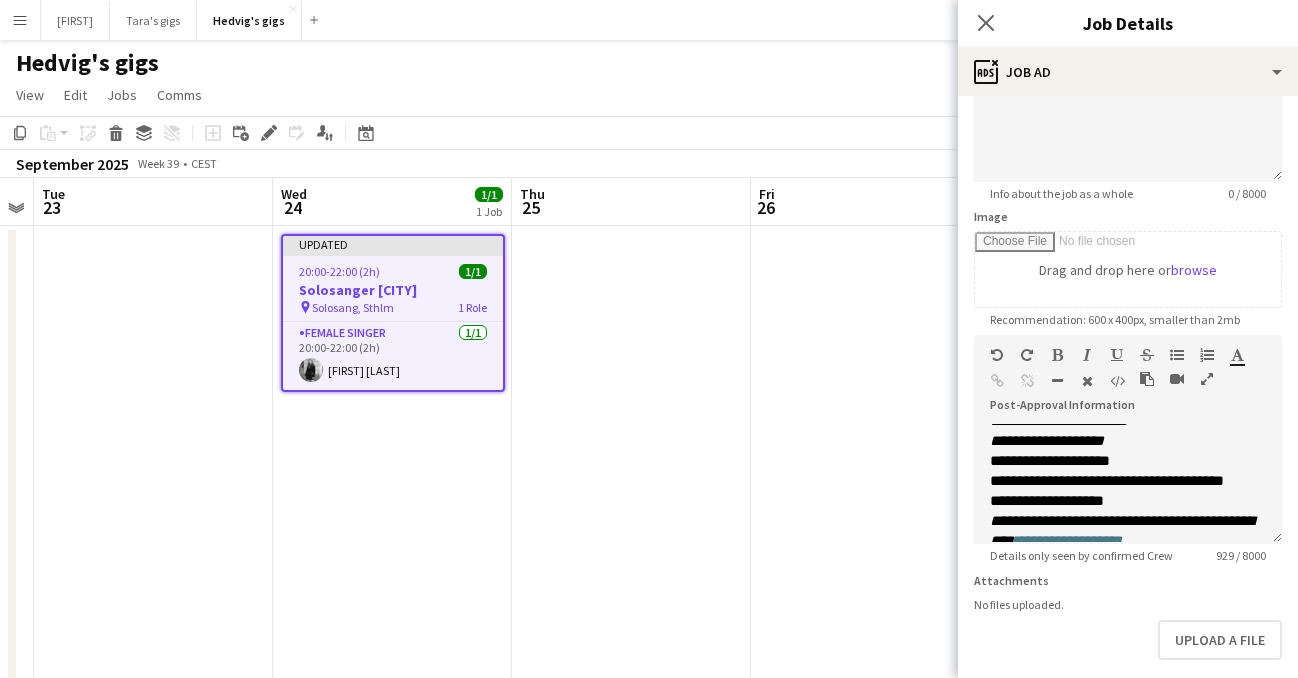 scroll, scrollTop: 310, scrollLeft: 0, axis: vertical 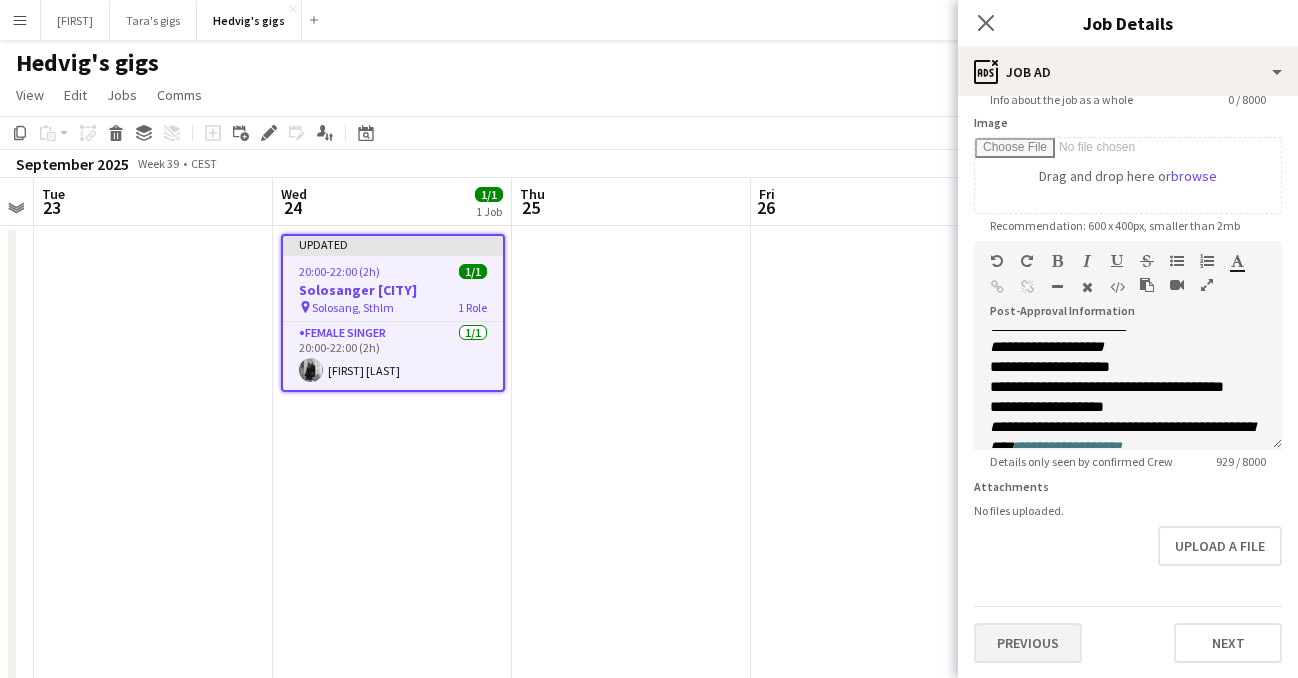 type on "**********" 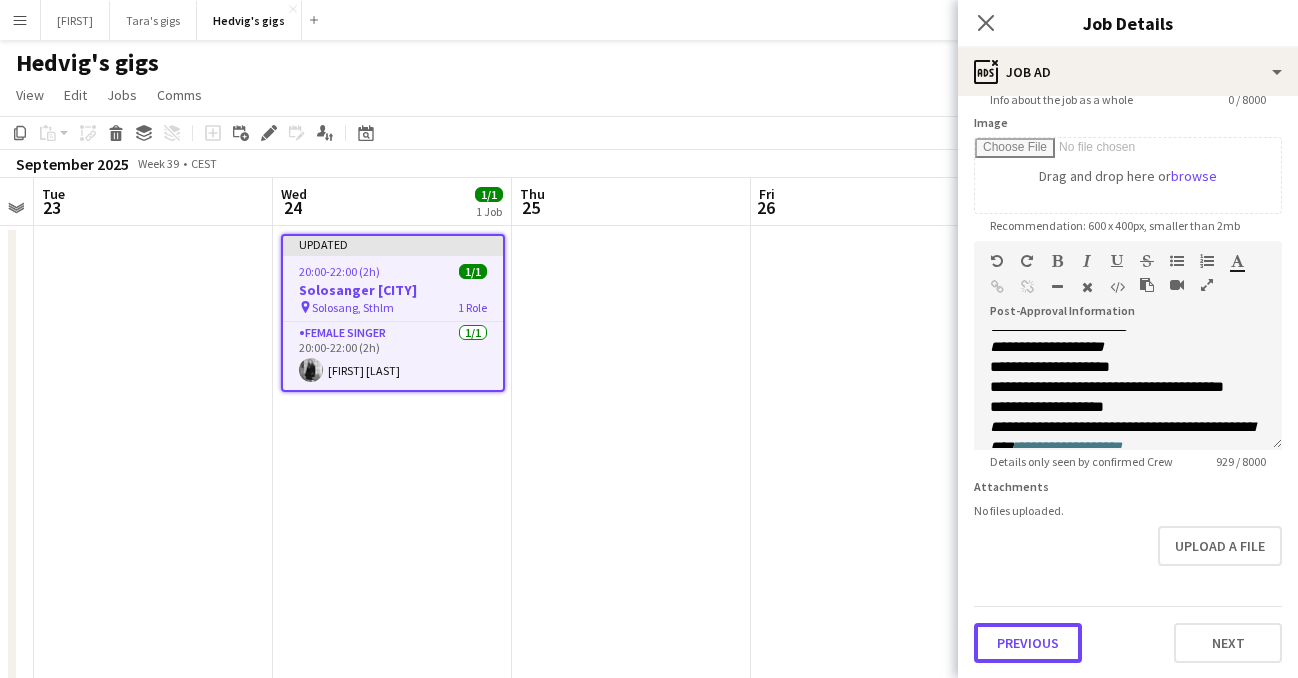 click on "Previous" at bounding box center (1028, 643) 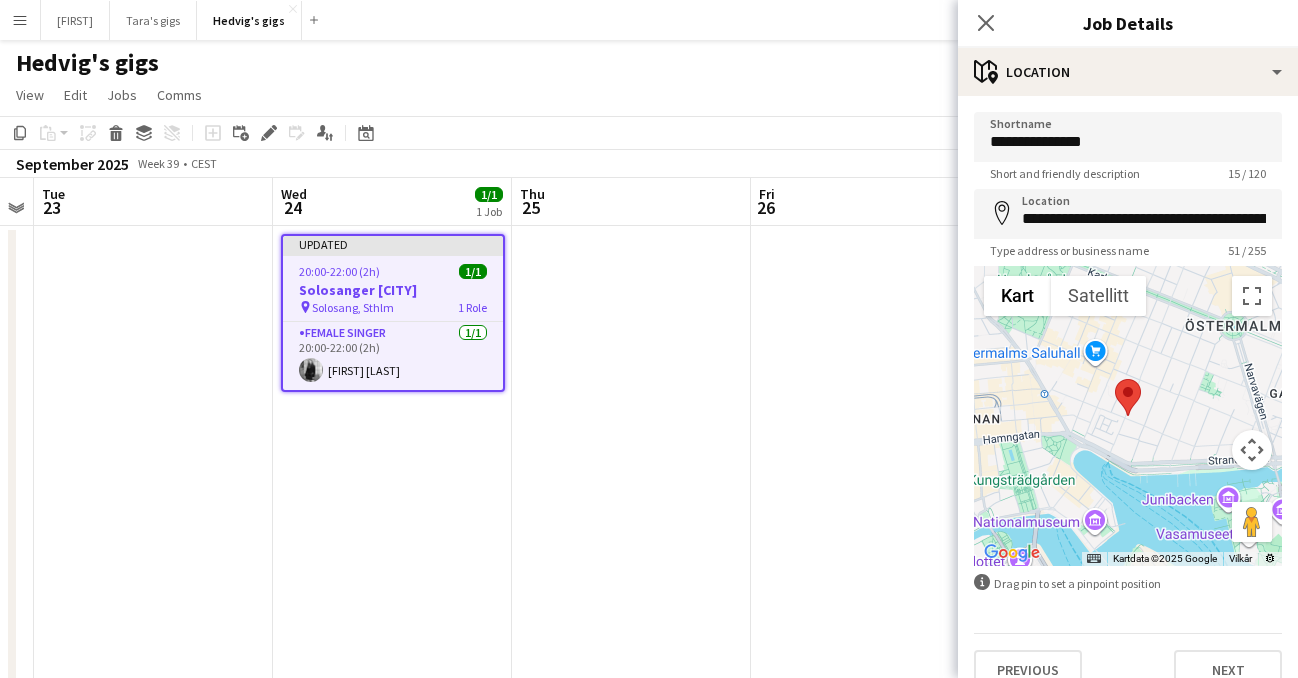 scroll, scrollTop: 0, scrollLeft: 0, axis: both 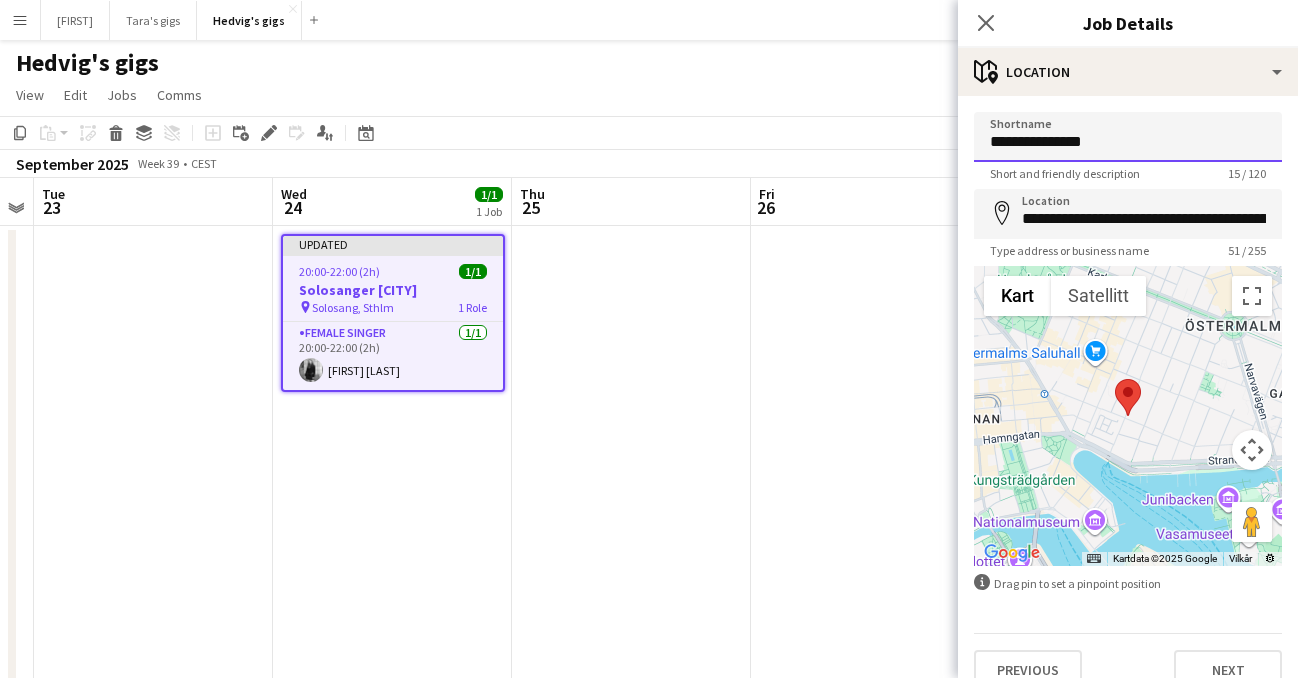click on "**********" at bounding box center (1128, 137) 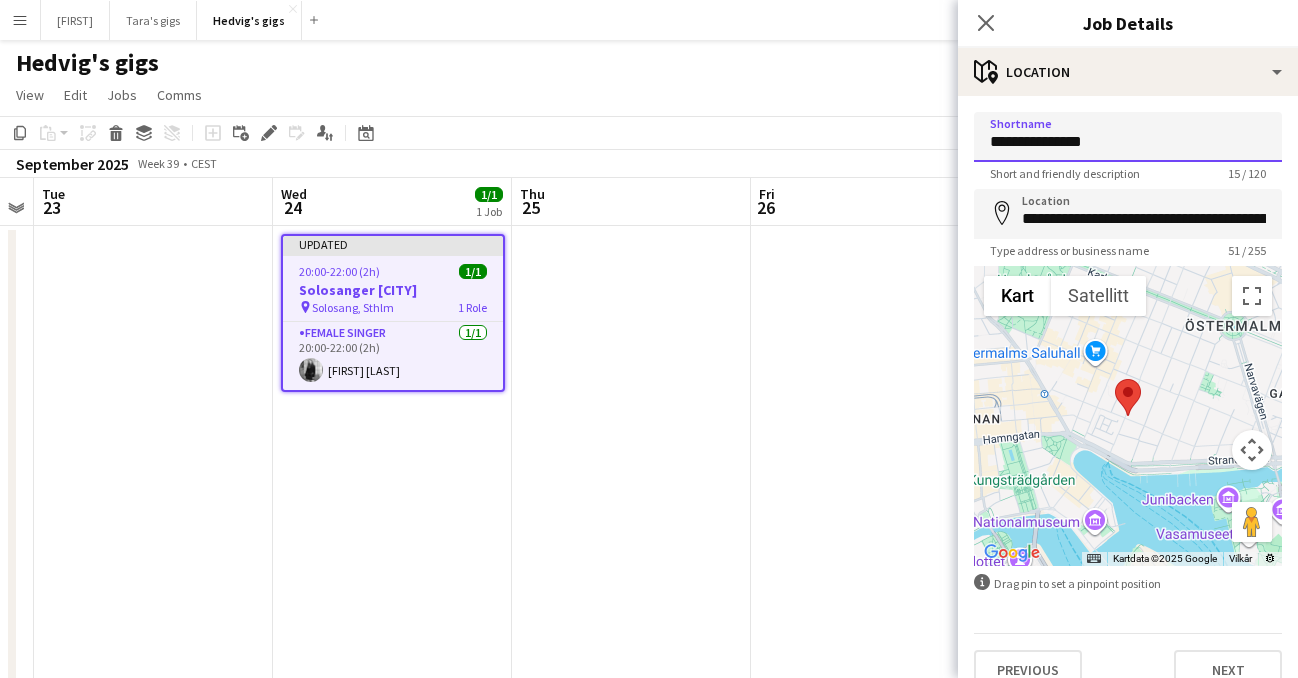 click on "**********" at bounding box center [1128, 137] 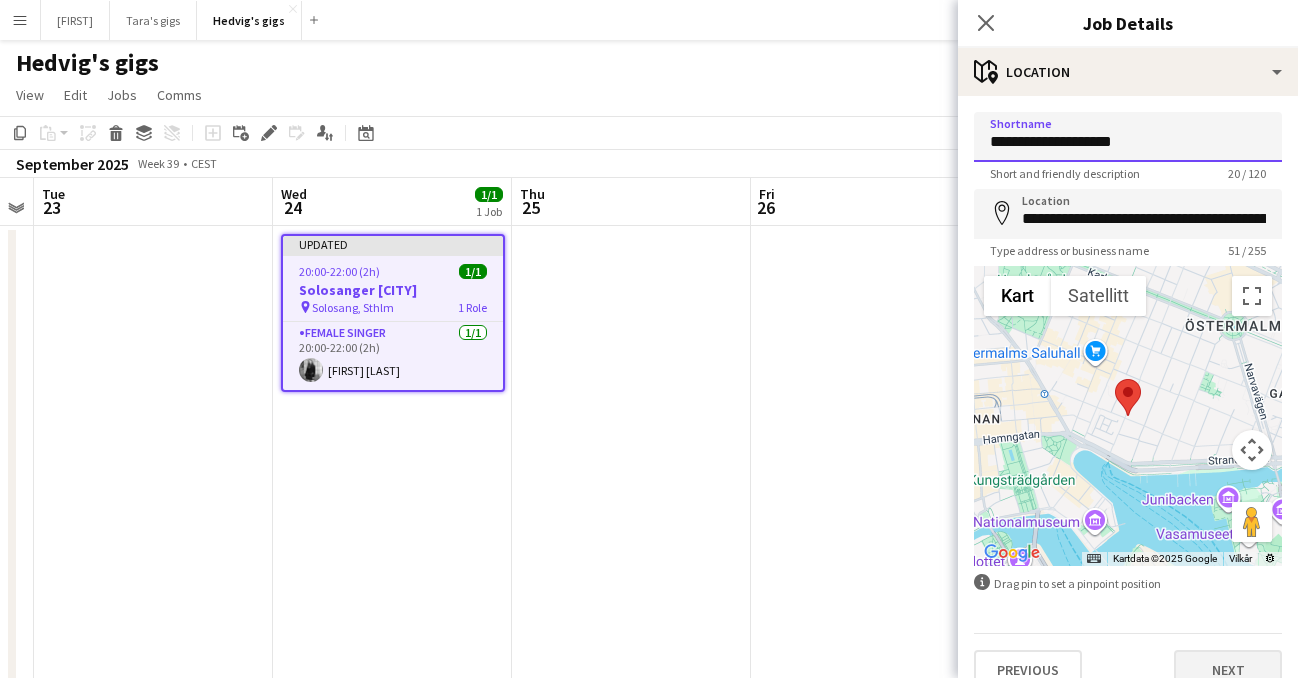 type on "**********" 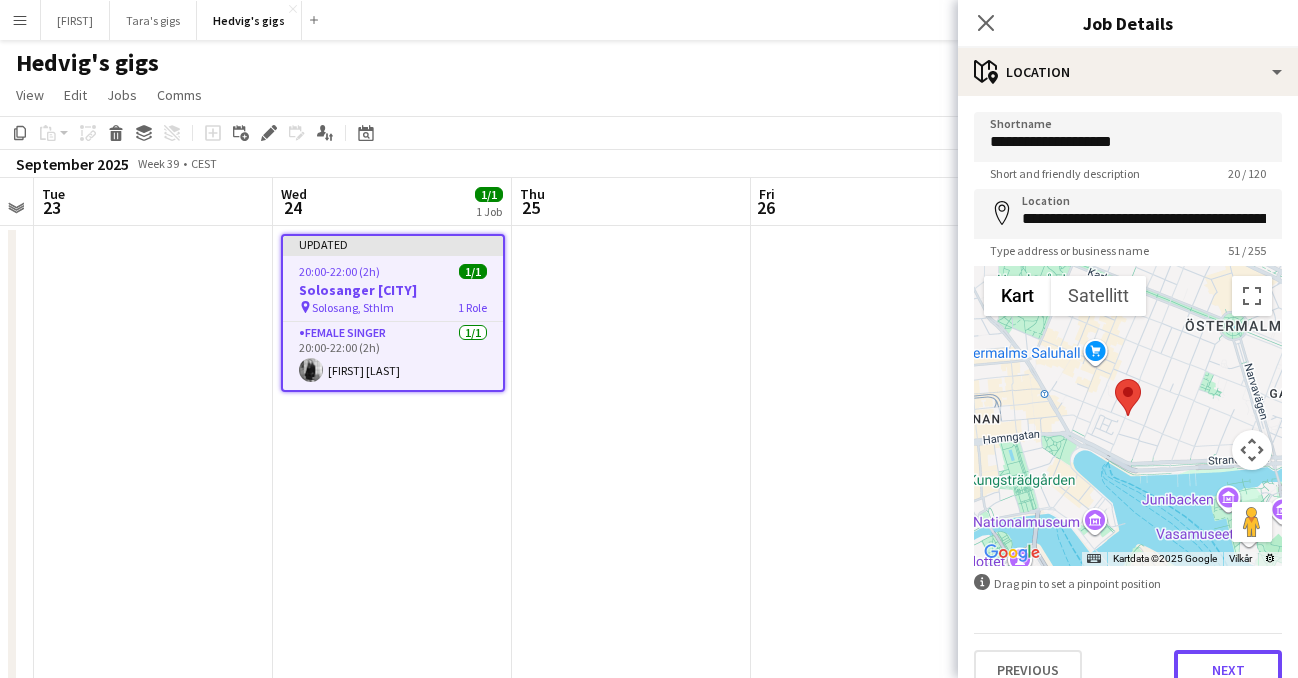 click on "Next" at bounding box center (1228, 670) 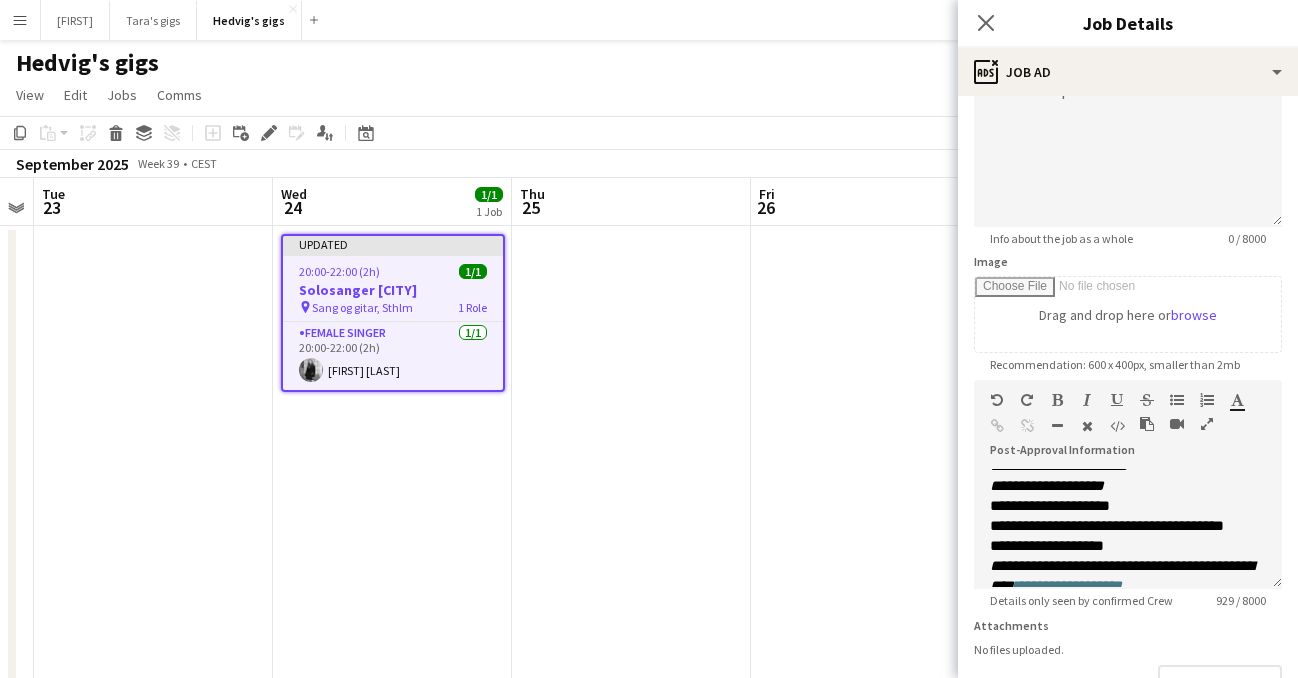 scroll, scrollTop: 310, scrollLeft: 0, axis: vertical 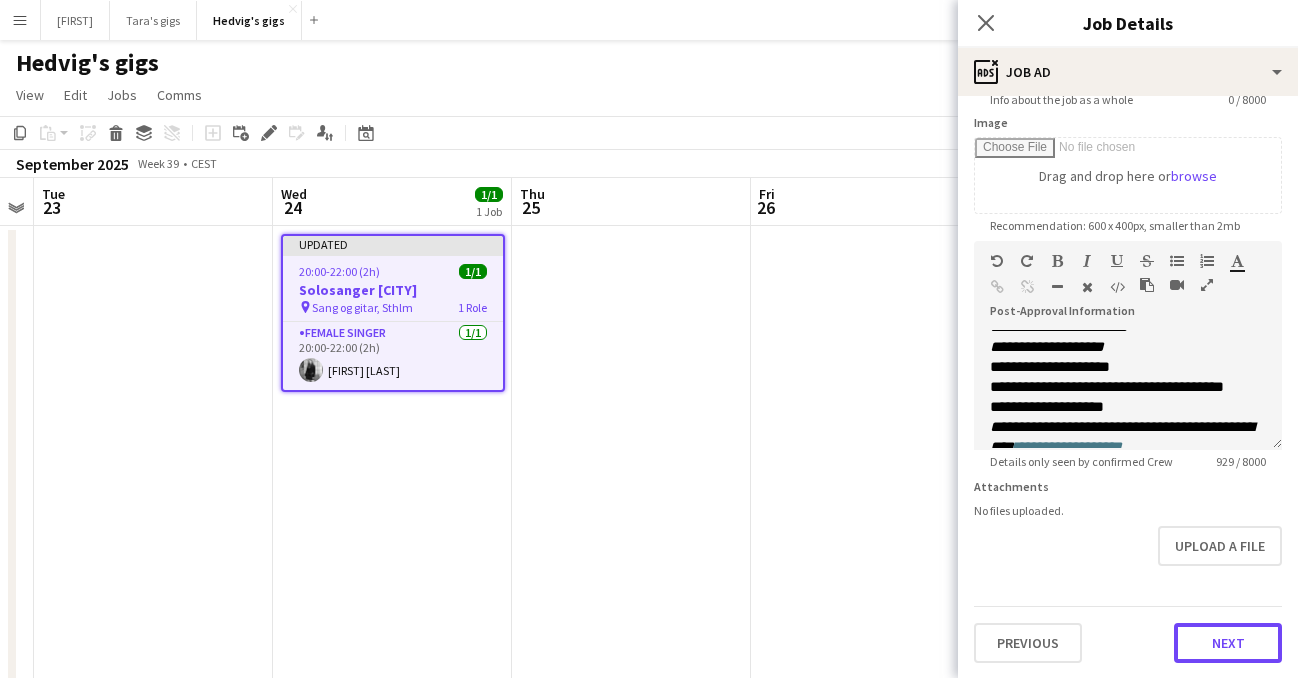 click on "Next" at bounding box center (1228, 643) 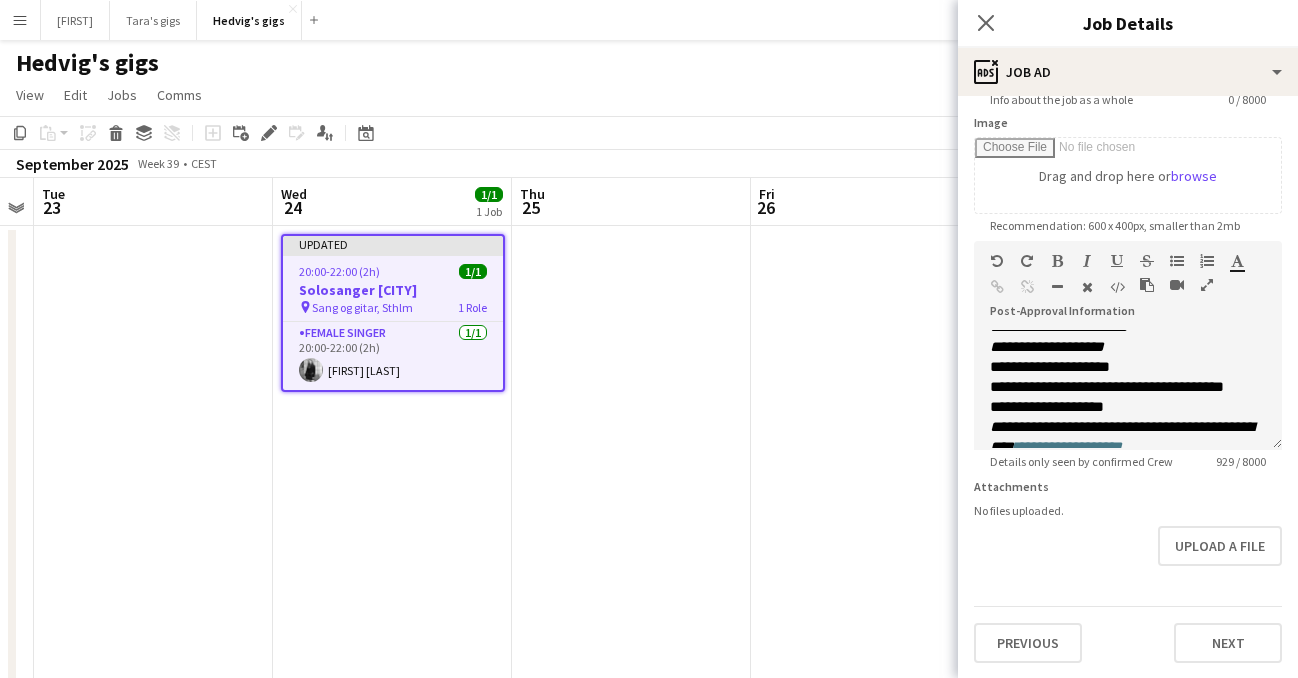 scroll, scrollTop: 0, scrollLeft: 0, axis: both 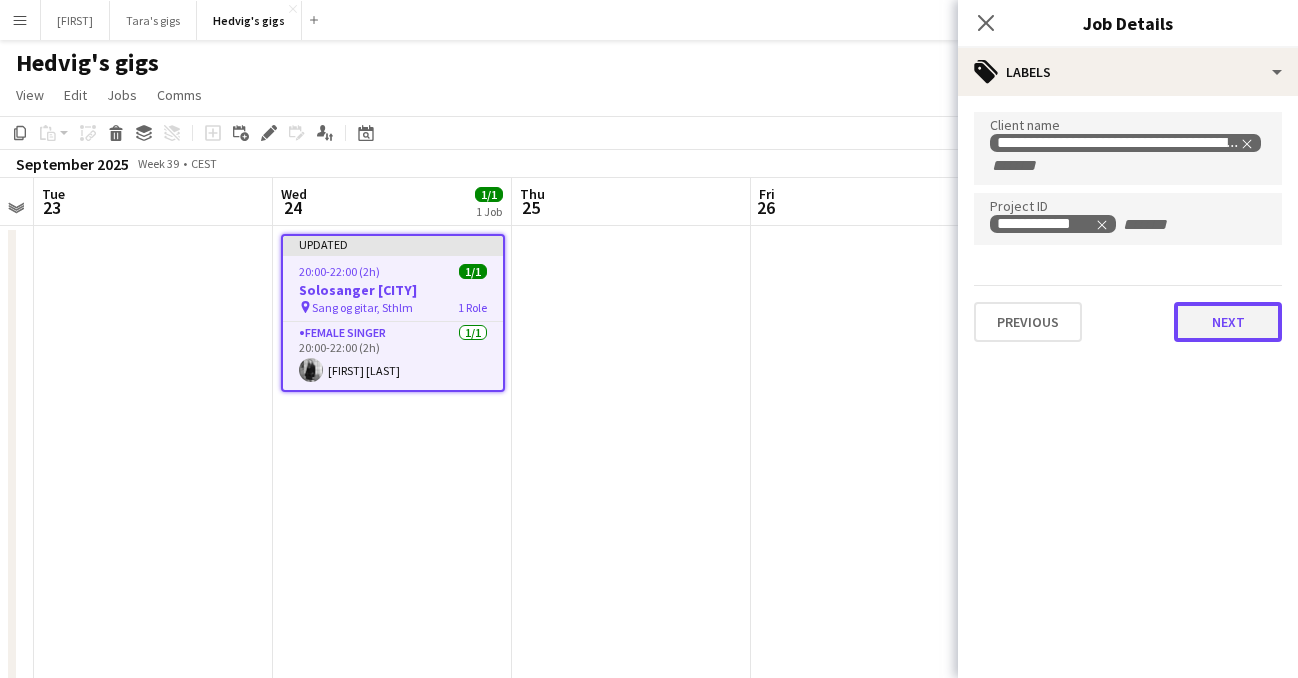 click on "Next" at bounding box center [1228, 322] 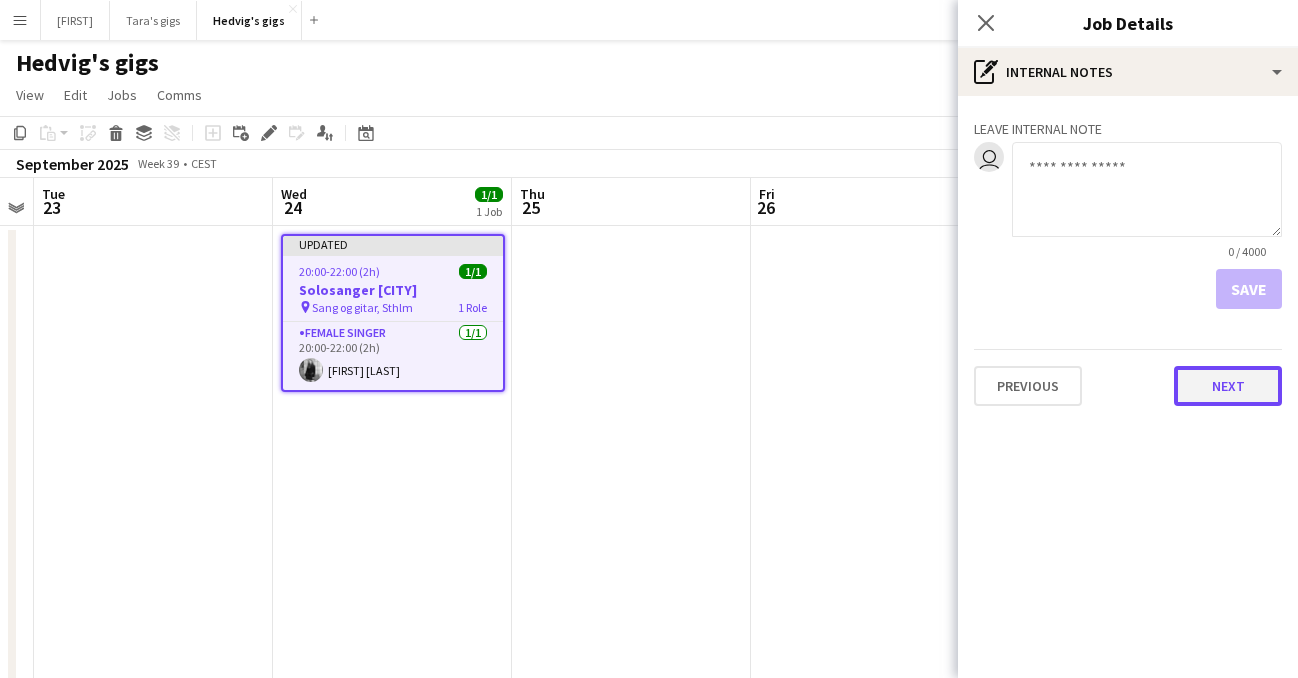 click on "Next" at bounding box center (1228, 386) 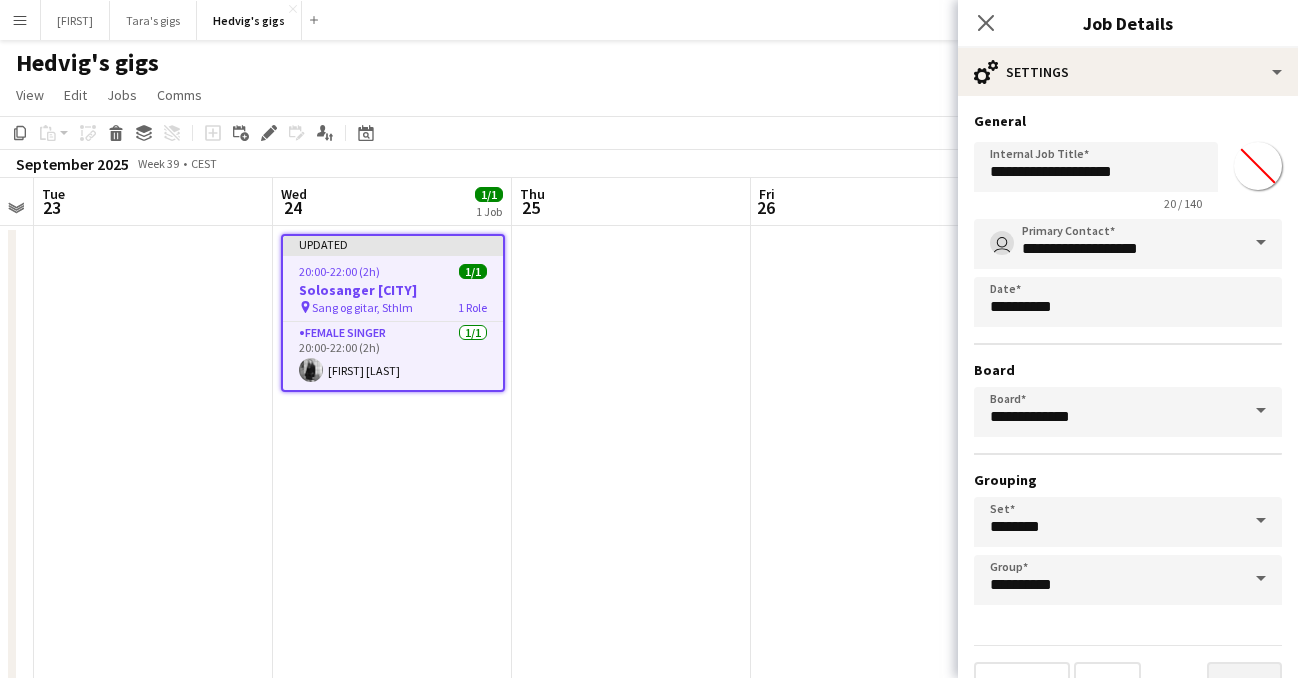 scroll, scrollTop: 40, scrollLeft: 0, axis: vertical 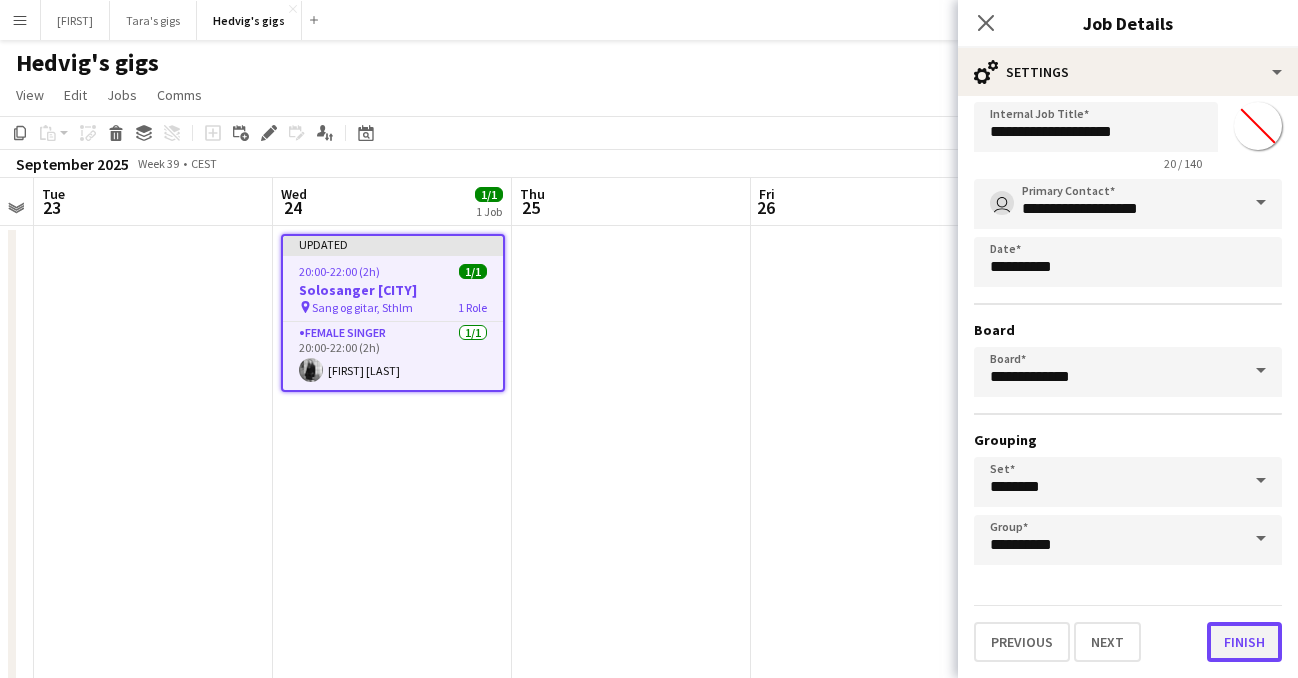 click on "Finish" at bounding box center (1244, 642) 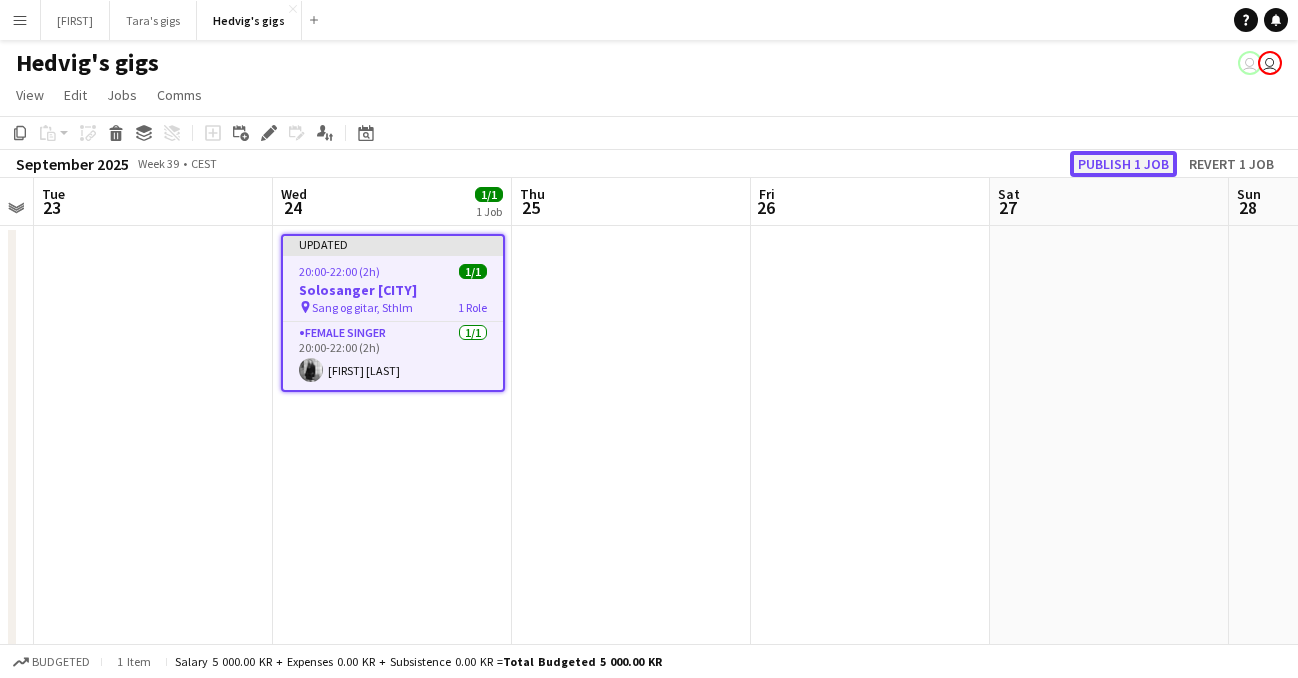click on "Publish 1 job" 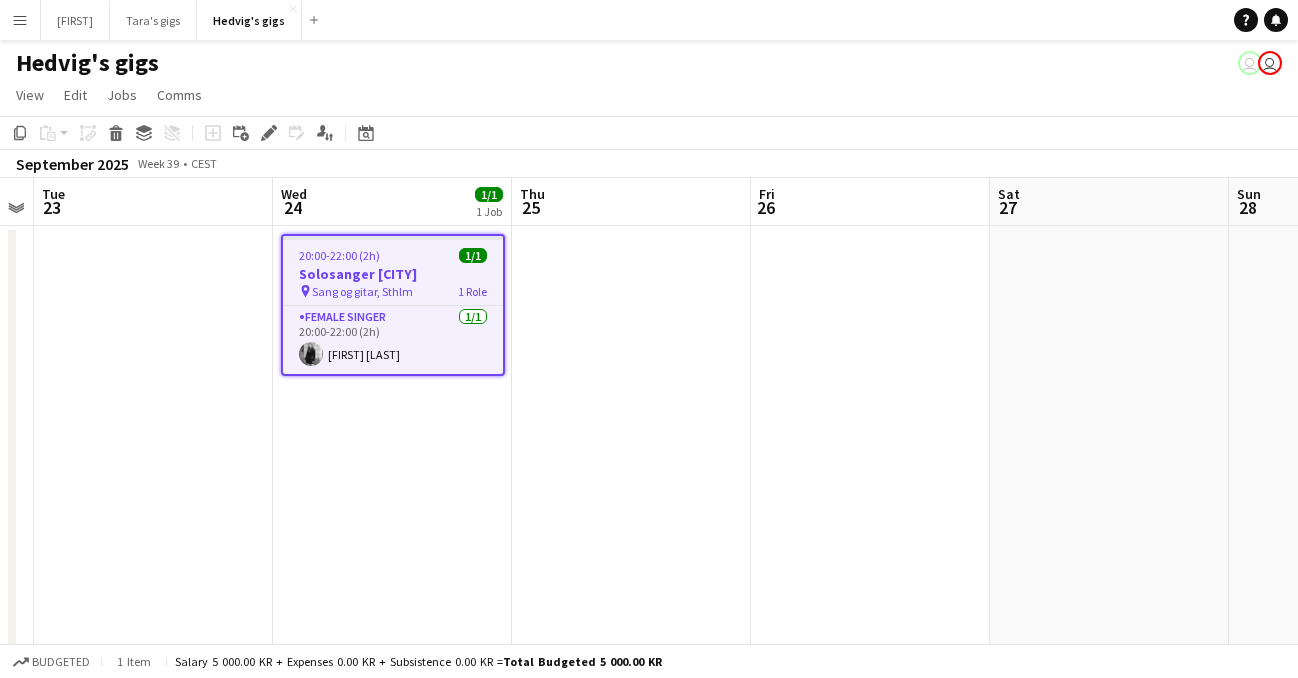 click on "Menu" at bounding box center [20, 20] 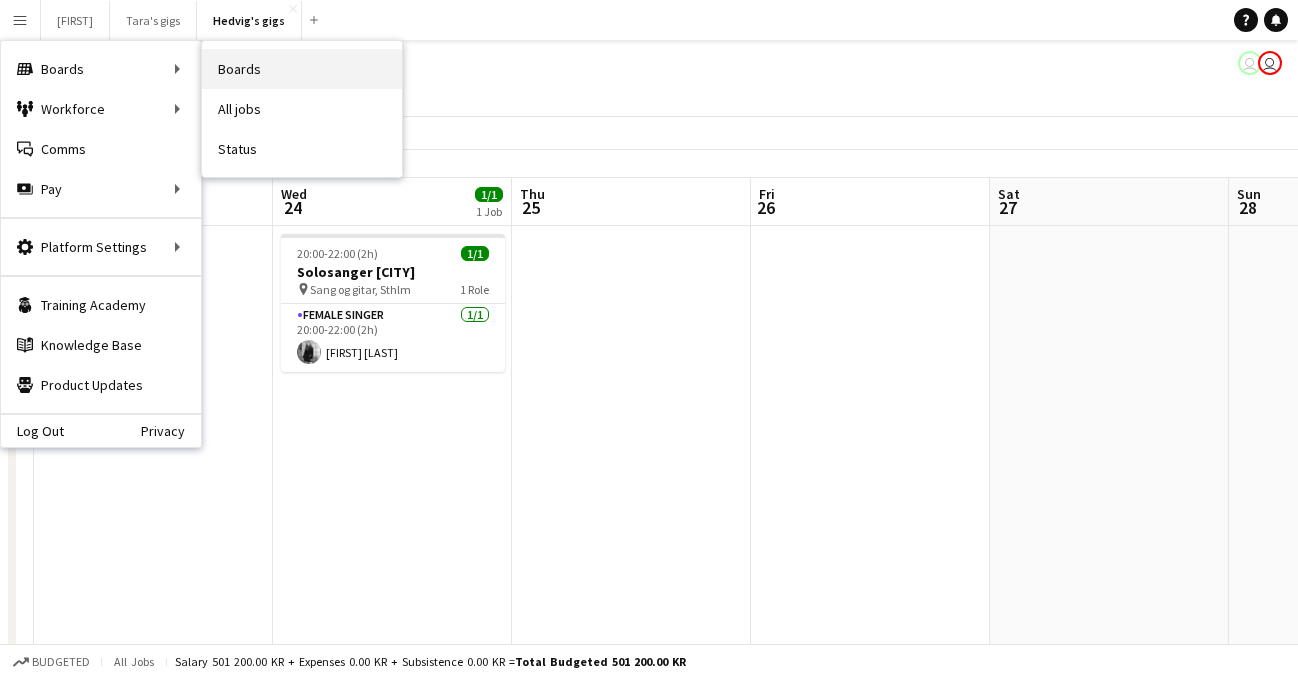 click on "Boards" at bounding box center [302, 69] 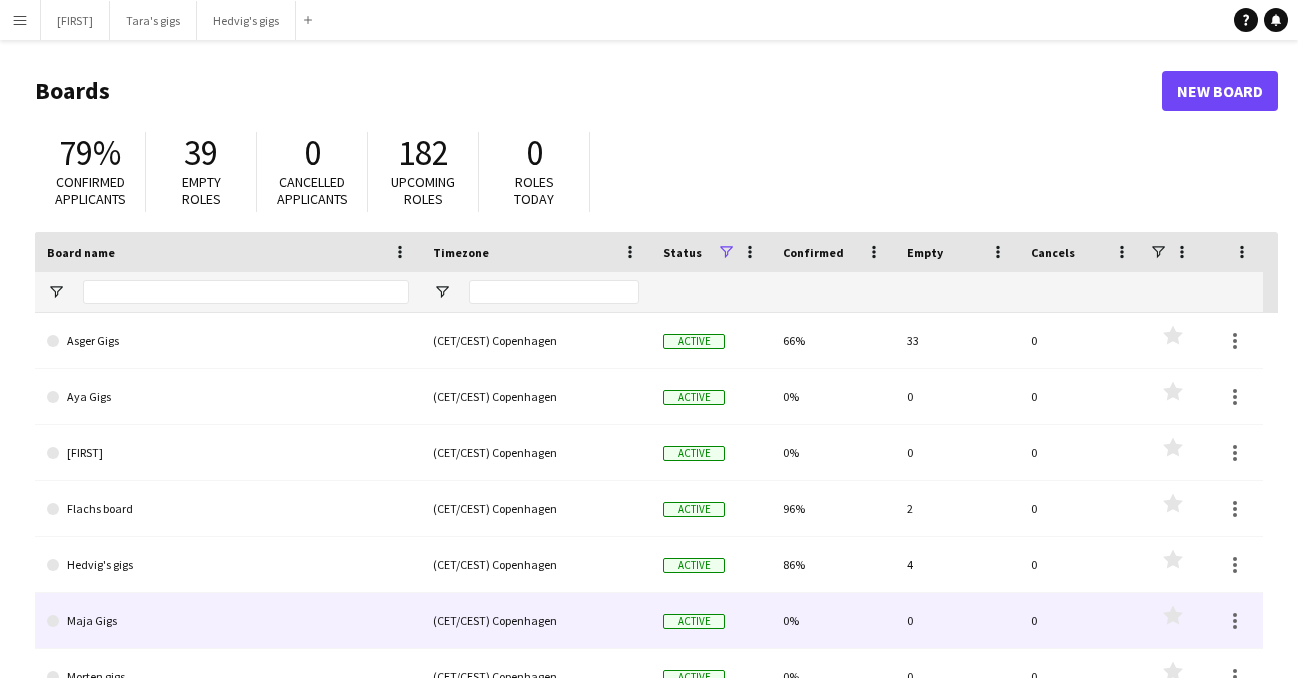 scroll, scrollTop: 172, scrollLeft: 0, axis: vertical 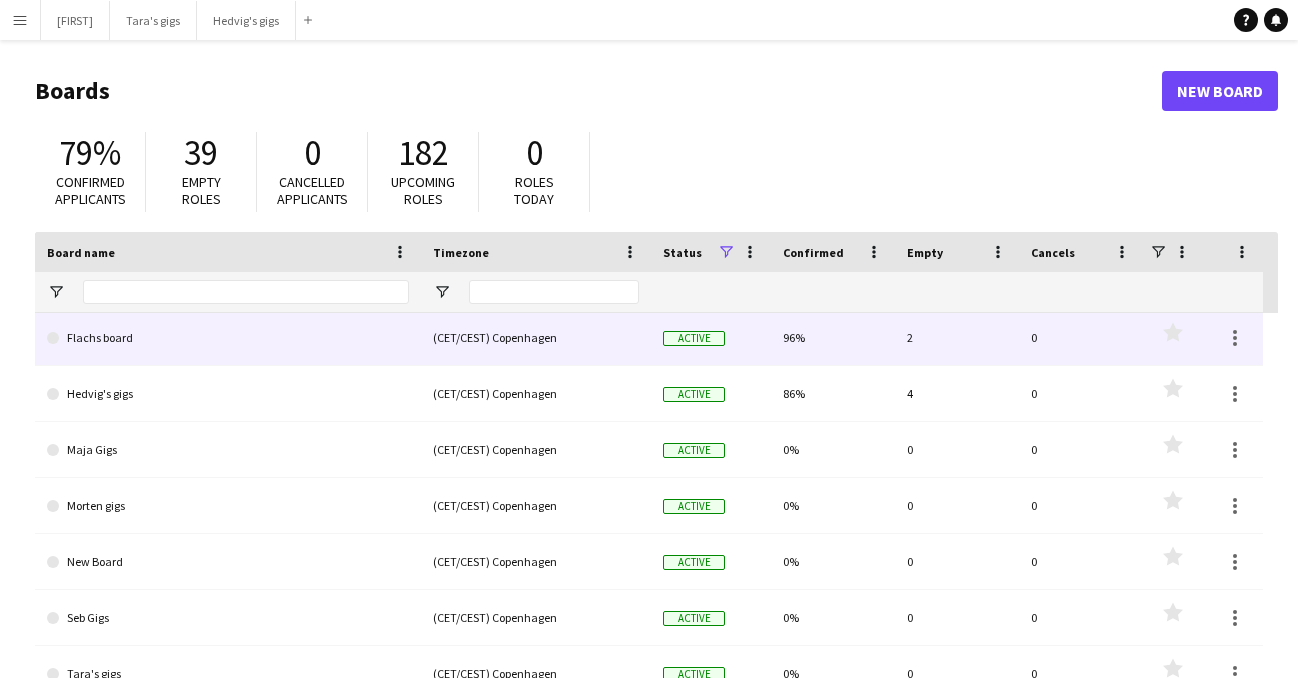 click on "Flachs board" 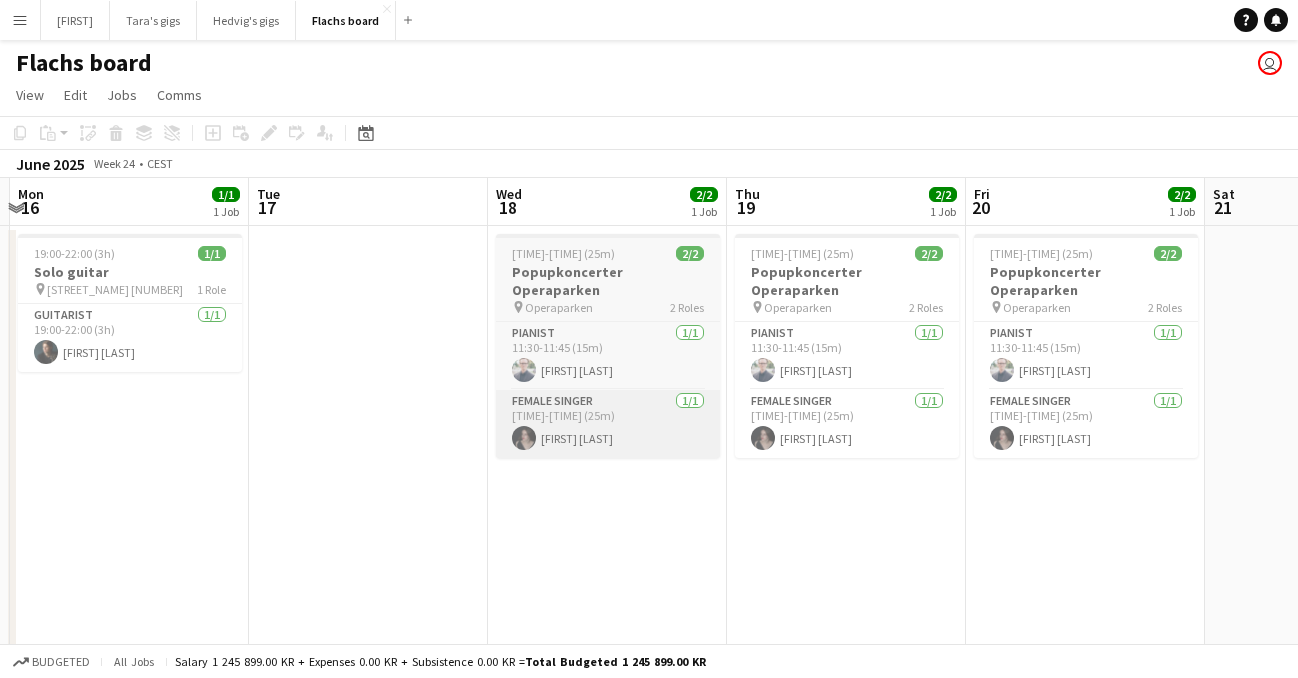scroll, scrollTop: 0, scrollLeft: 708, axis: horizontal 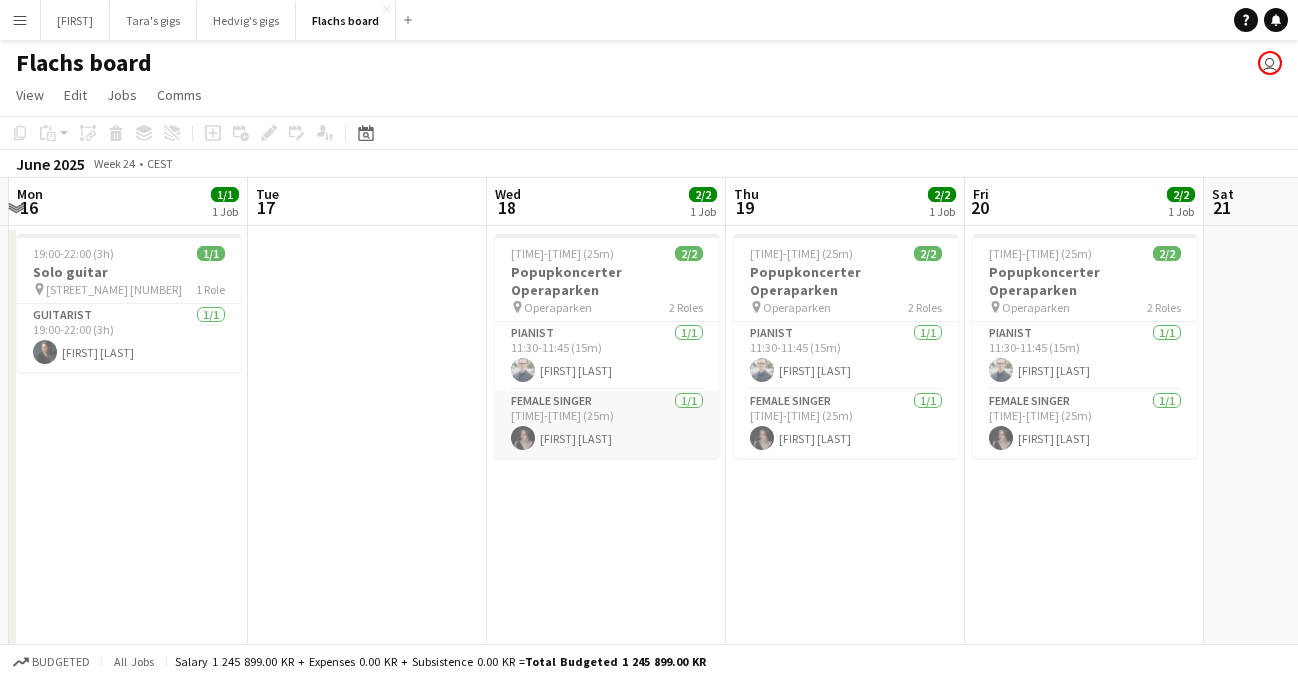 click on "Female Singer   1/1   [TIME]-[TIME] (25m)
[FIRST] [LAST]" at bounding box center [607, 424] 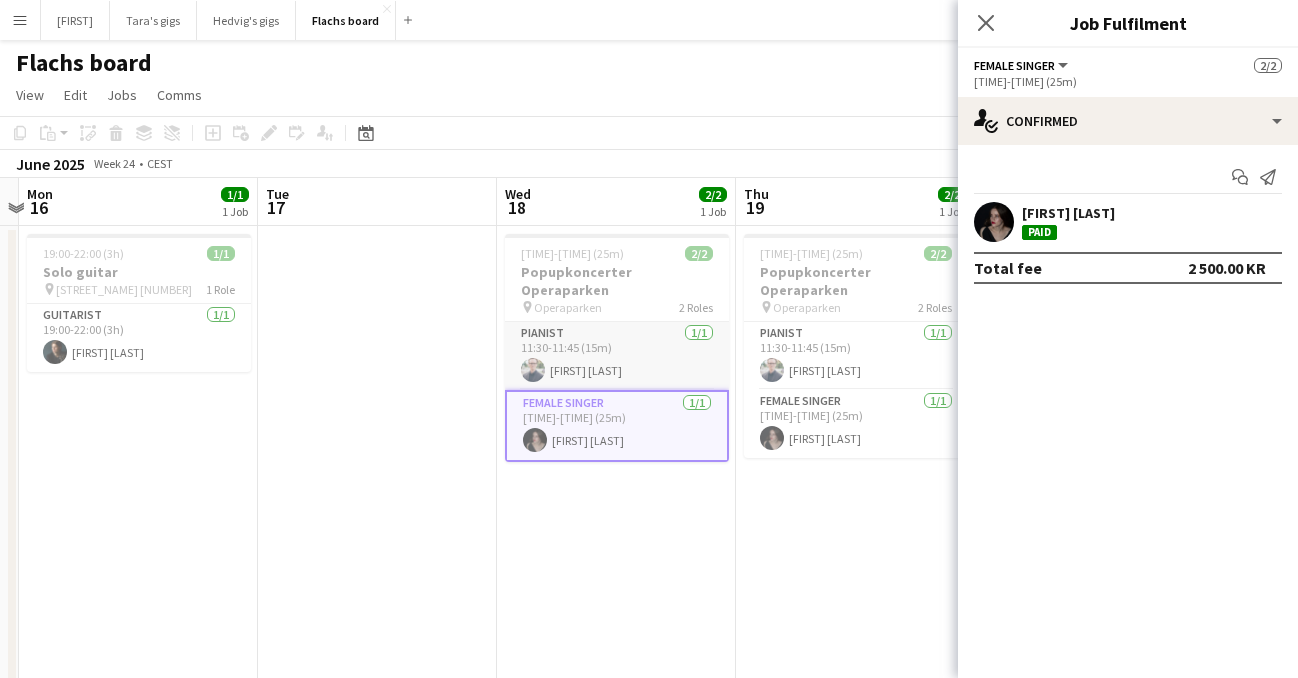 scroll, scrollTop: 0, scrollLeft: 712, axis: horizontal 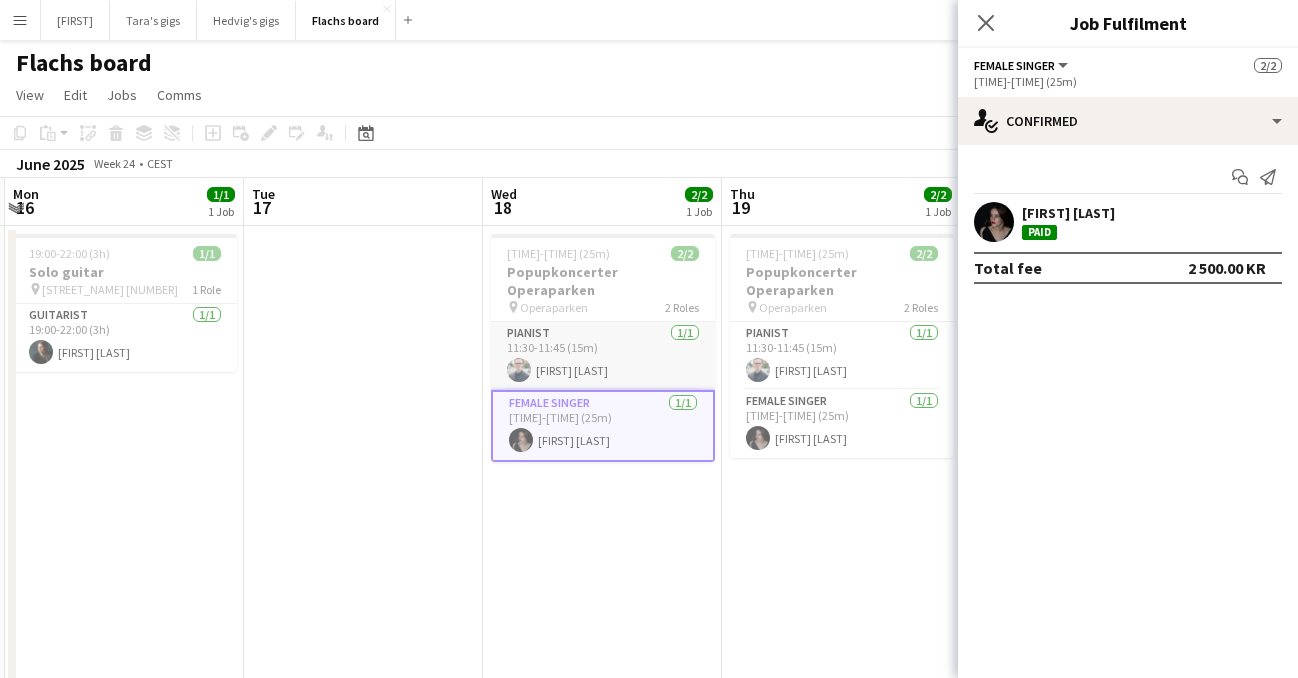 click on "Pianist   1/1   [TIME]-[TIME] (15m)
[FIRST] [LAST]" at bounding box center [603, 356] 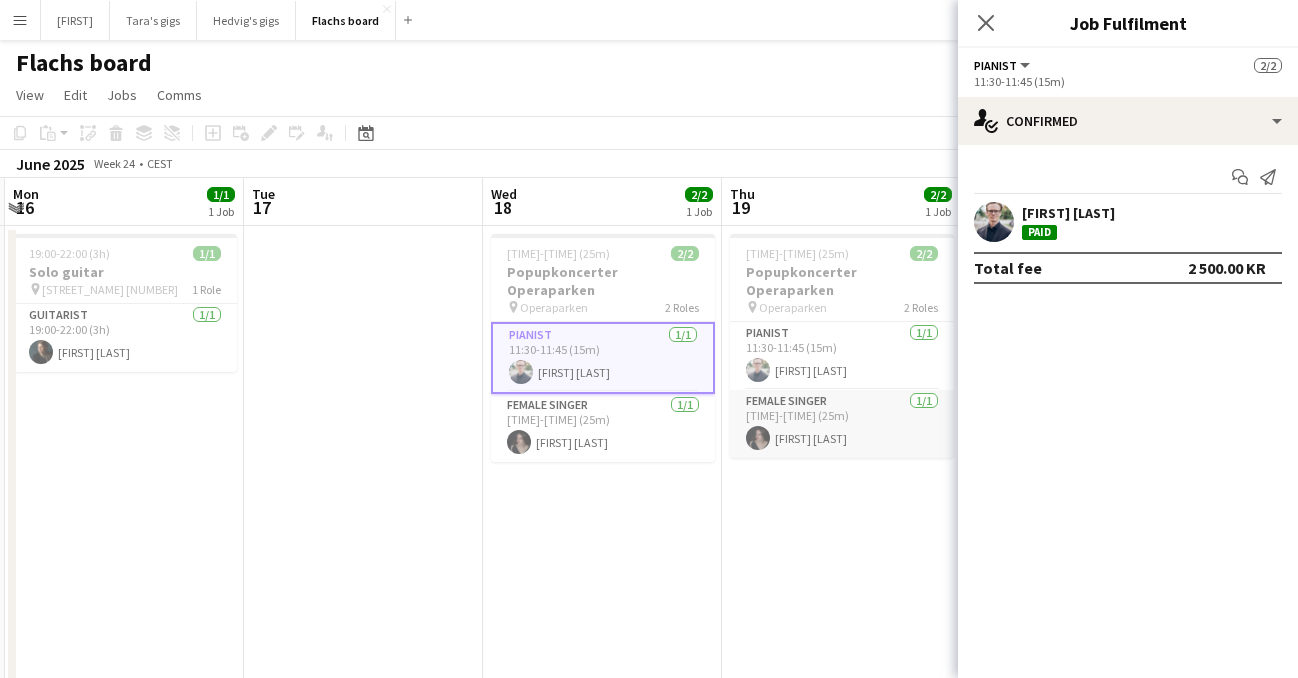 scroll, scrollTop: 1, scrollLeft: 0, axis: vertical 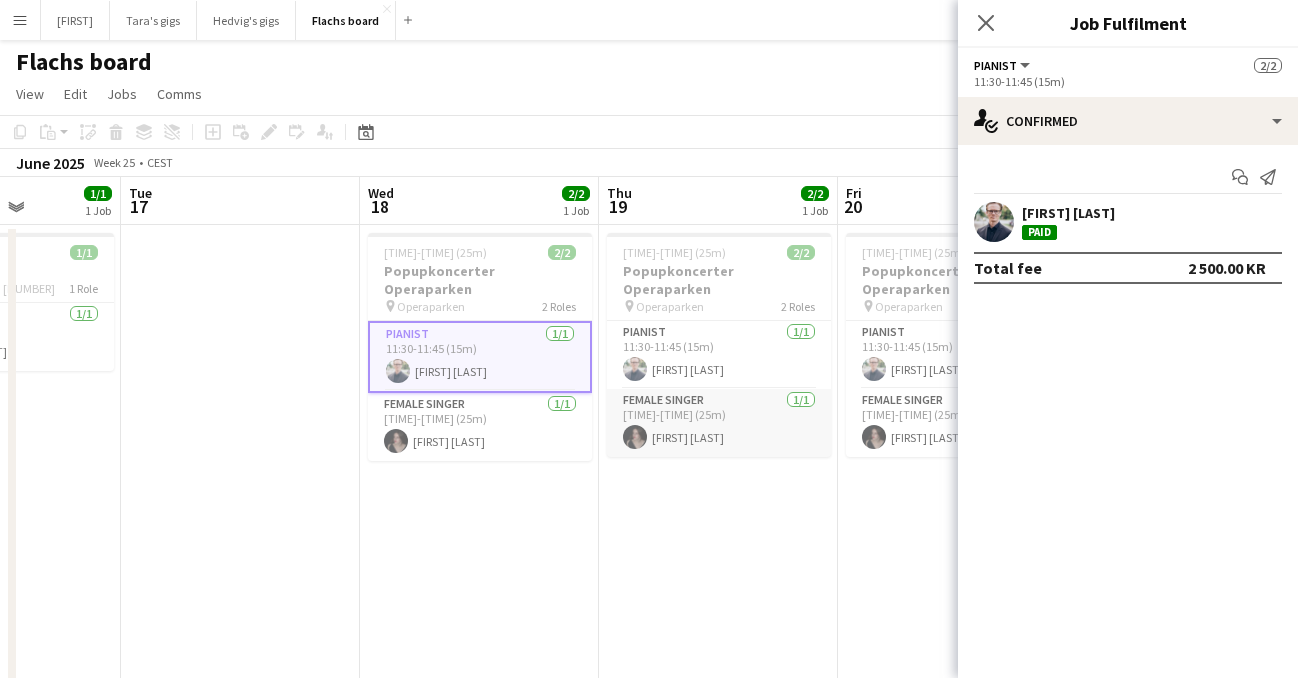 click on "Female Singer   1/1   [TIME]-[TIME] (25m)
[FIRST] [LAST]" at bounding box center [719, 423] 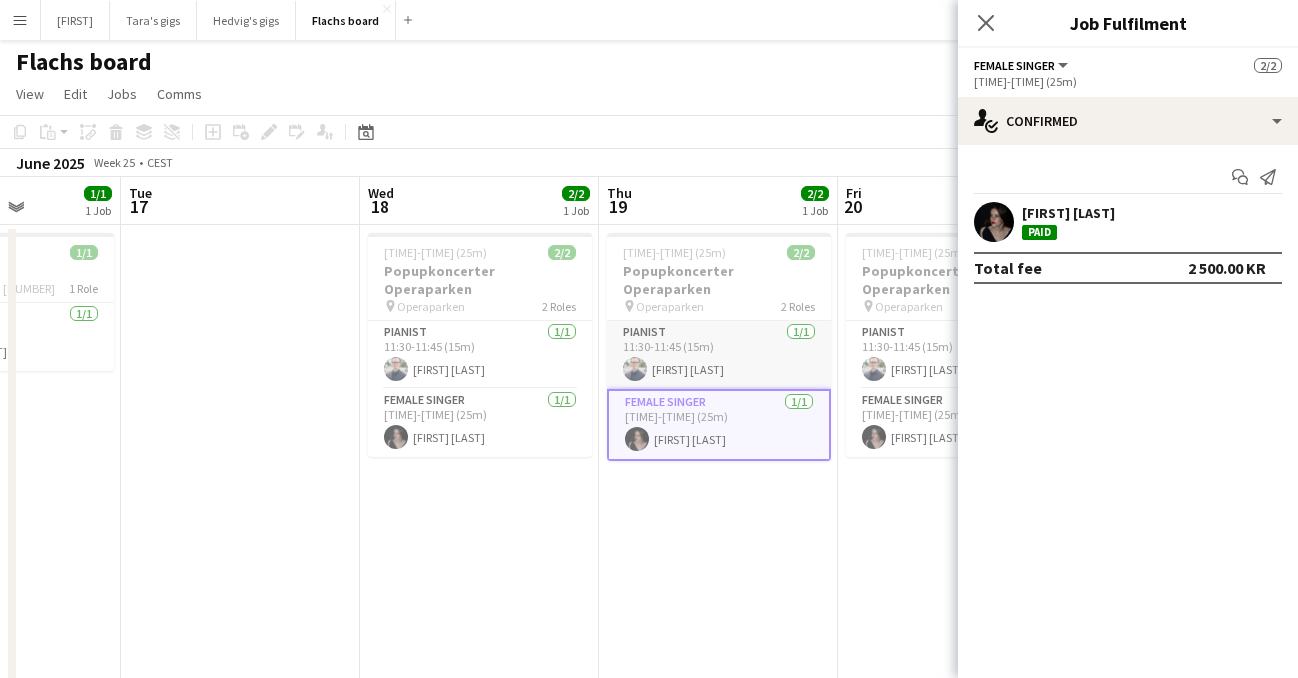 click on "Pianist   1/1   [TIME]-[TIME] (15m)
[FIRST] [LAST]" at bounding box center (719, 355) 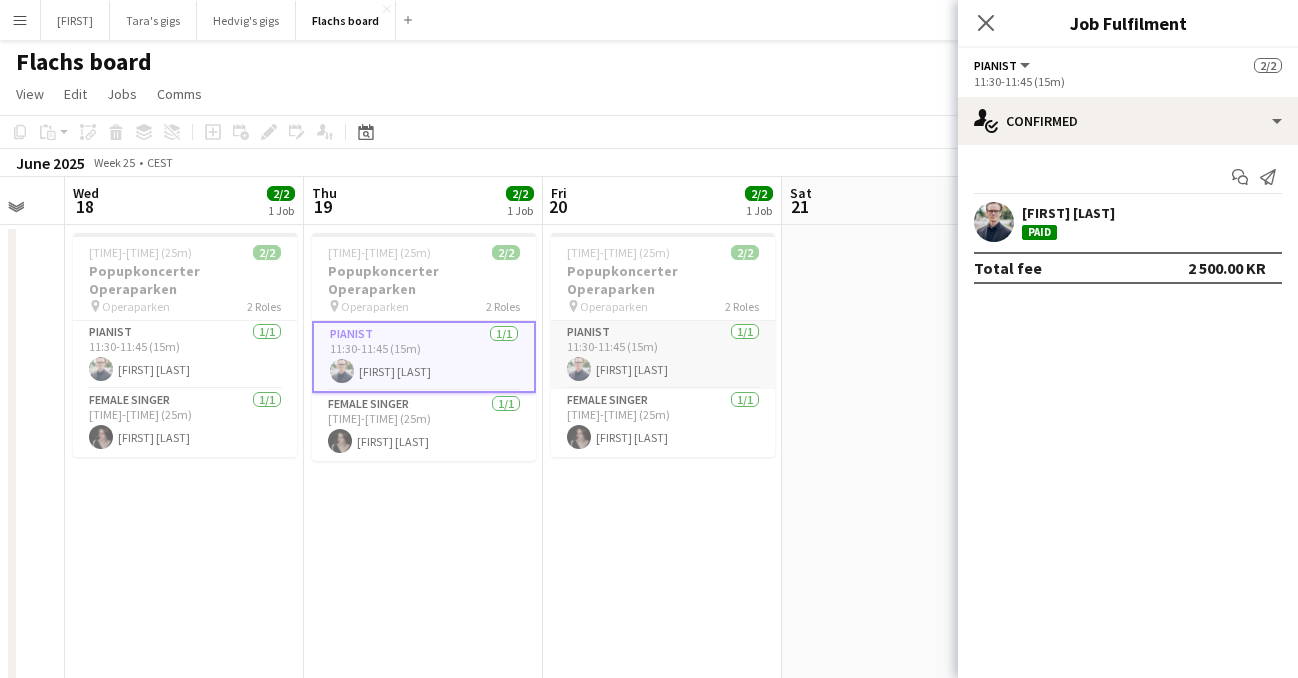scroll, scrollTop: 0, scrollLeft: 654, axis: horizontal 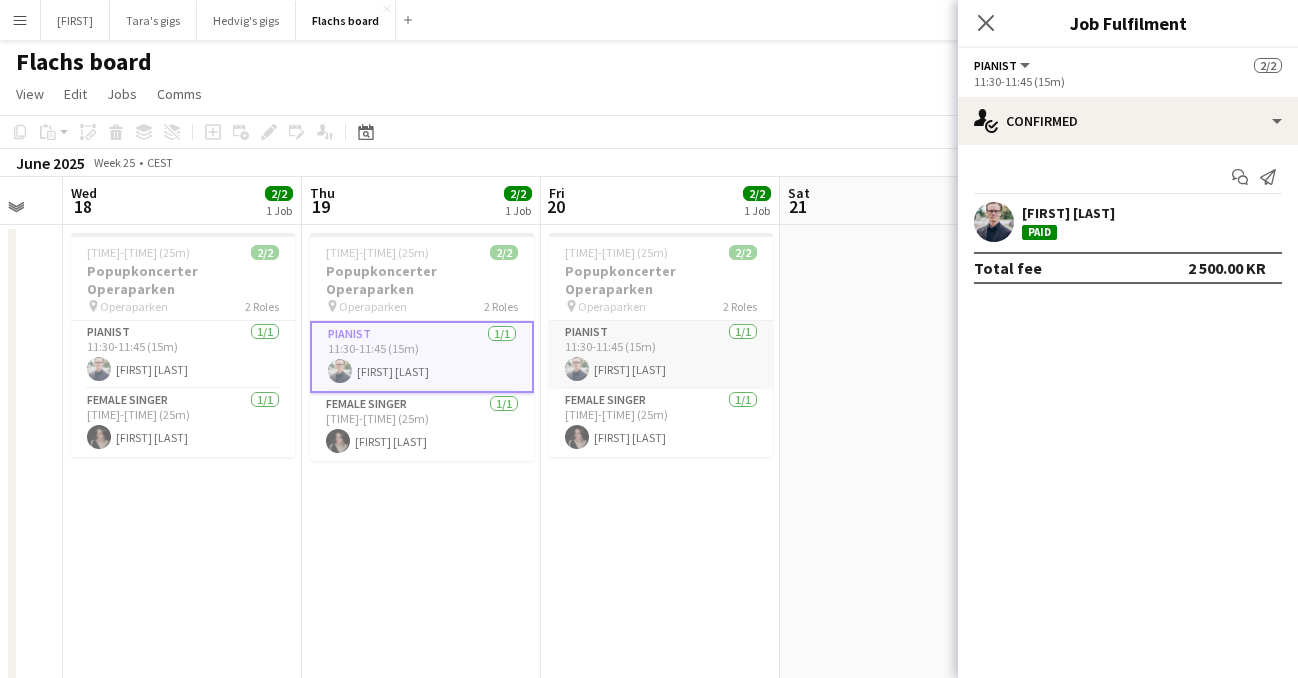 click on "Pianist   1/1   [TIME]-[TIME] (15m)
[FIRST] [LAST]" at bounding box center [661, 355] 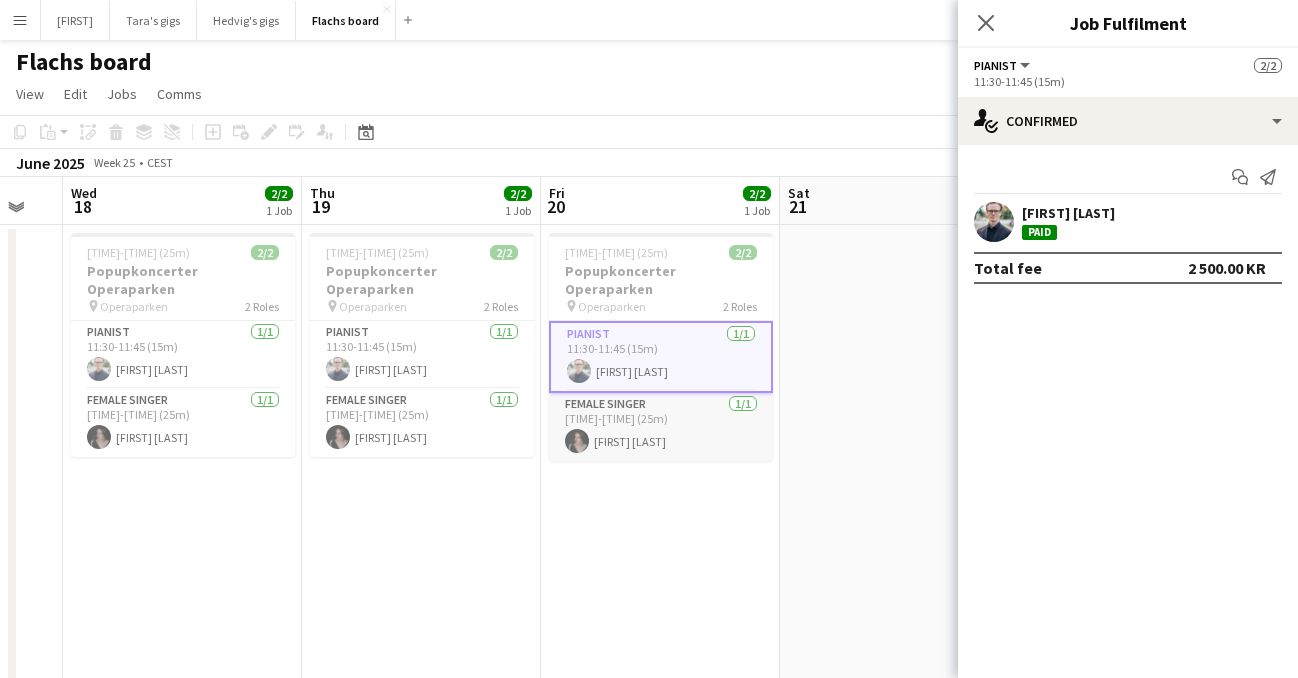 click on "Female Singer   1/1   [TIME]-[TIME] (25m)
[FIRST] [LAST]" at bounding box center [661, 427] 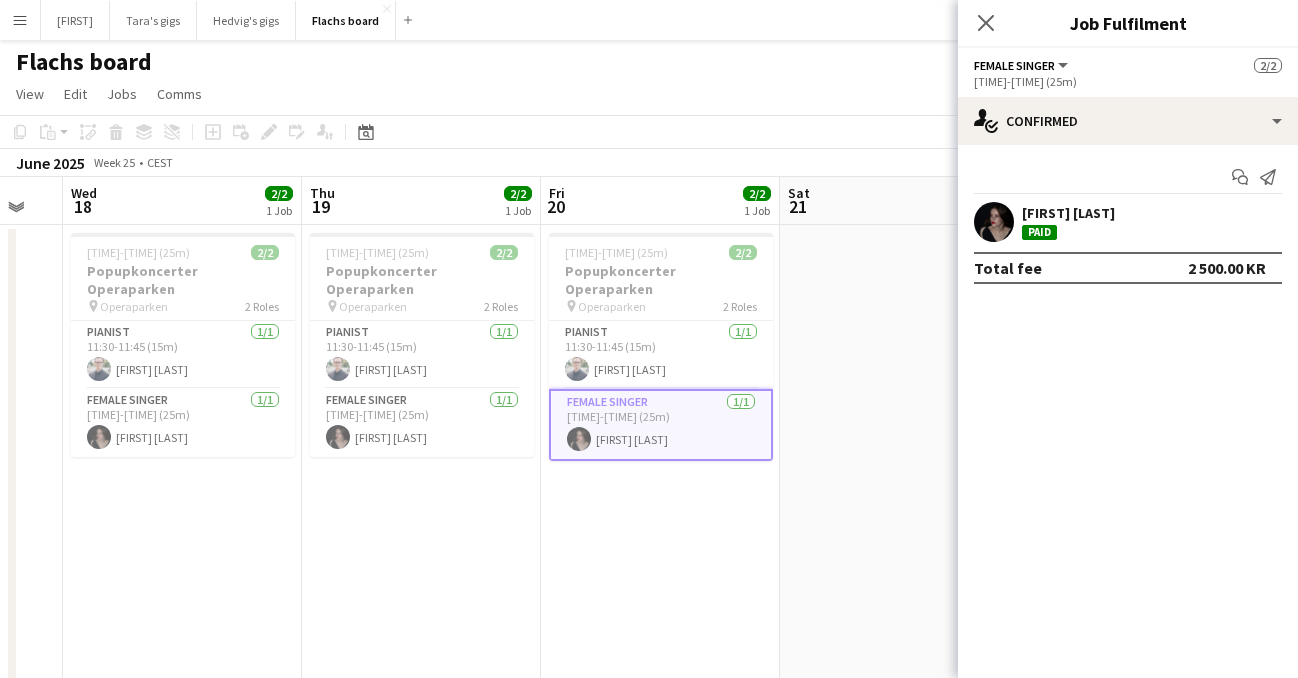 click on "Close pop-in" 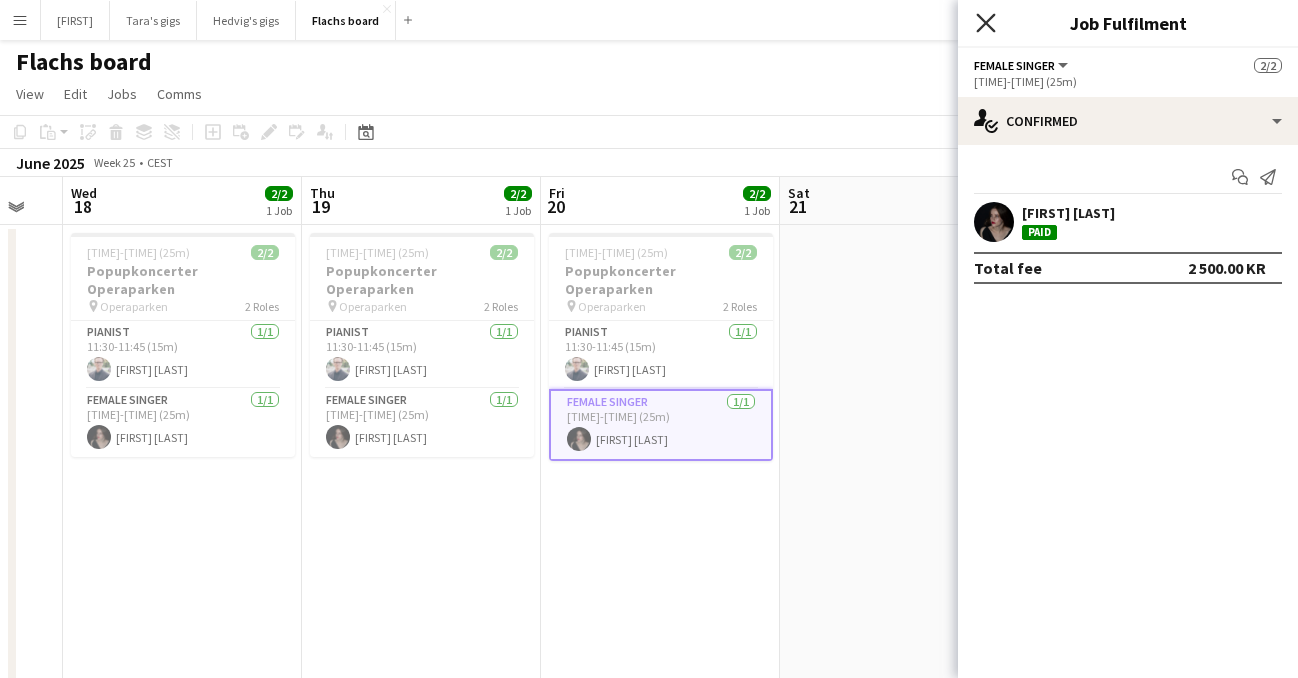 click on "Close pop-in" 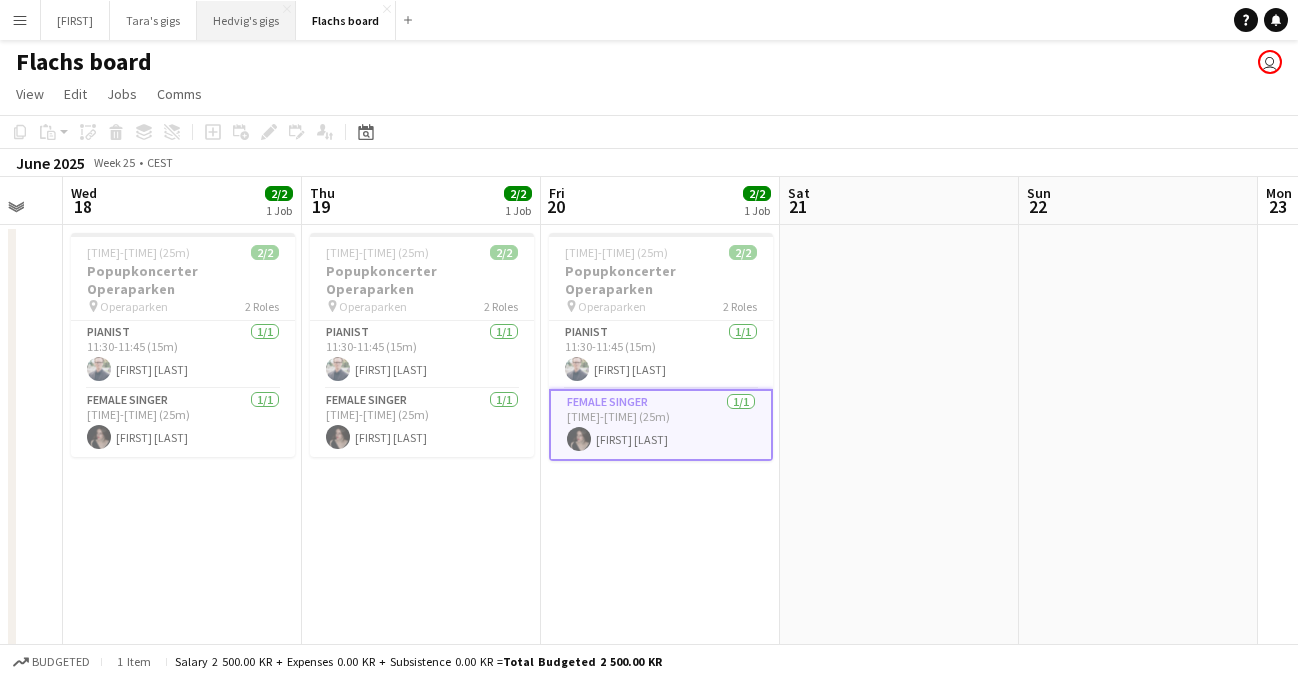 click on "Hedvig's gigs
Close" at bounding box center [246, 20] 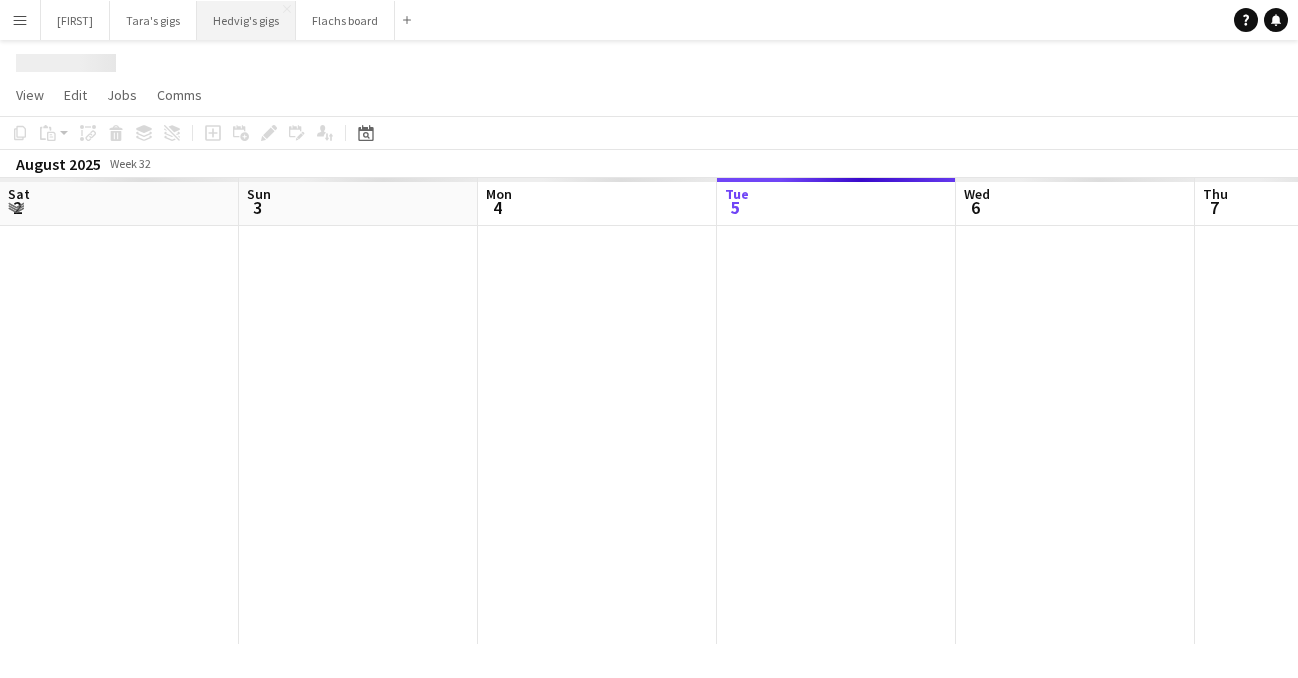 scroll, scrollTop: 0, scrollLeft: 0, axis: both 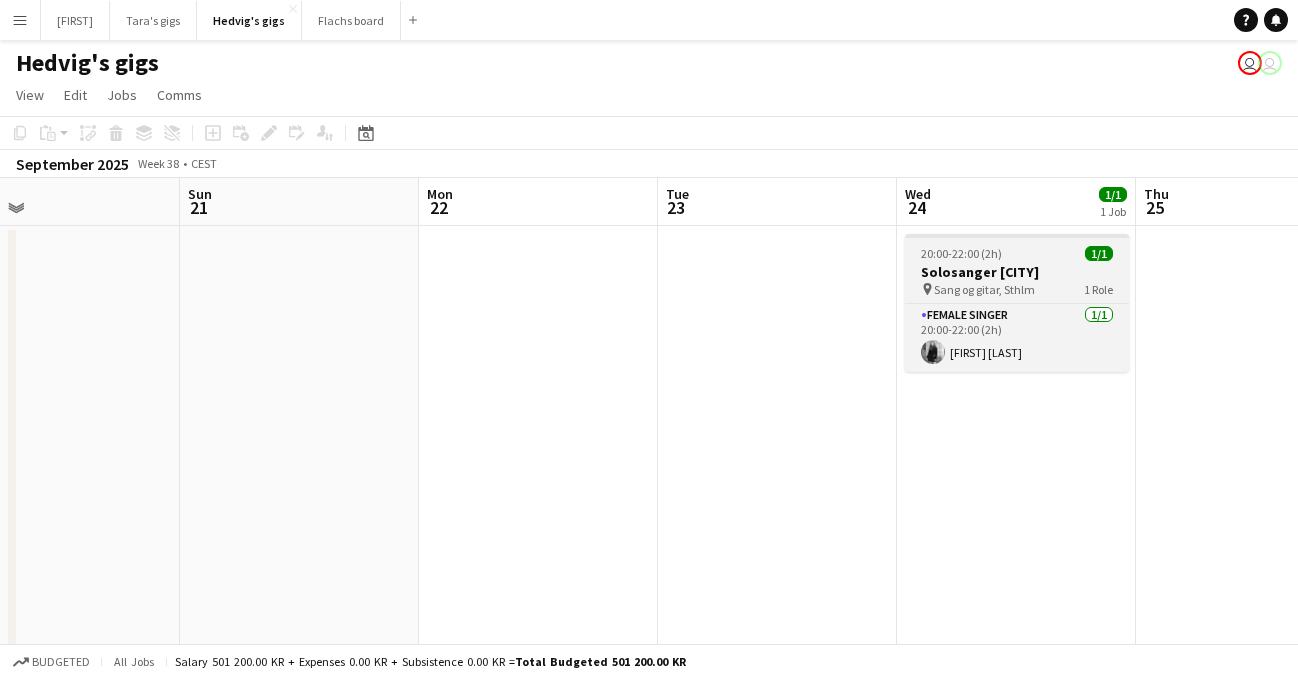 click on "Solosanger [CITY]" at bounding box center (1017, 272) 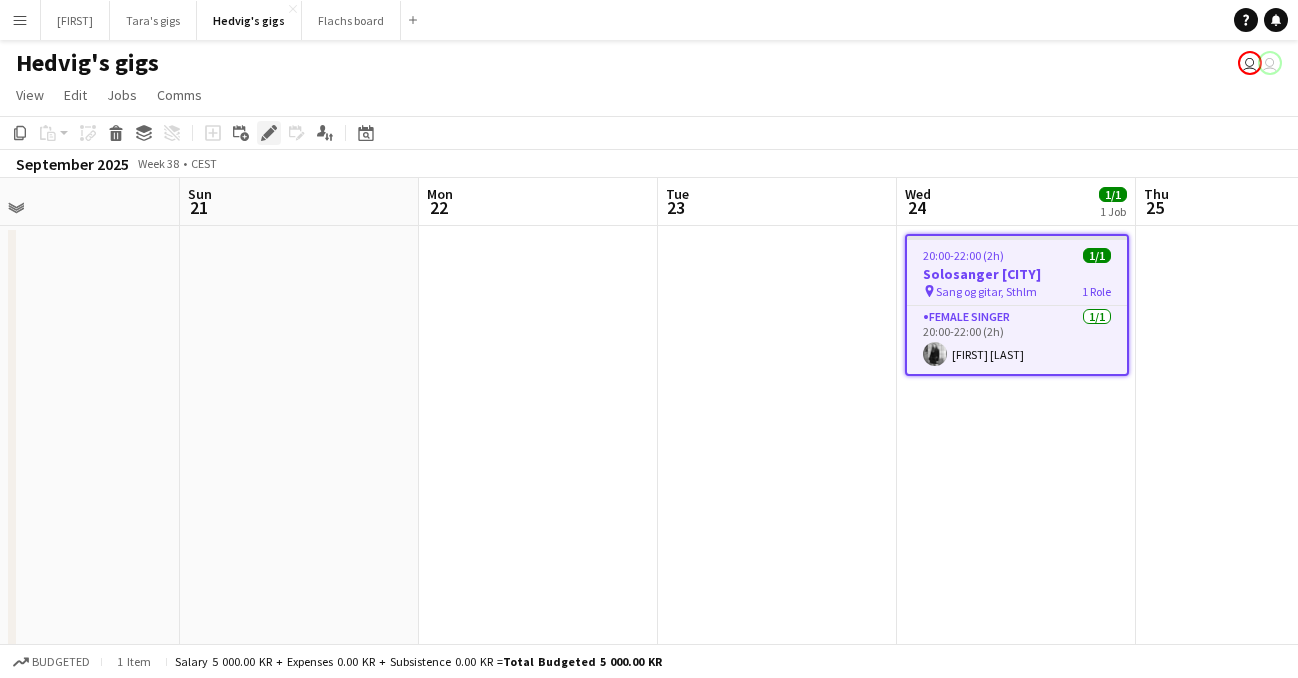 click on "Edit" 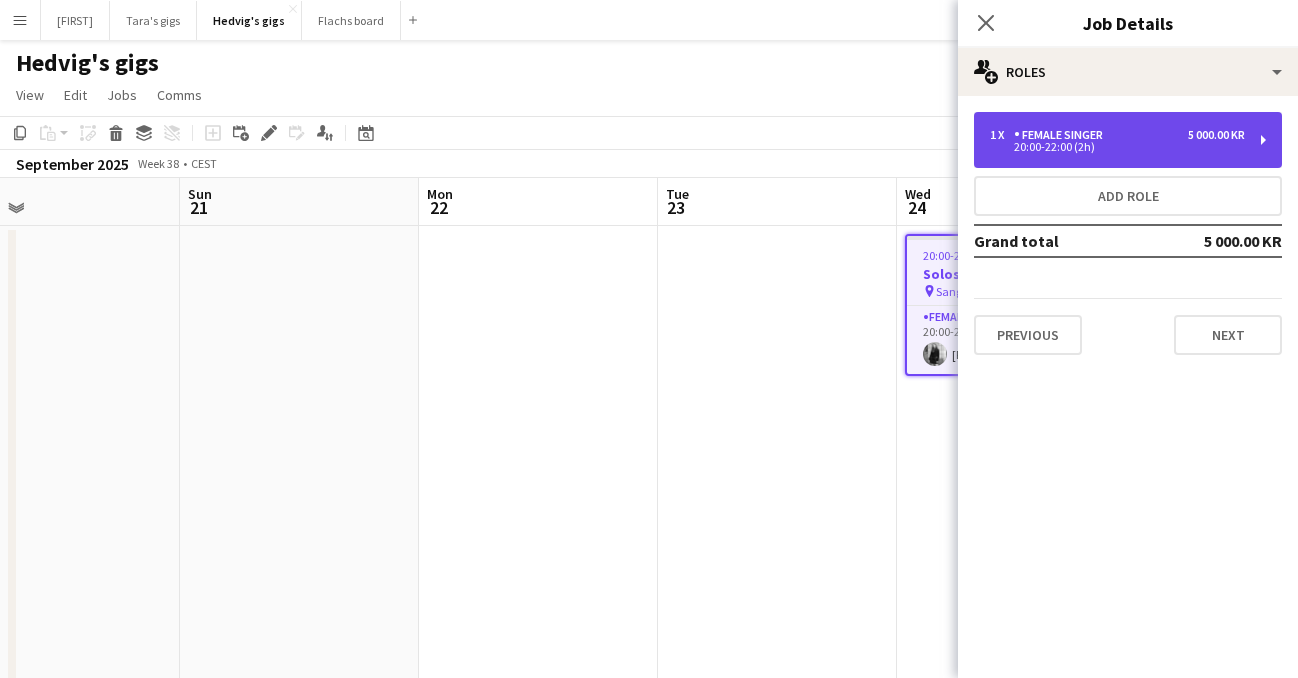 click on "5 000.00 KR" at bounding box center [1216, 135] 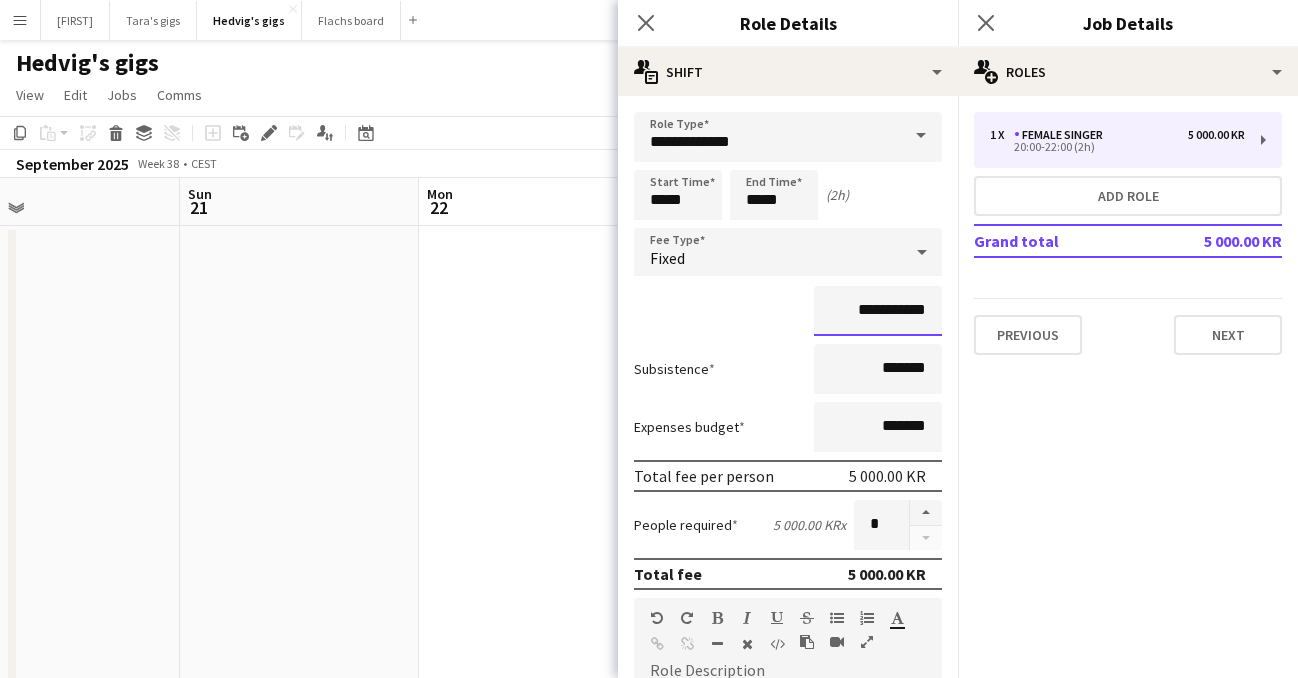 click on "**********" at bounding box center (878, 311) 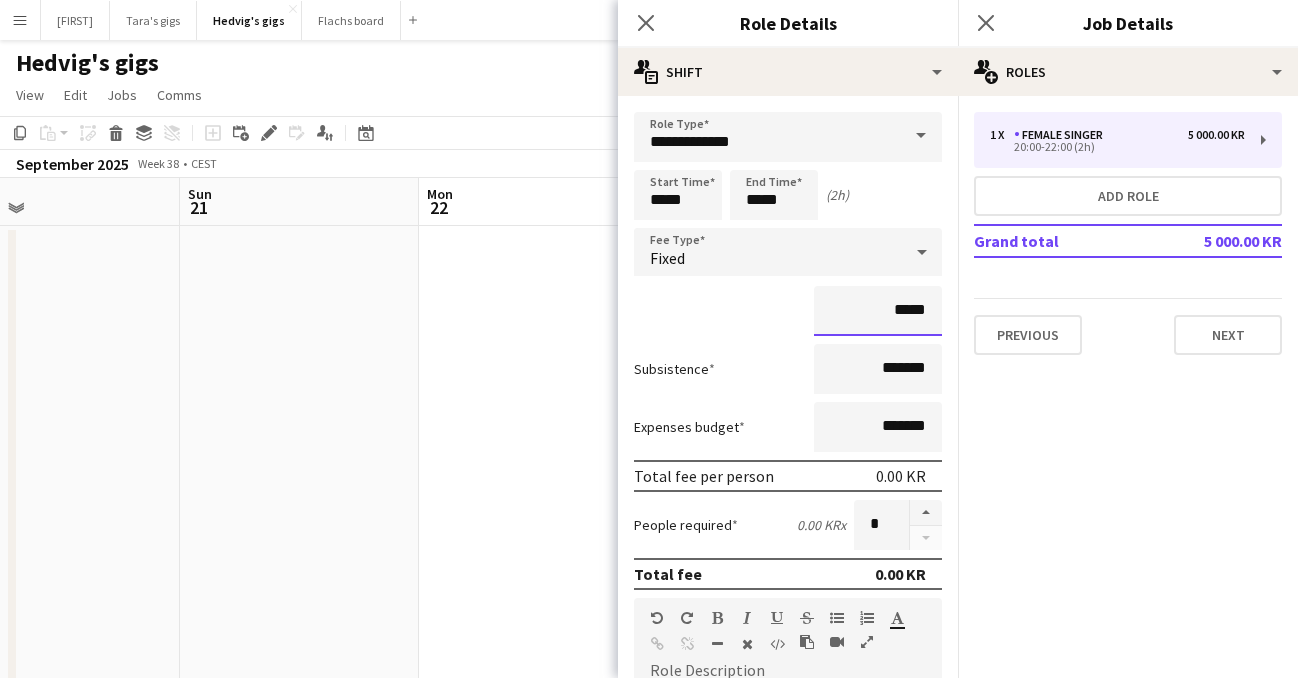 type on "****" 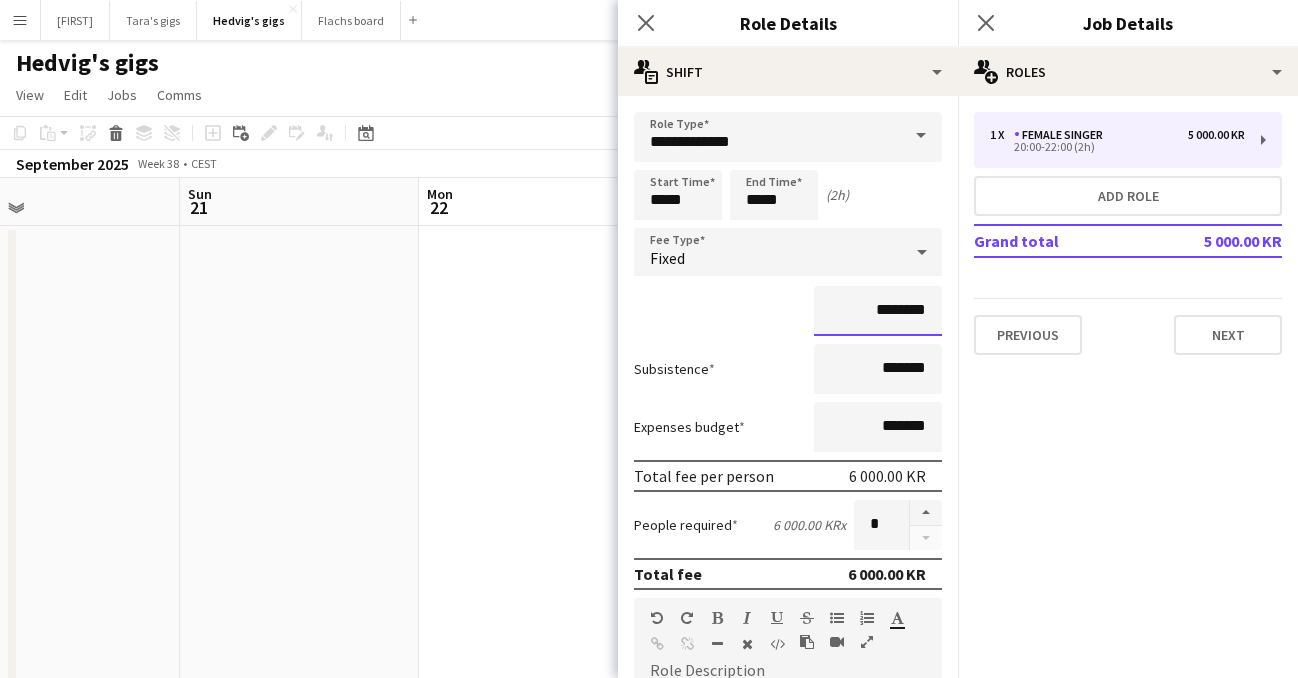type on "********" 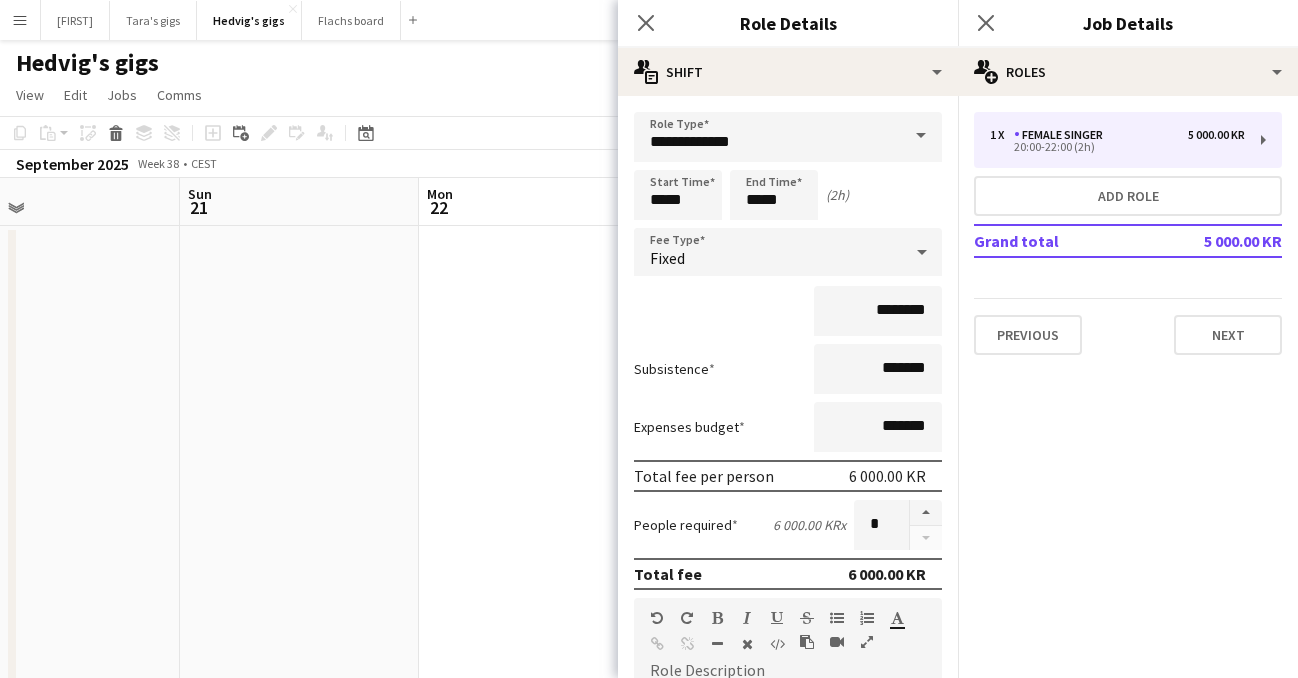 click on "1 x   Female Singer   5 000.00 KR   [TIME]-[TIME] (2h)   Add role   Grand total   5 000.00 KR   Previous   Next" 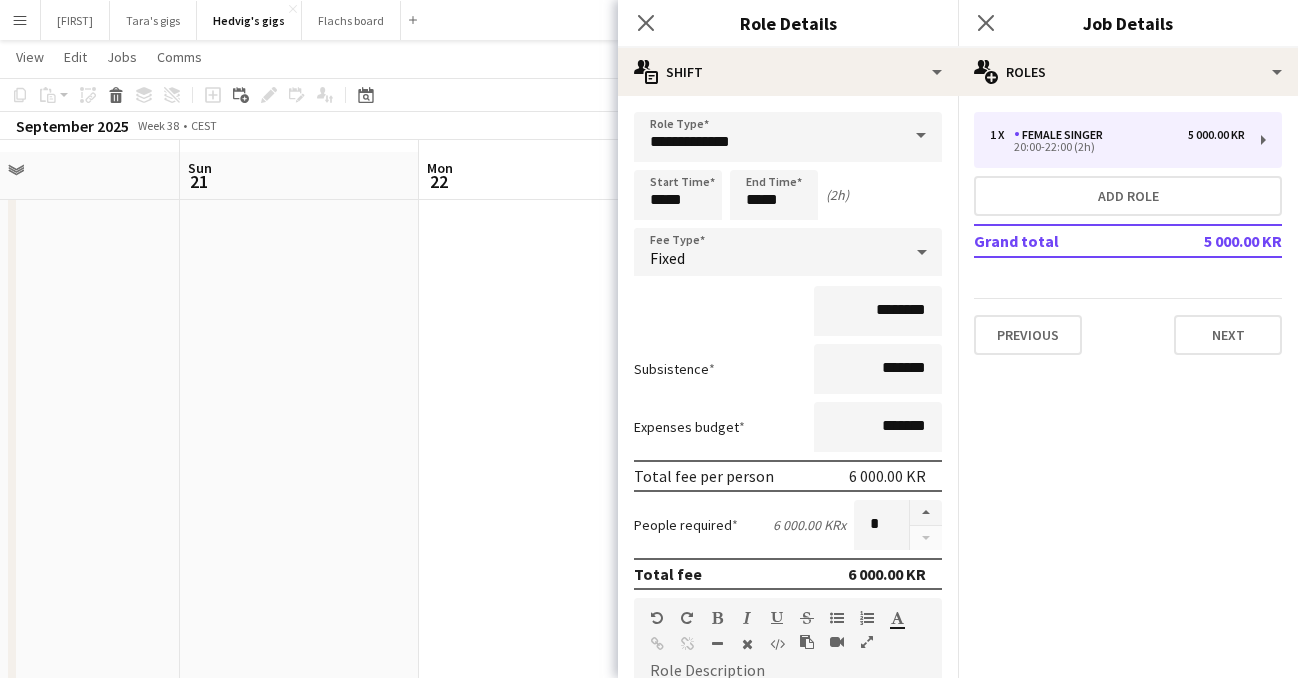 scroll, scrollTop: 15, scrollLeft: 0, axis: vertical 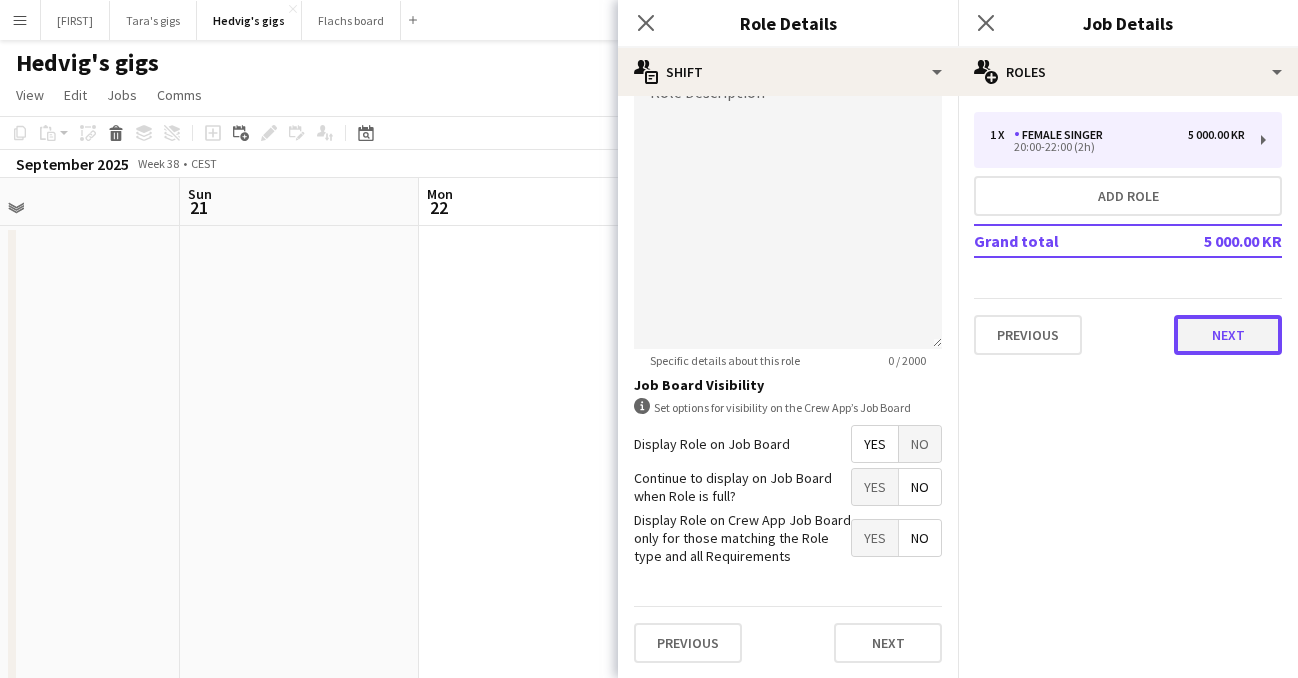click on "Next" at bounding box center [1228, 335] 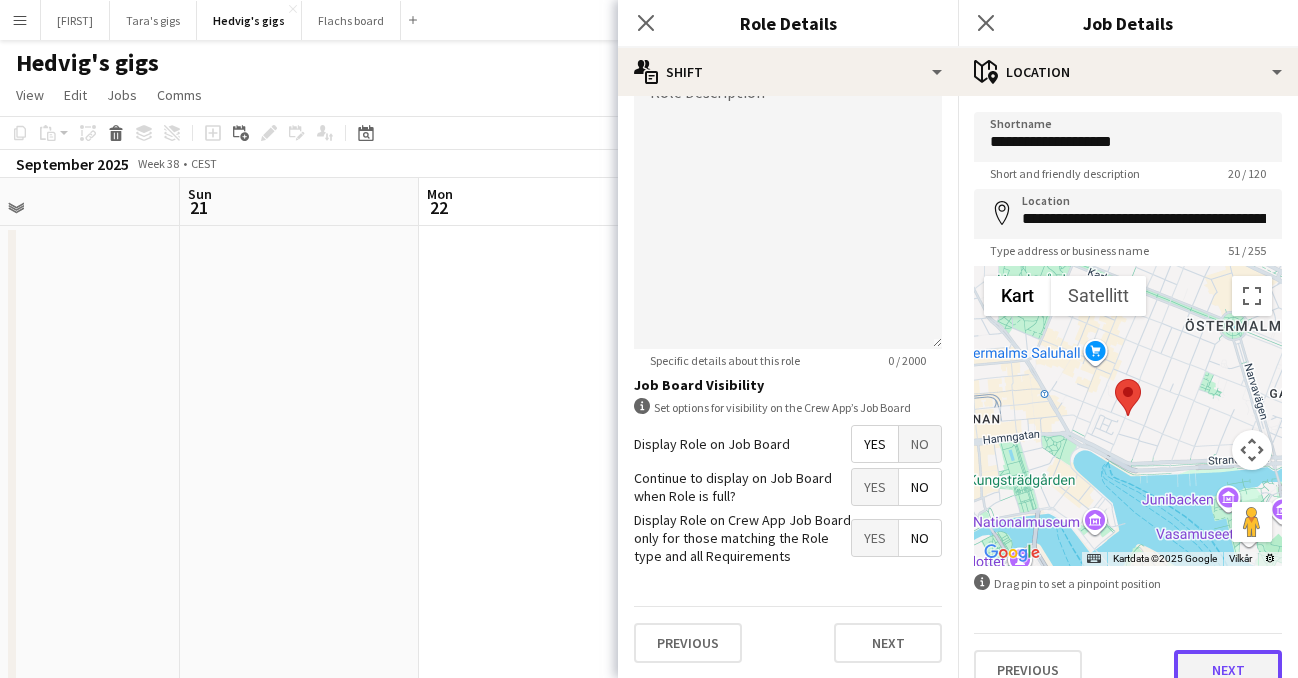 click on "Next" at bounding box center [1228, 670] 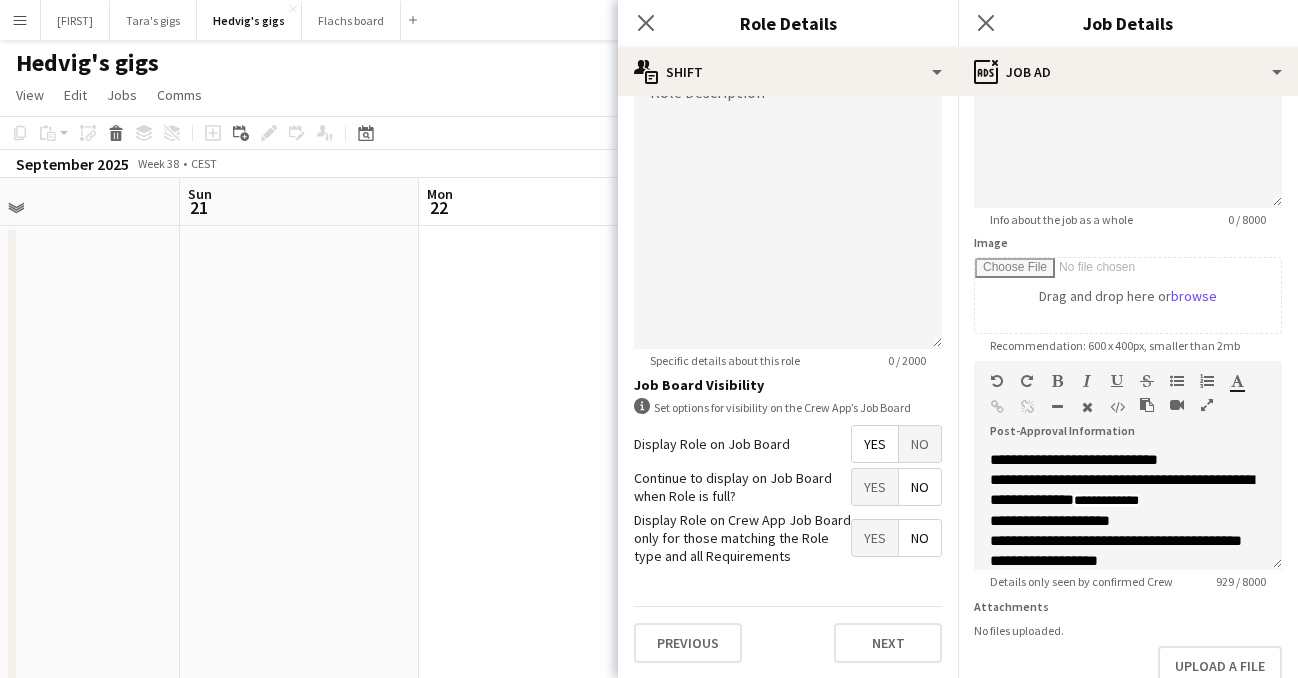 scroll, scrollTop: 310, scrollLeft: 0, axis: vertical 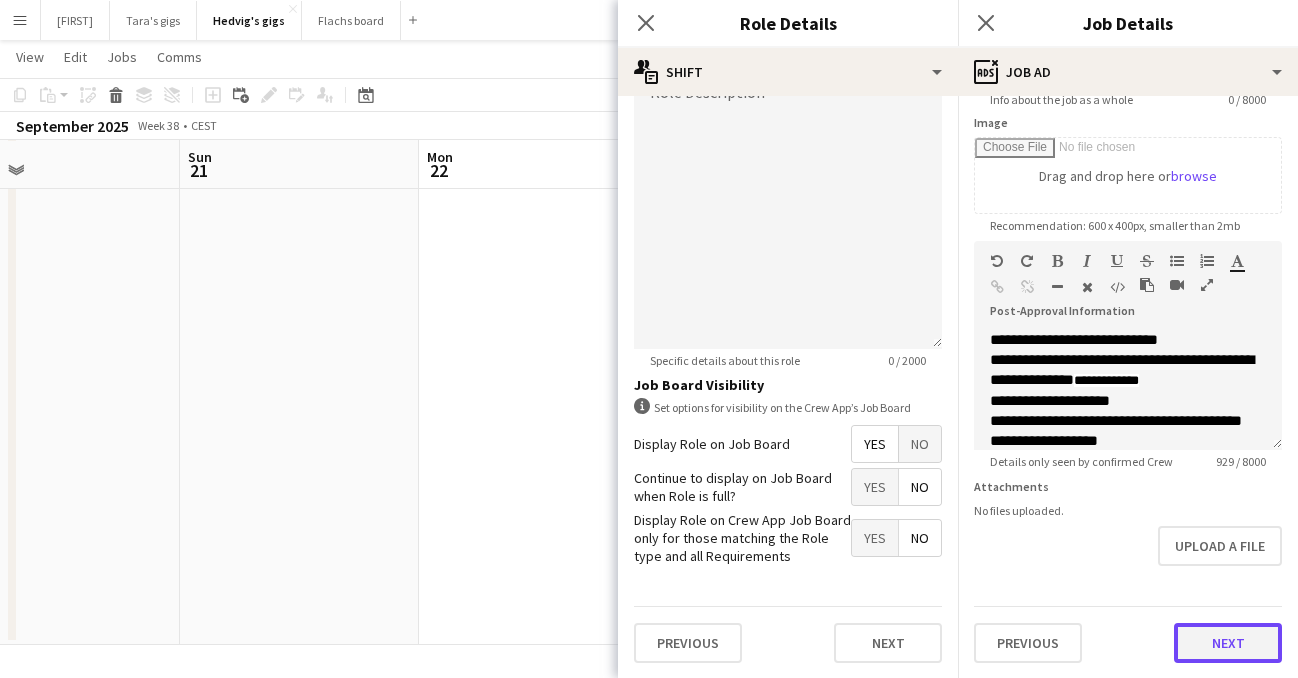 click on "Next" at bounding box center (1228, 643) 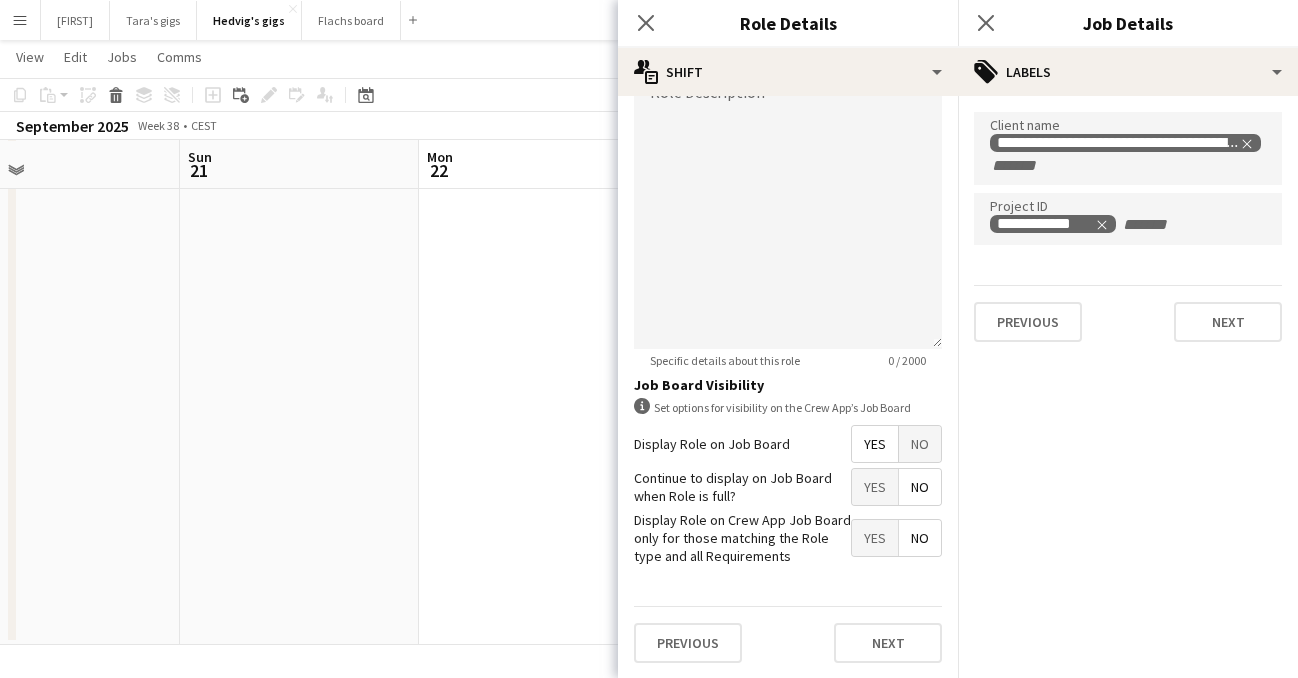 scroll, scrollTop: 0, scrollLeft: 0, axis: both 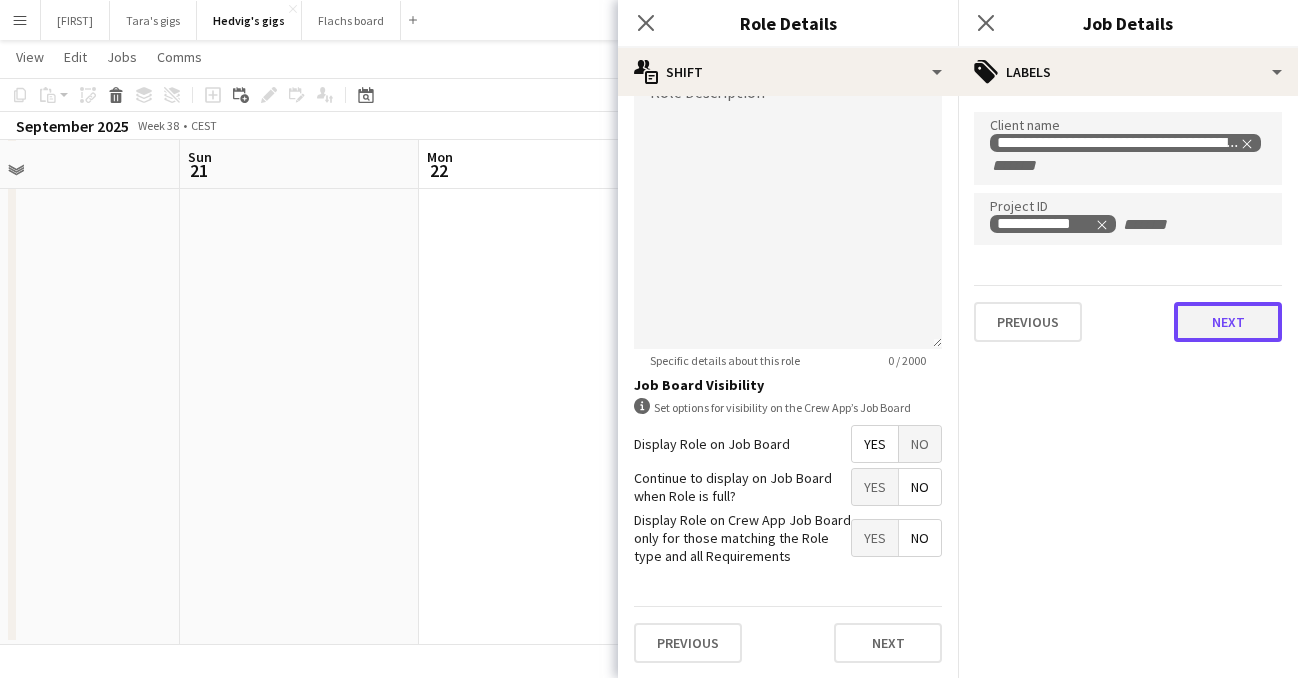 click on "Next" at bounding box center (1228, 322) 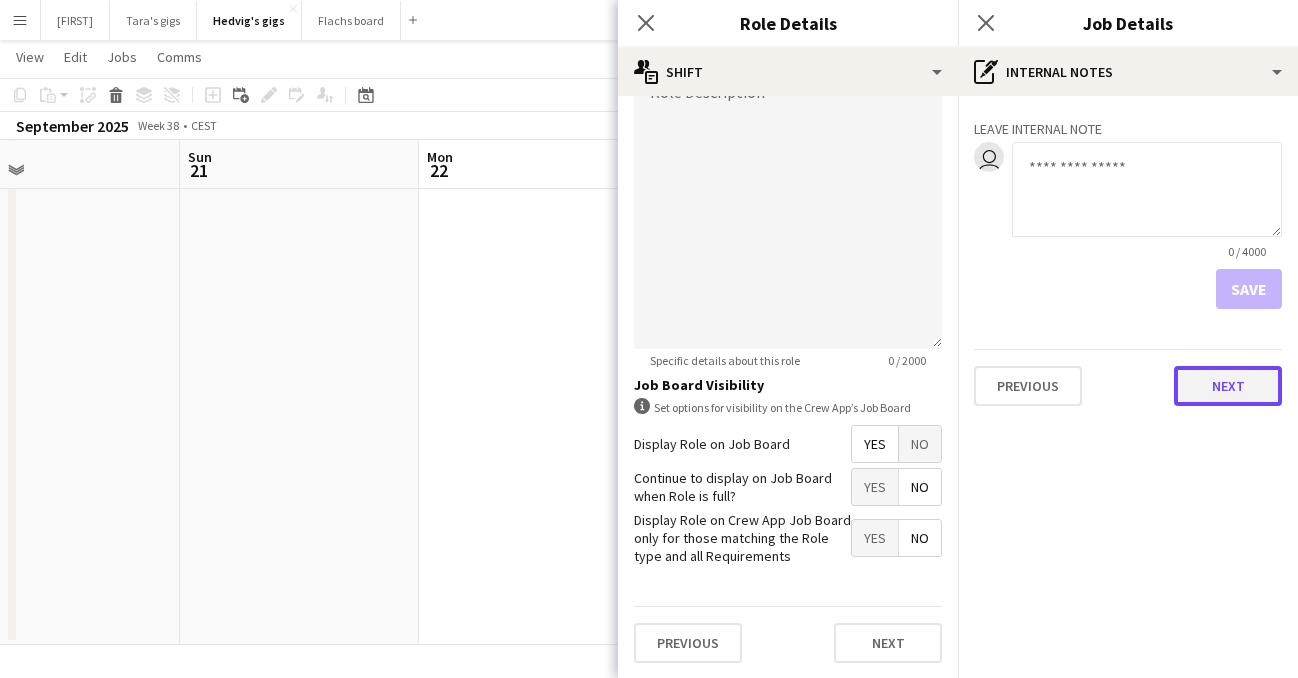 click on "Next" at bounding box center [1228, 386] 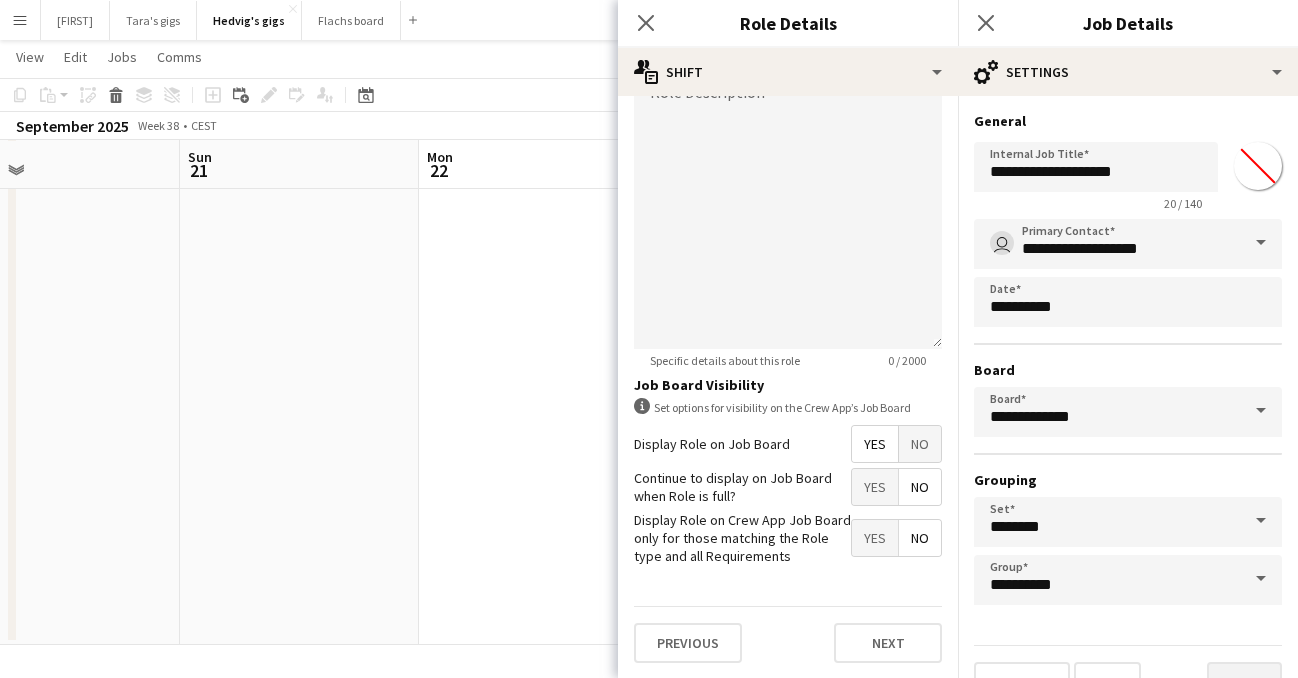 scroll, scrollTop: 40, scrollLeft: 0, axis: vertical 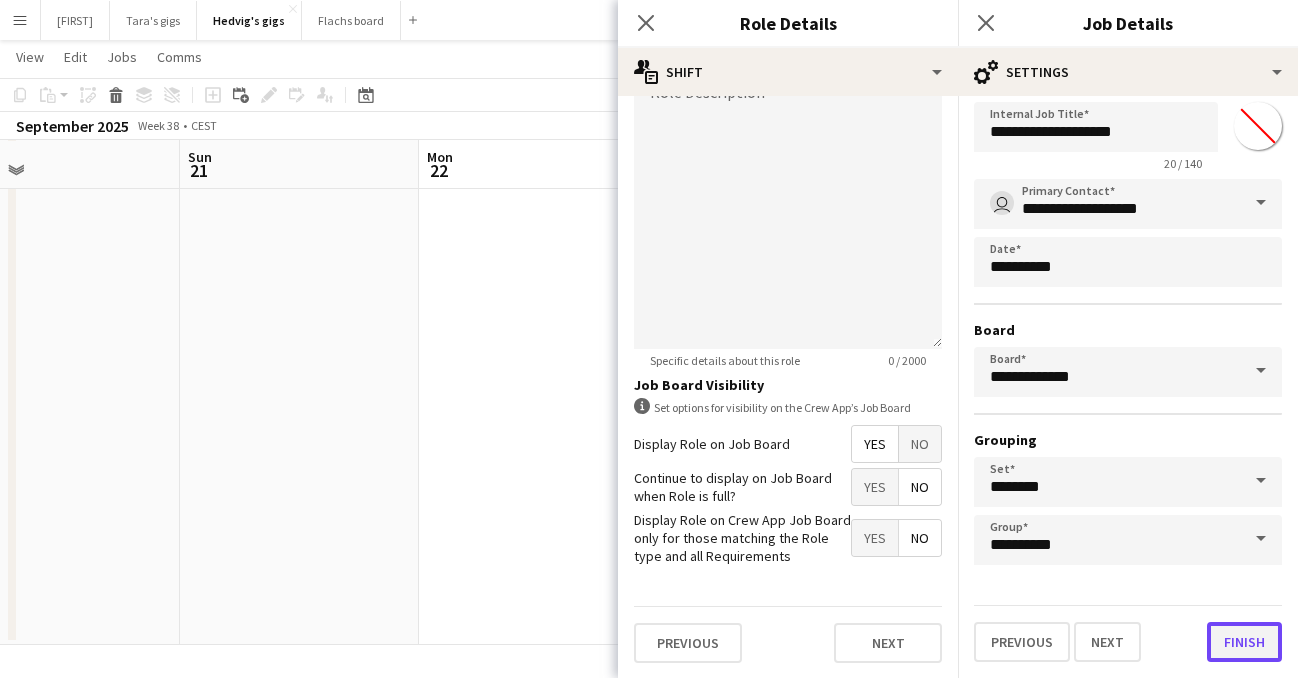 click on "Finish" at bounding box center [1244, 642] 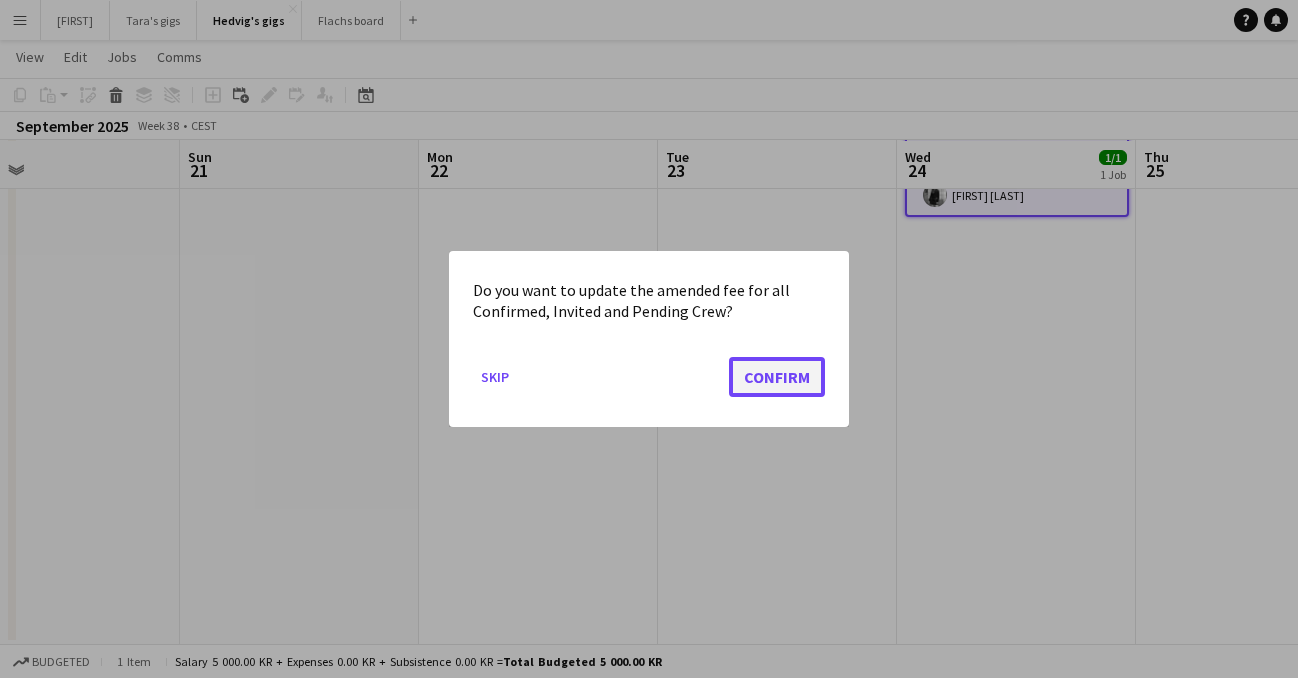 click on "Confirm" 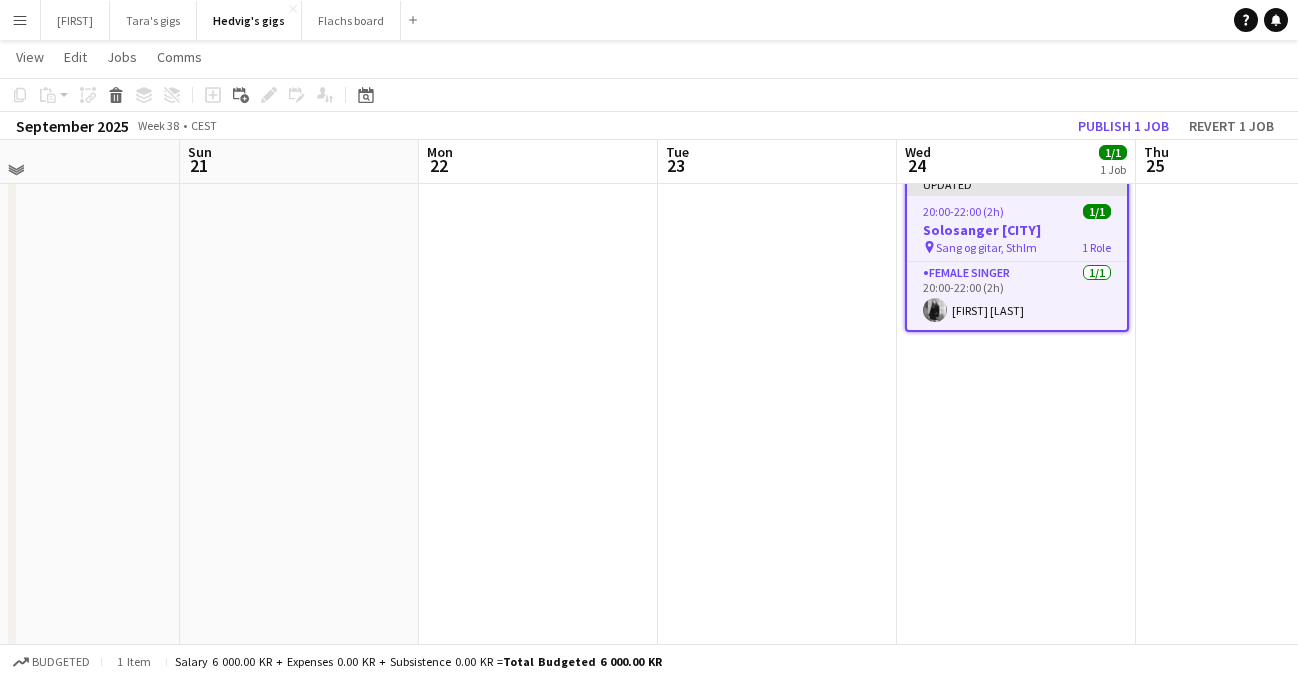 scroll, scrollTop: 0, scrollLeft: 0, axis: both 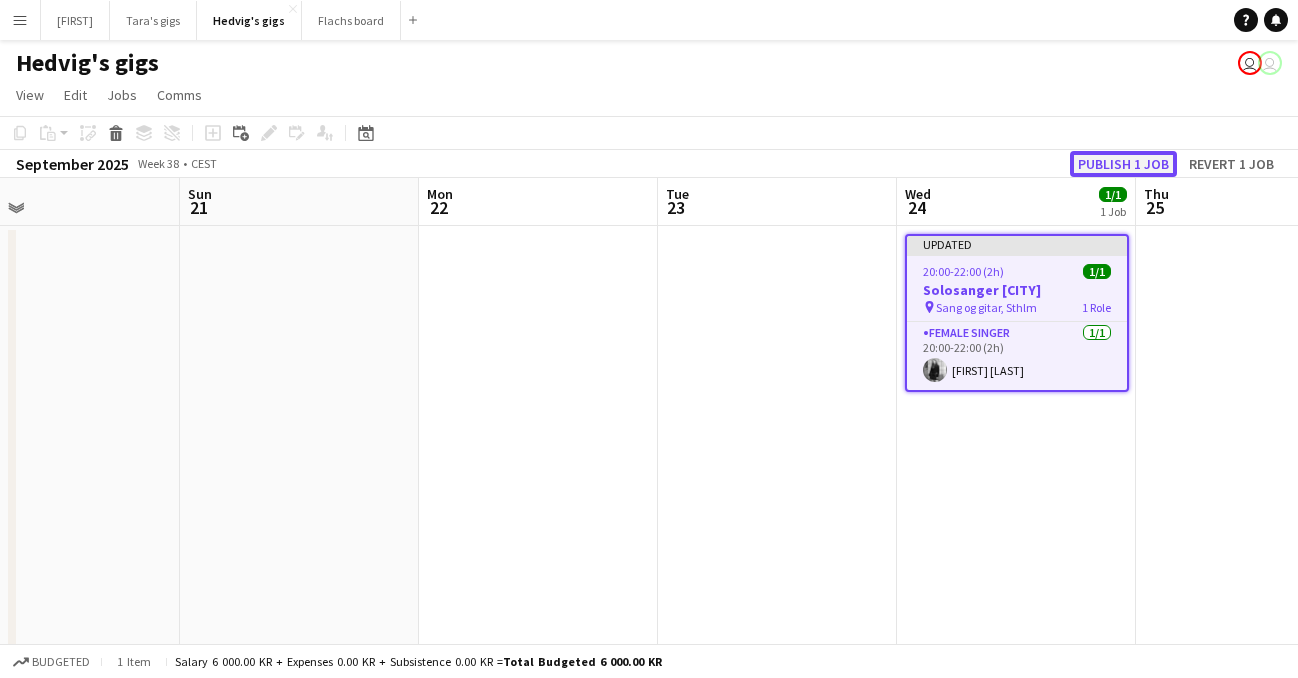 click on "Publish 1 job" 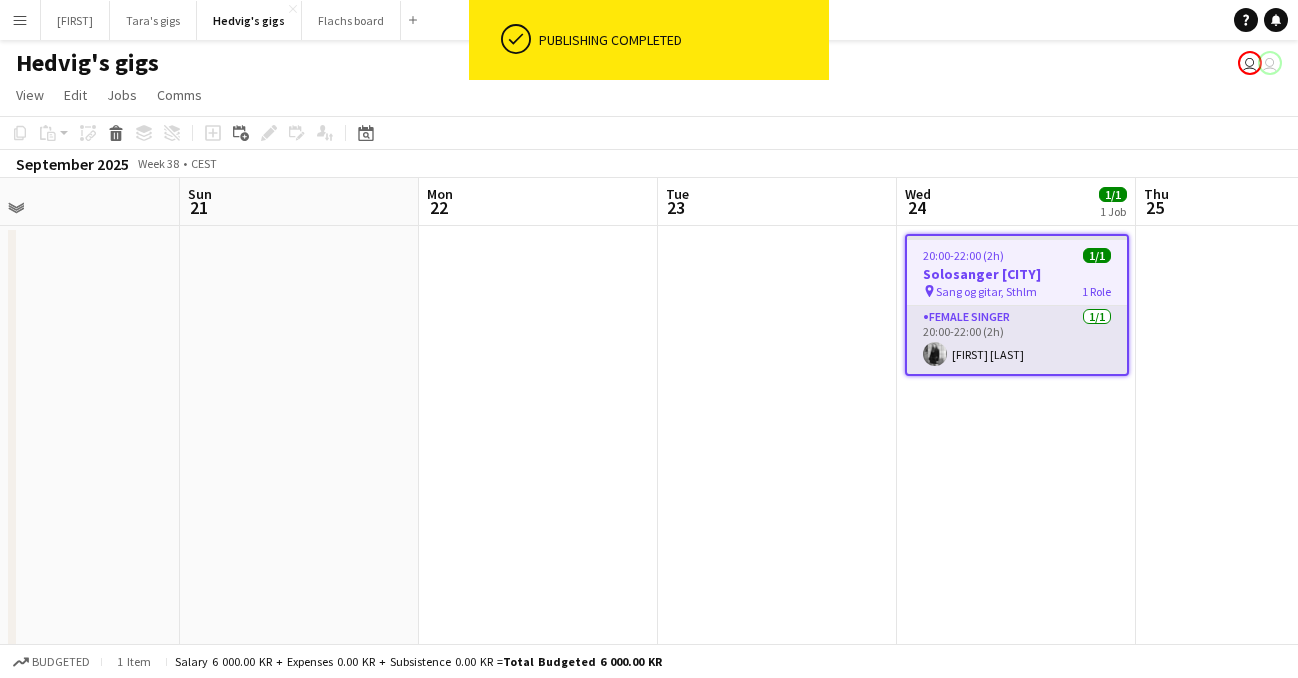 click on "Female Singer   1/1   [TIME]-[TIME] (2h)
[FIRST] [LAST]" at bounding box center (1017, 340) 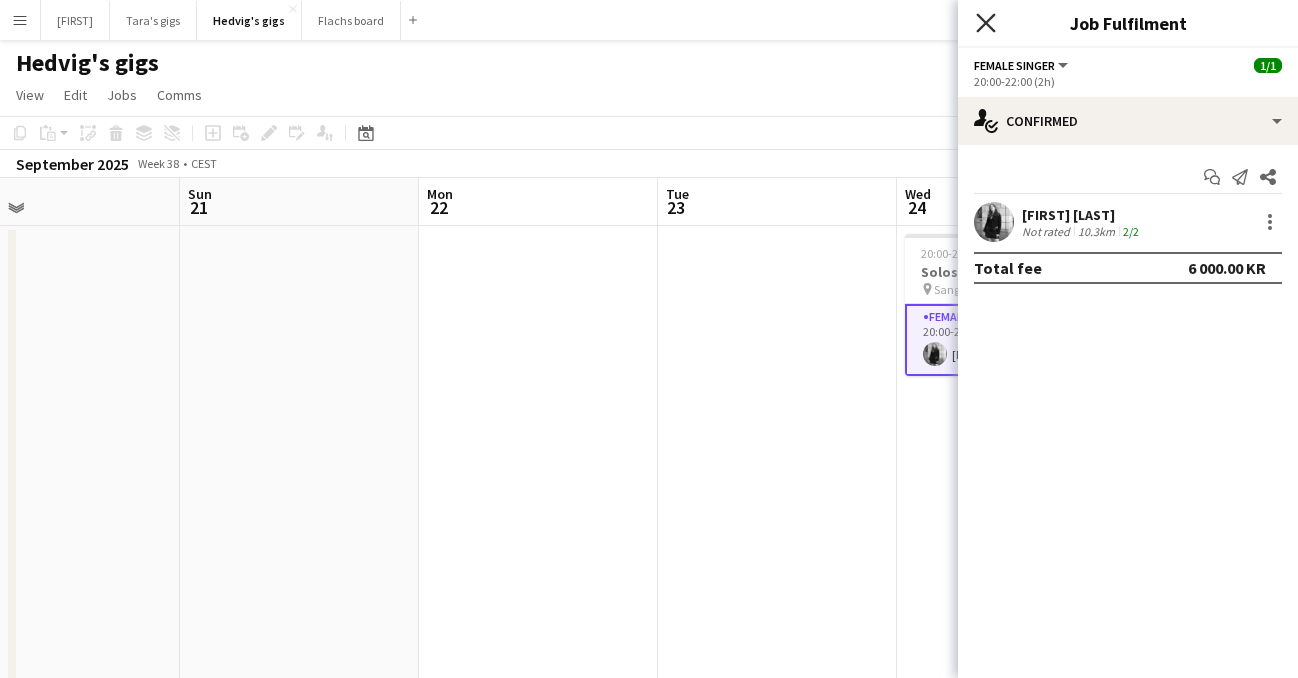 click 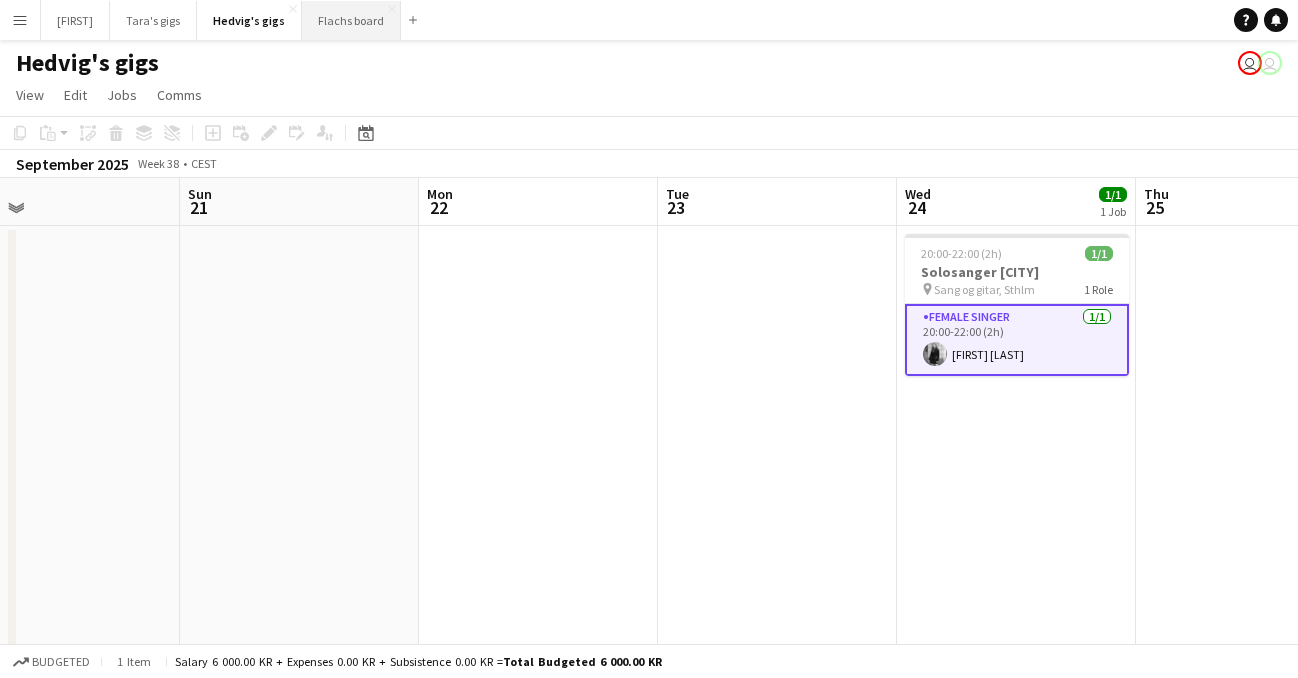 click on "Flachs board
Close" at bounding box center [351, 20] 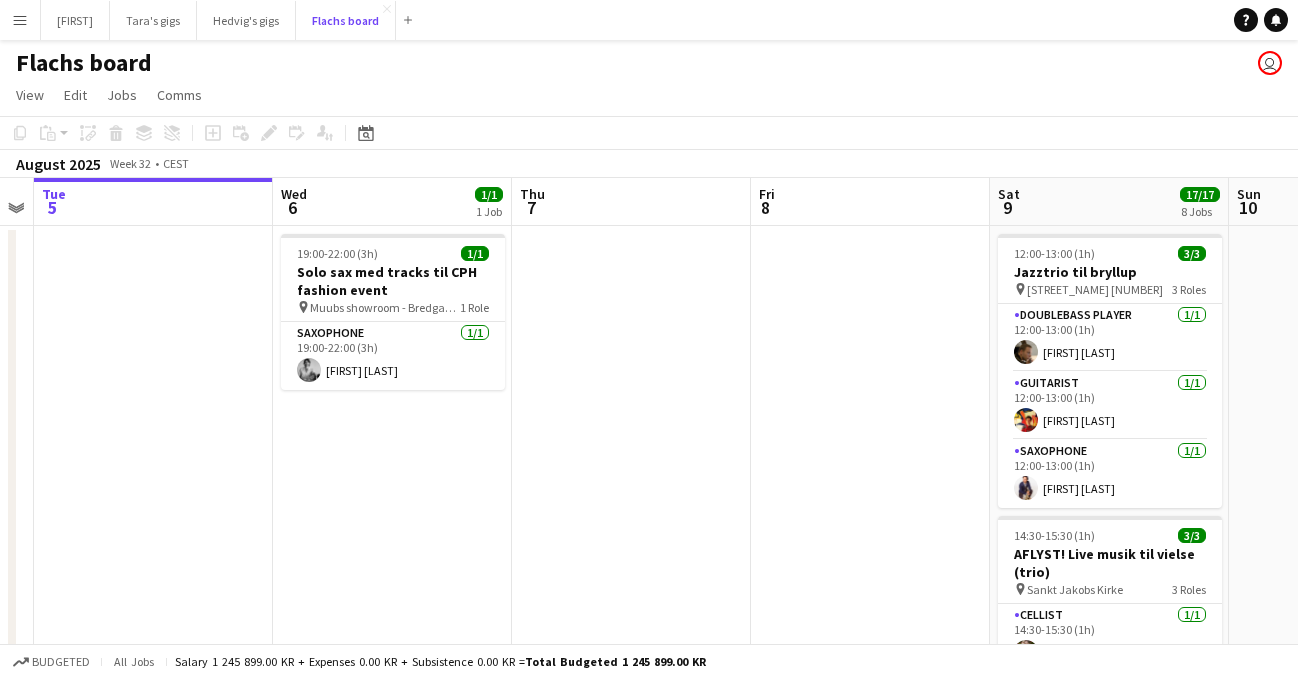 scroll, scrollTop: 0, scrollLeft: 688, axis: horizontal 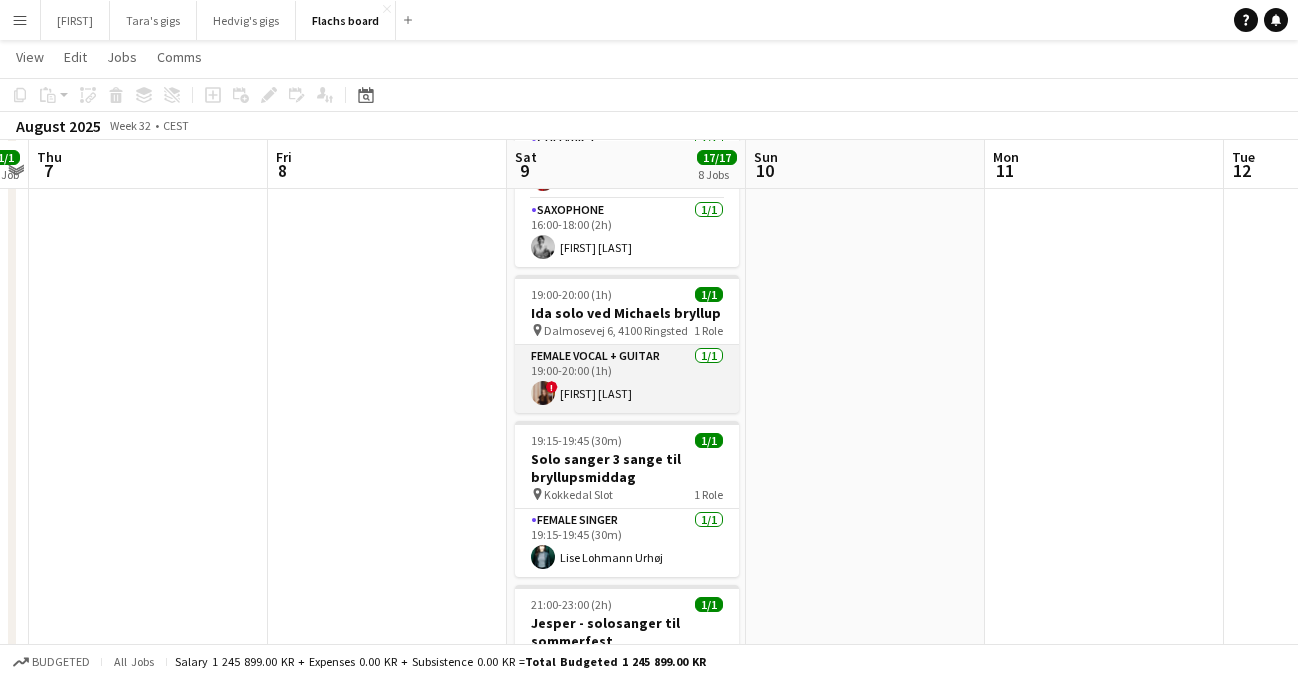 click on "Female Vocal + guitar   1/1   [TIME]-[TIME] ([DURATION])
! [FIRST] [LAST]" at bounding box center [627, 379] 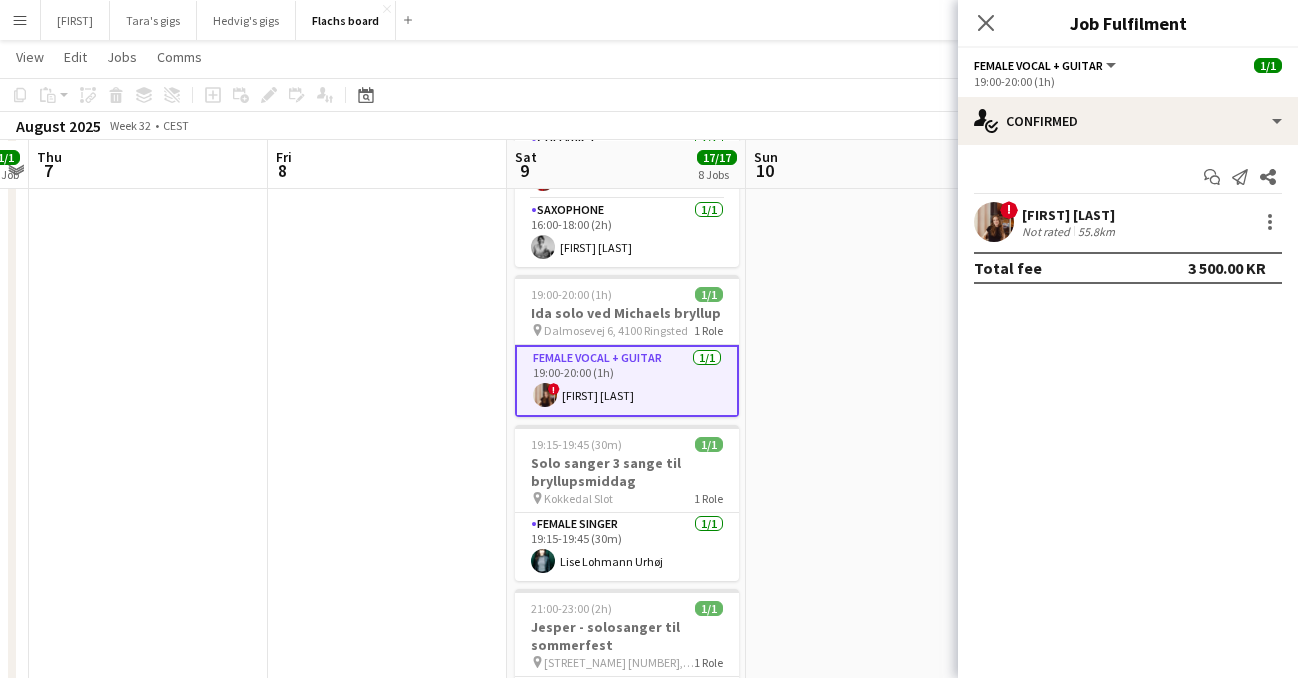 click at bounding box center (994, 222) 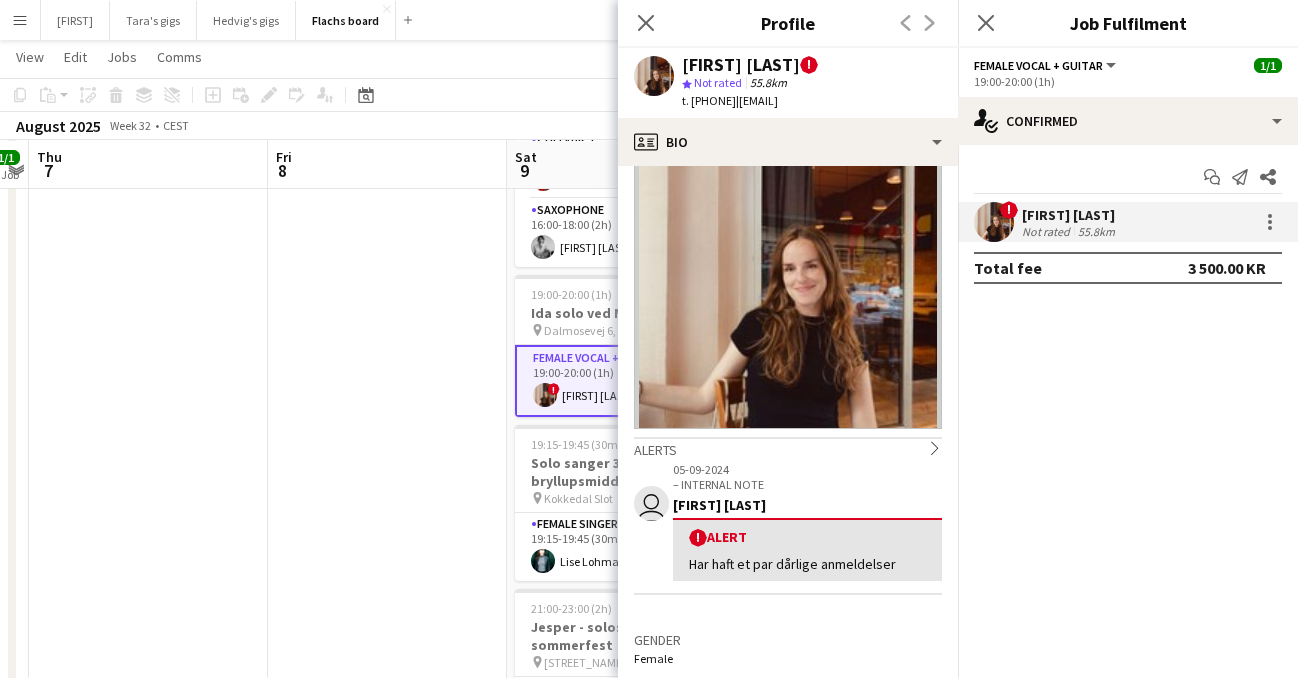 scroll, scrollTop: 56, scrollLeft: 0, axis: vertical 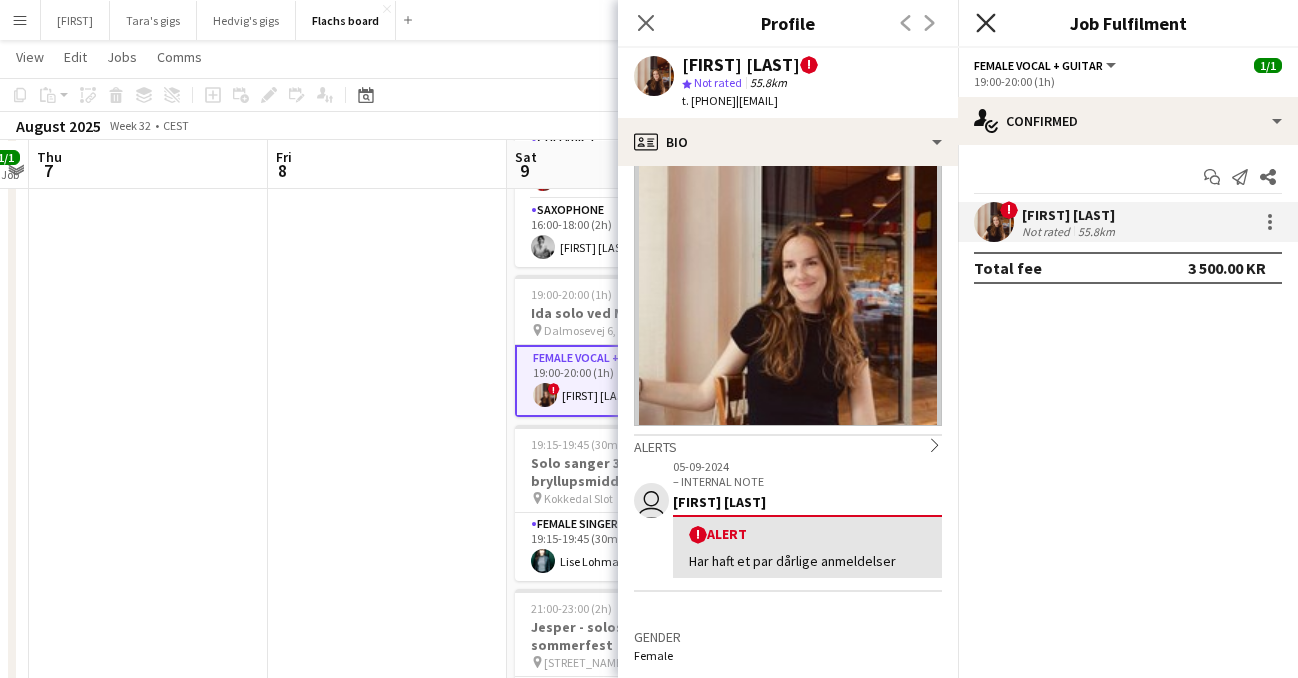 click on "Close pop-in" 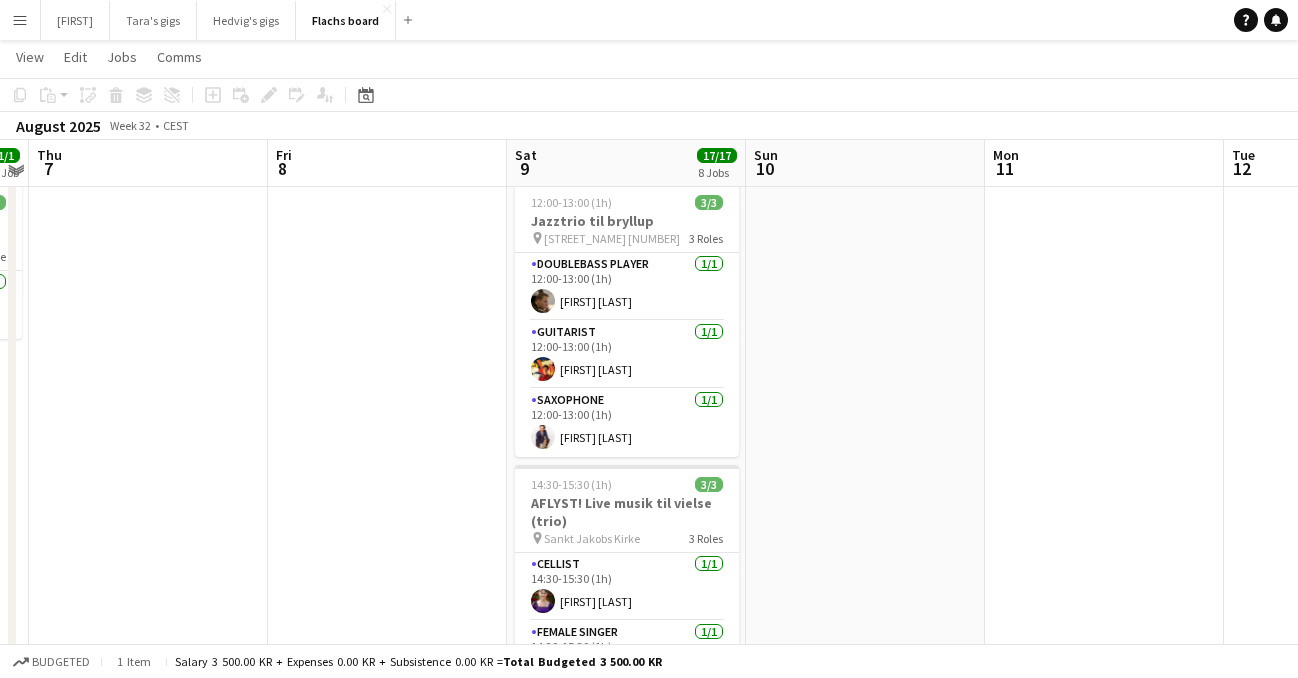 scroll, scrollTop: 0, scrollLeft: 0, axis: both 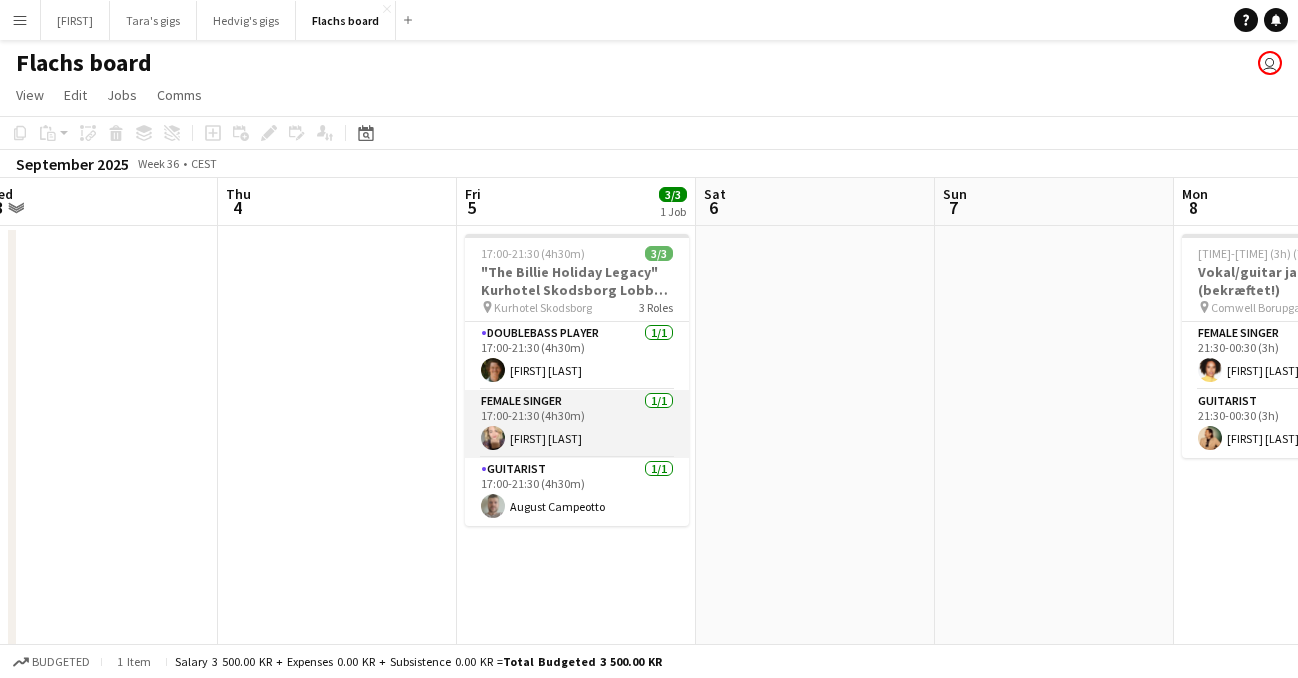 click on "Female Singer   1/1   [TIME]-[TIME] (4h30m)
[FIRST] [LAST]" at bounding box center [577, 424] 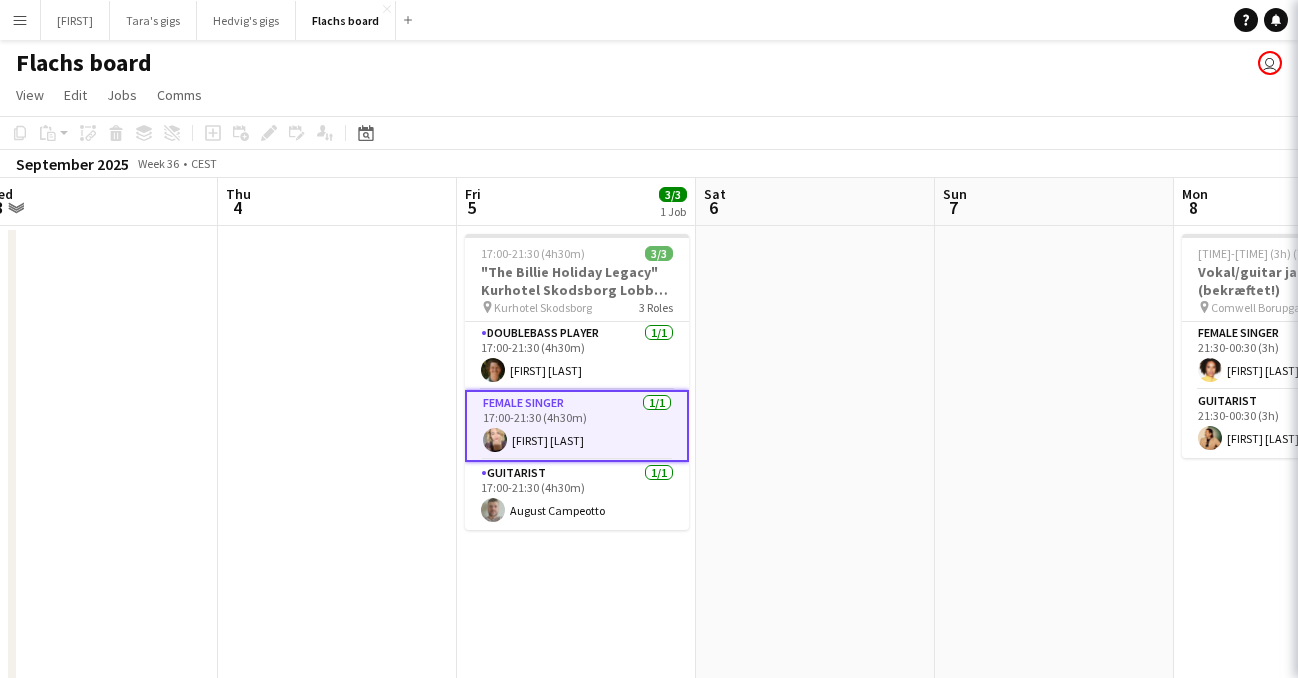 scroll, scrollTop: 0, scrollLeft: 737, axis: horizontal 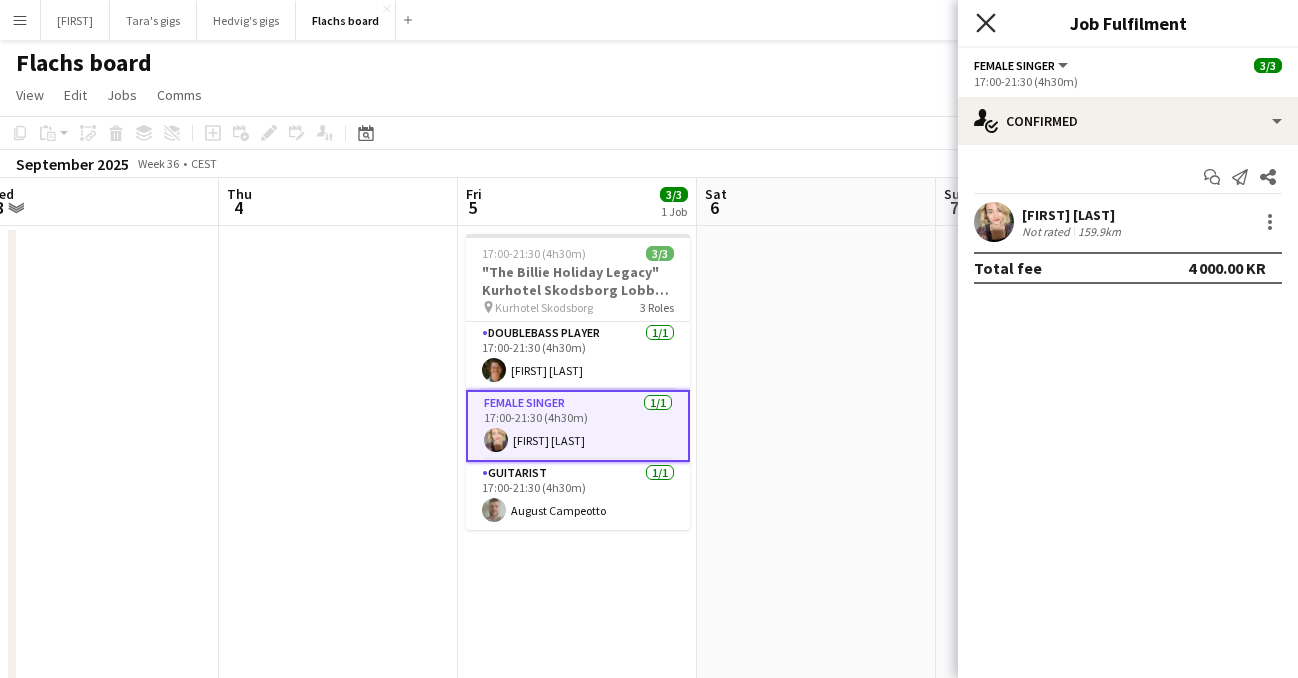 click on "Close pop-in" 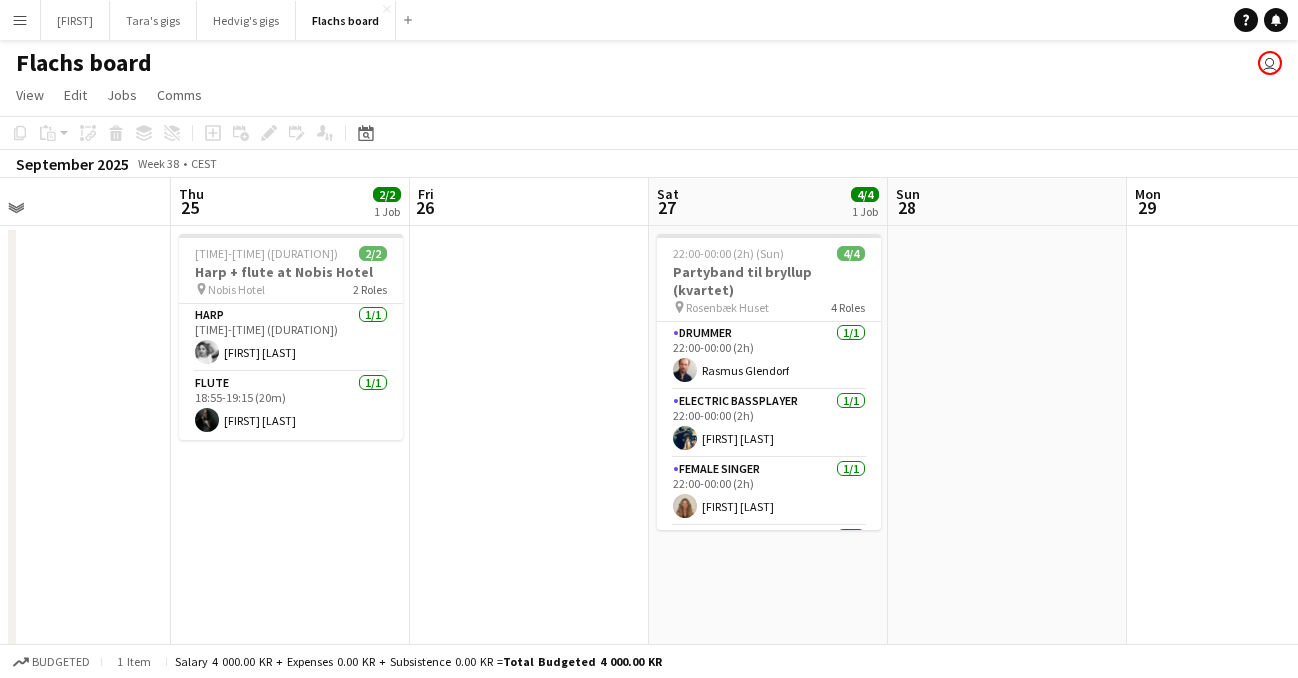 scroll, scrollTop: 0, scrollLeft: 638, axis: horizontal 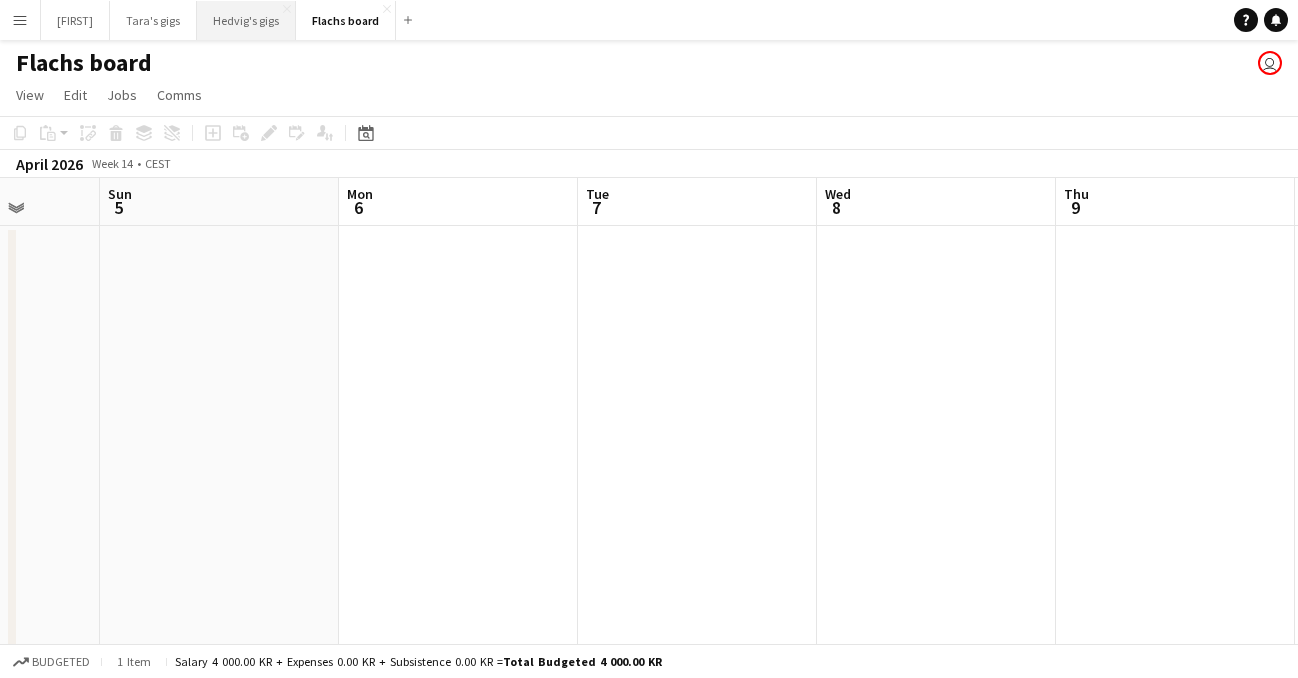 click on "Hedvig's gigs
Close" at bounding box center [246, 20] 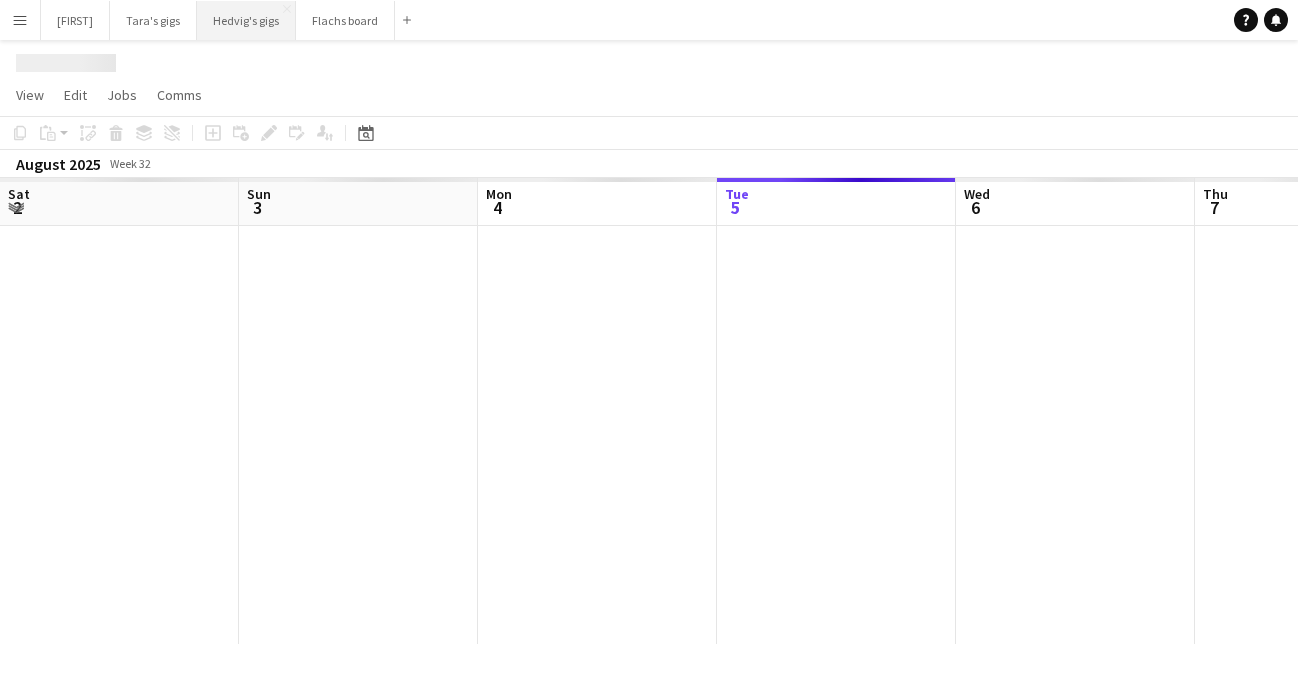 scroll, scrollTop: 0, scrollLeft: 478, axis: horizontal 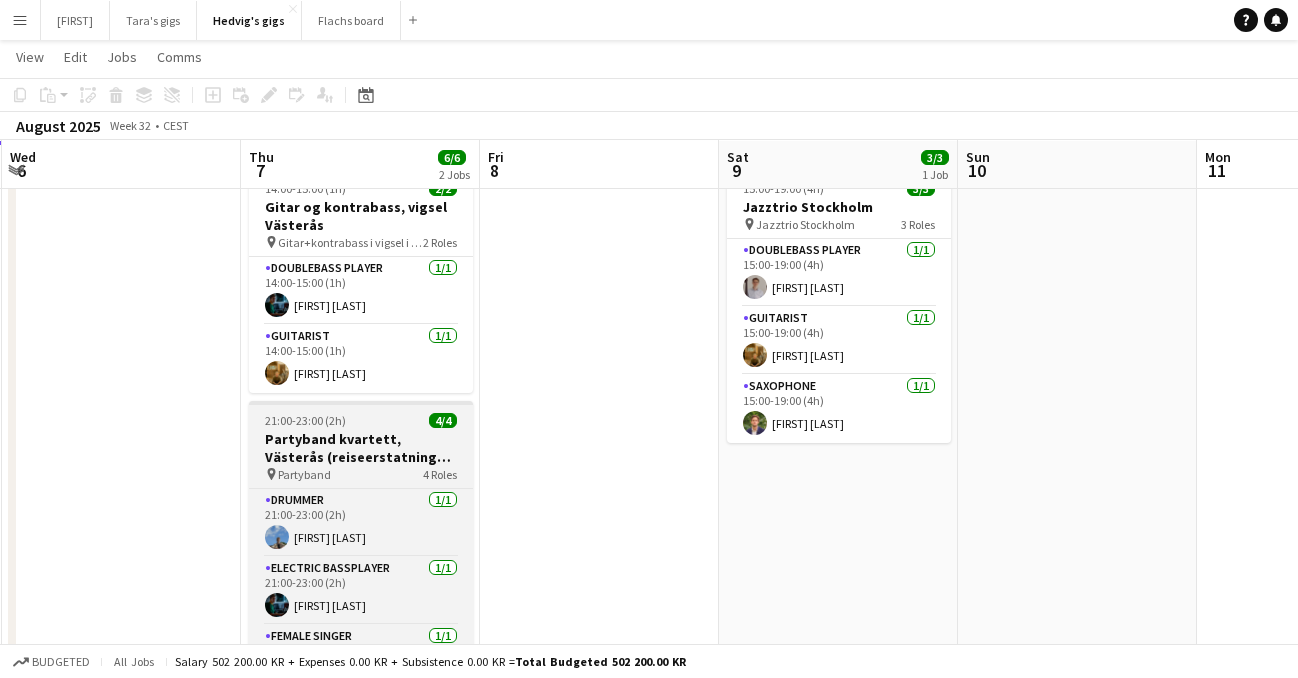 click on "Partyband kvartett, Västerås (reiseerstatning tilkommer)" at bounding box center [361, 448] 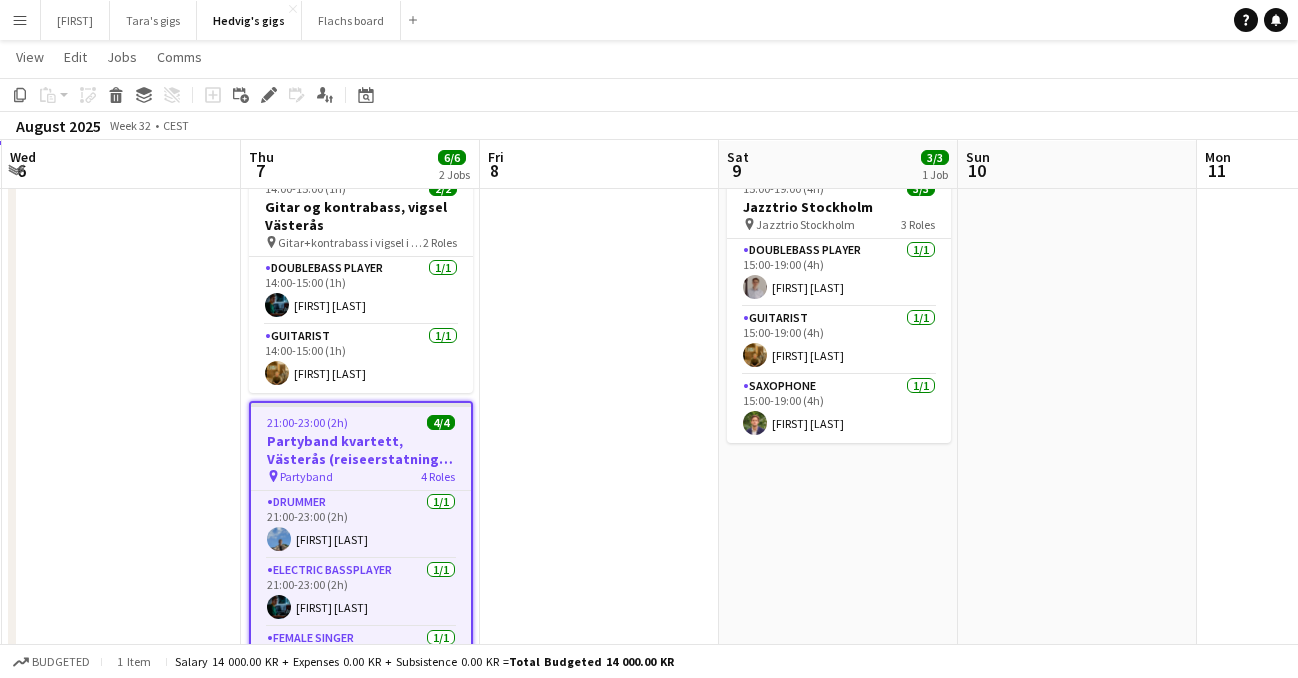 click on "Partyband kvartett, Västerås (reiseerstatning tilkommer)" at bounding box center [361, 450] 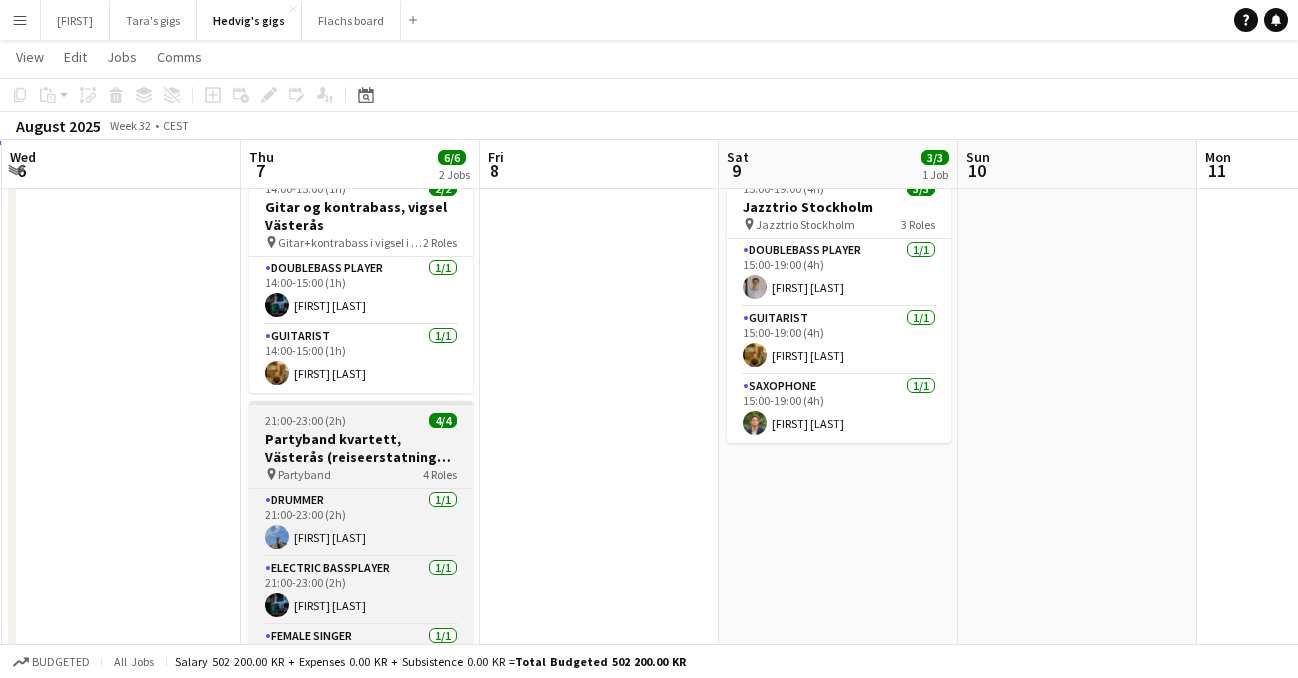 click on "Partyband kvartett, Västerås (reiseerstatning tilkommer)" at bounding box center [361, 448] 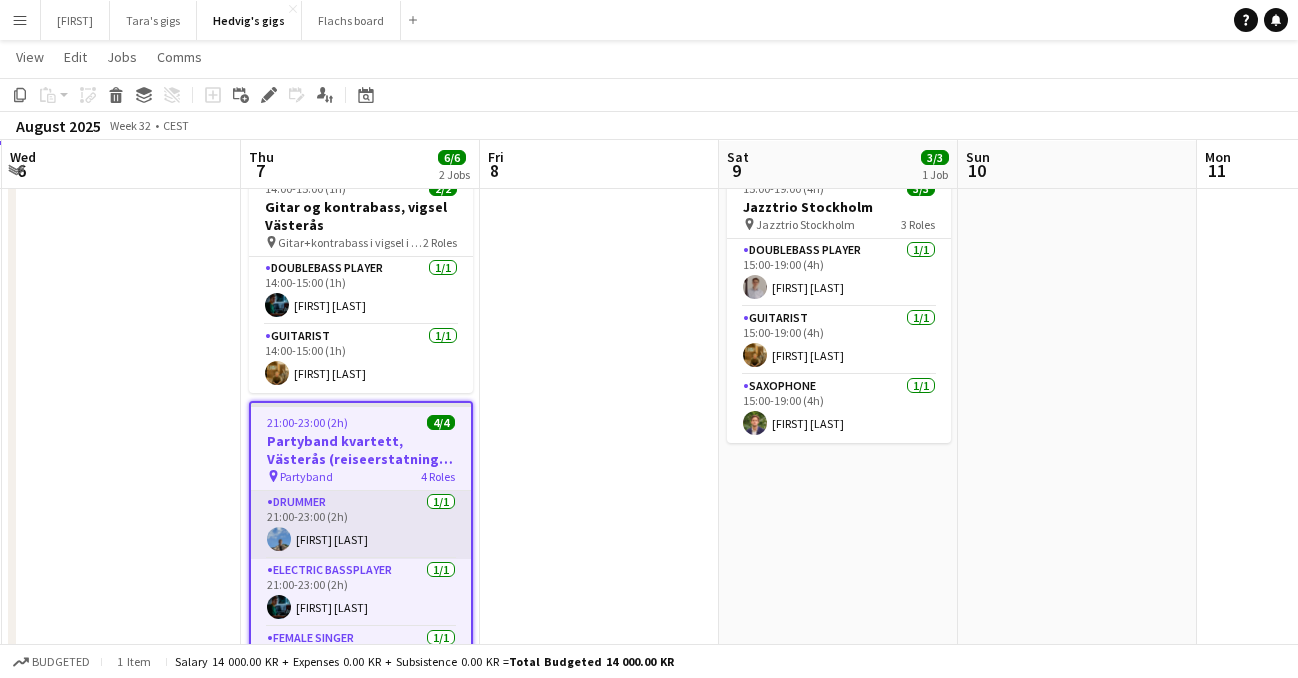 click on "Drummer   1/1   [TIME]-[TIME] (2h)
[FIRST] [LAST]" at bounding box center [361, 525] 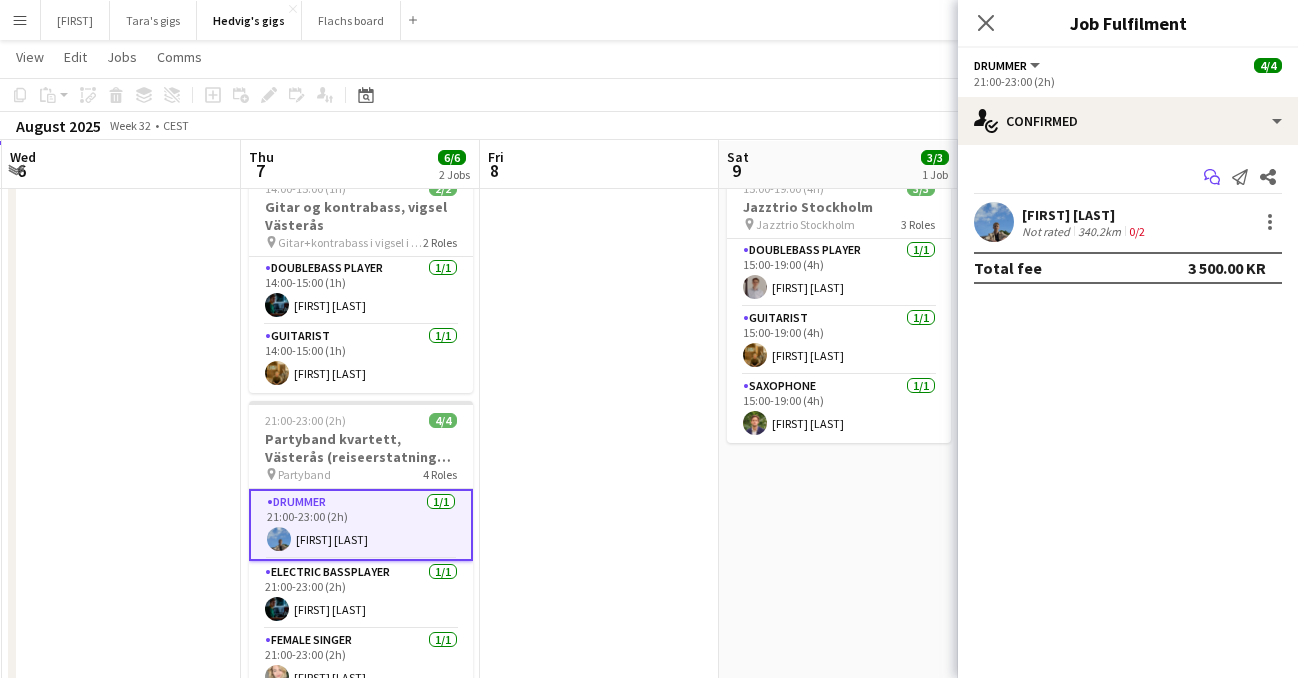 click on "Start chat" 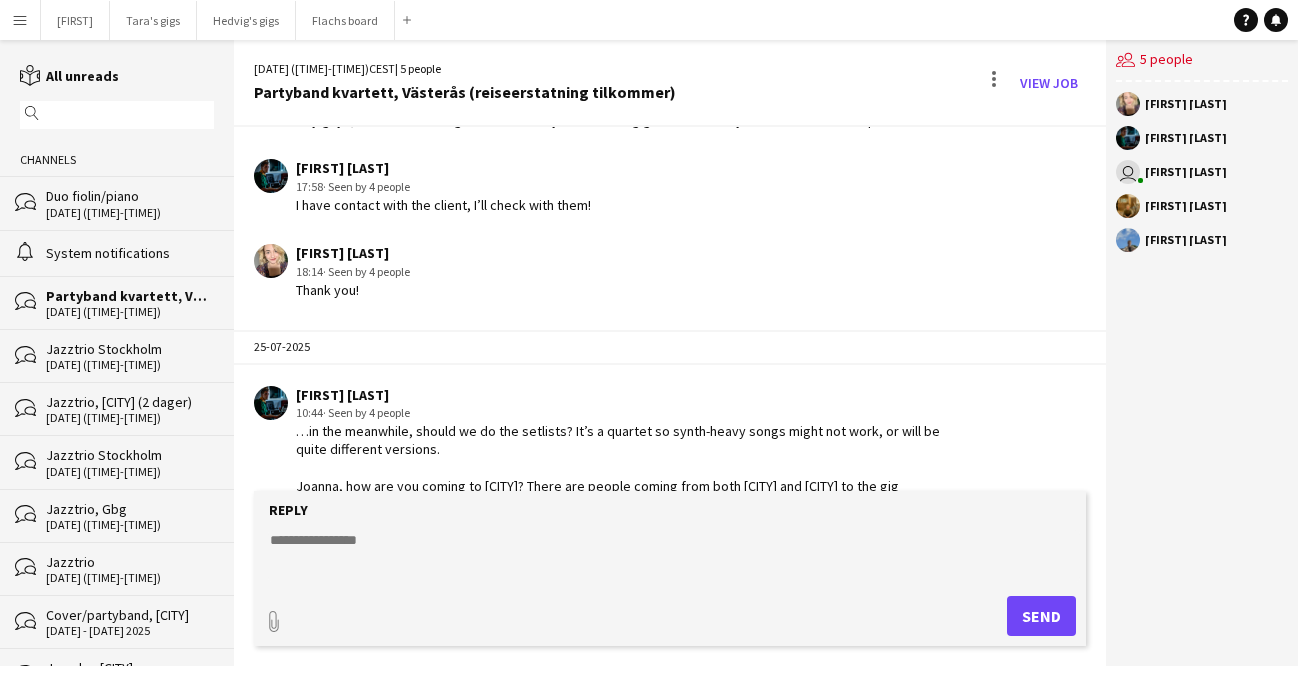 scroll, scrollTop: 1309, scrollLeft: 0, axis: vertical 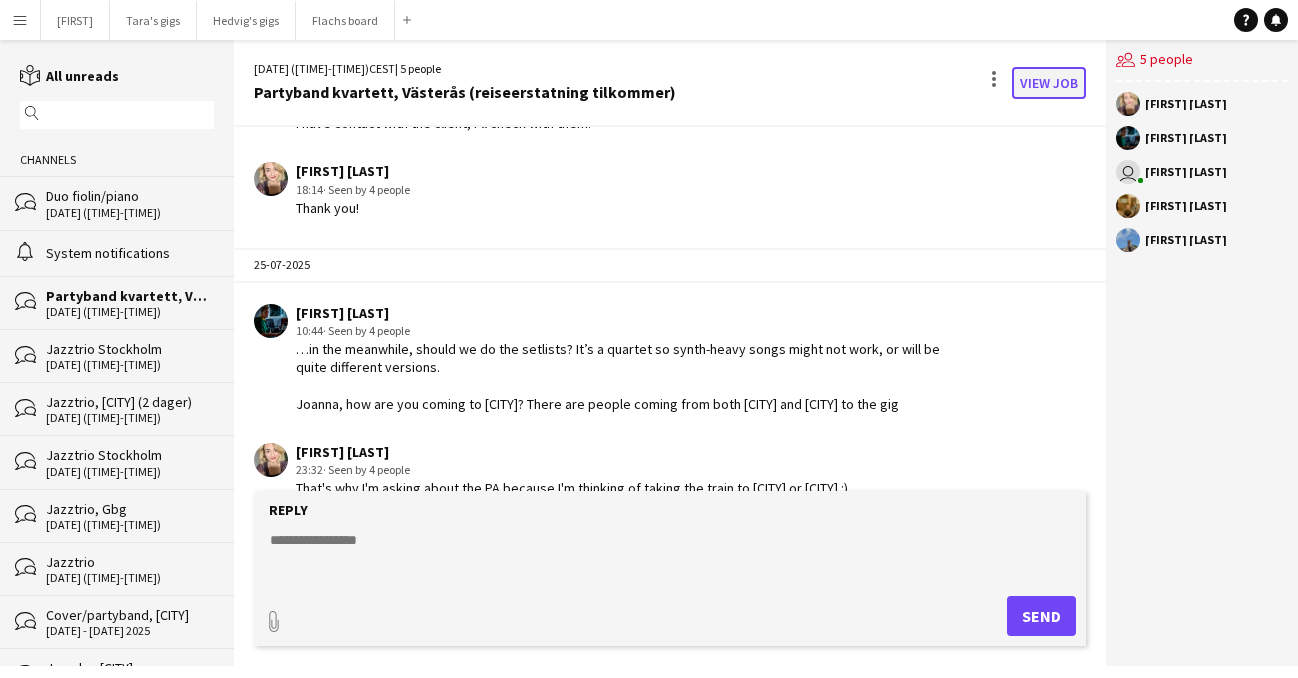 click on "View Job" 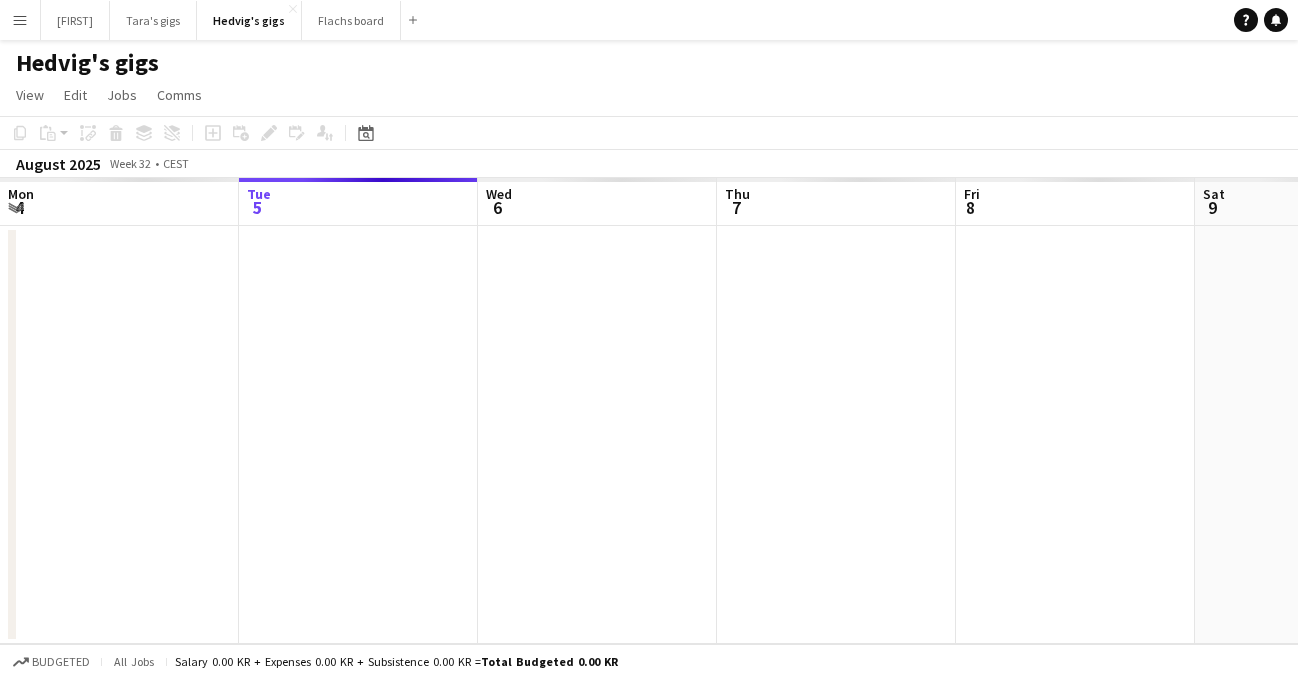 scroll, scrollTop: 0, scrollLeft: 688, axis: horizontal 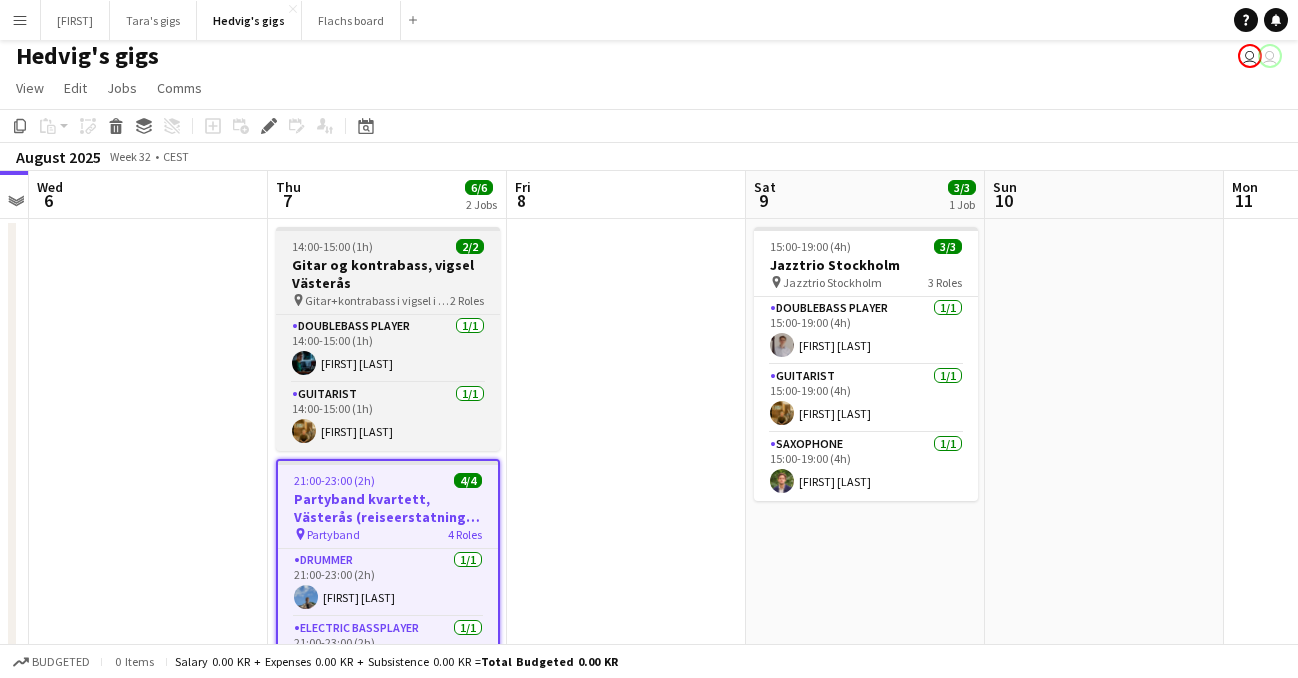 click on "Gitar og kontrabass, vigsel Västerås" at bounding box center [388, 274] 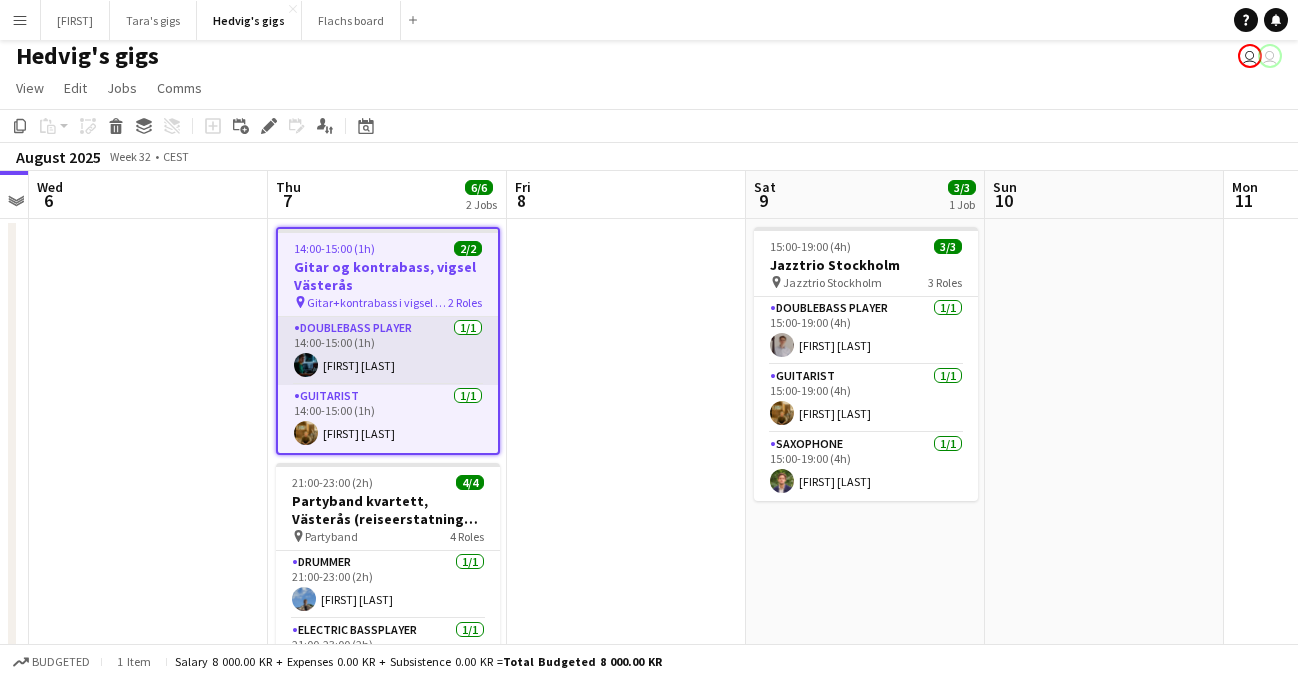 click on "Doublebass Player   1/1   [TIME]-[TIME] (1h)
[FIRST] [LAST]" at bounding box center (388, 351) 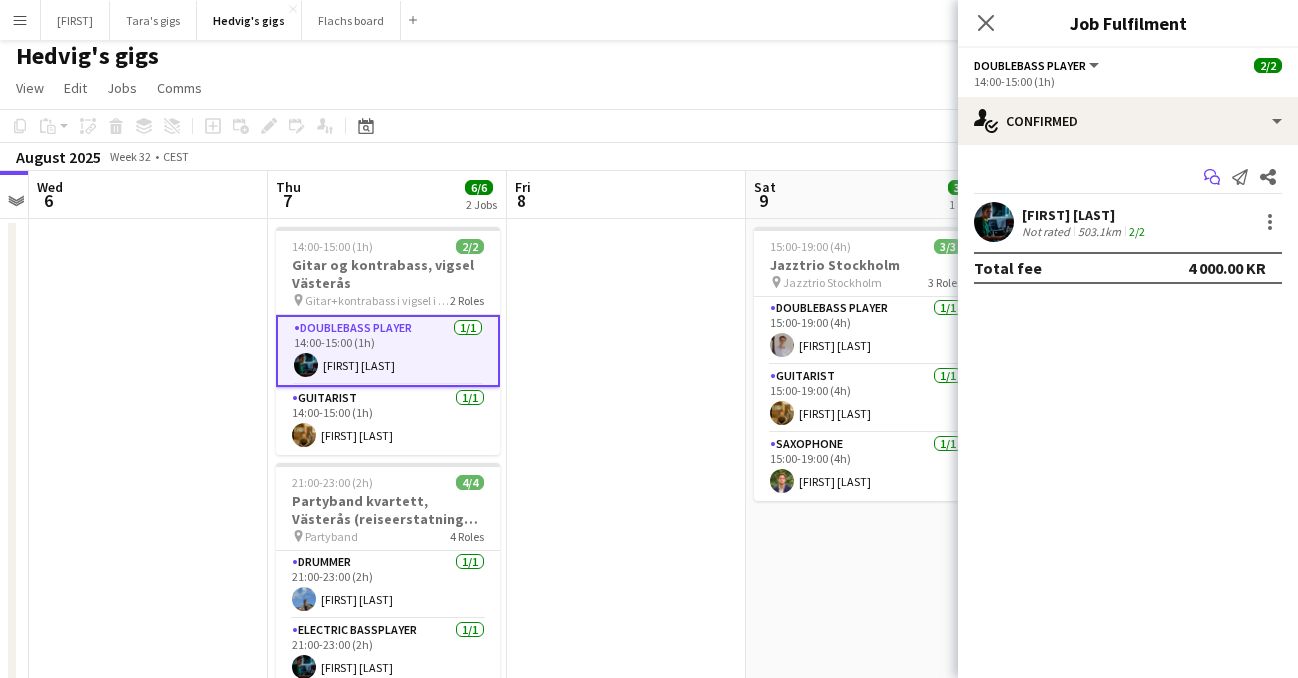 click on "Start chat" 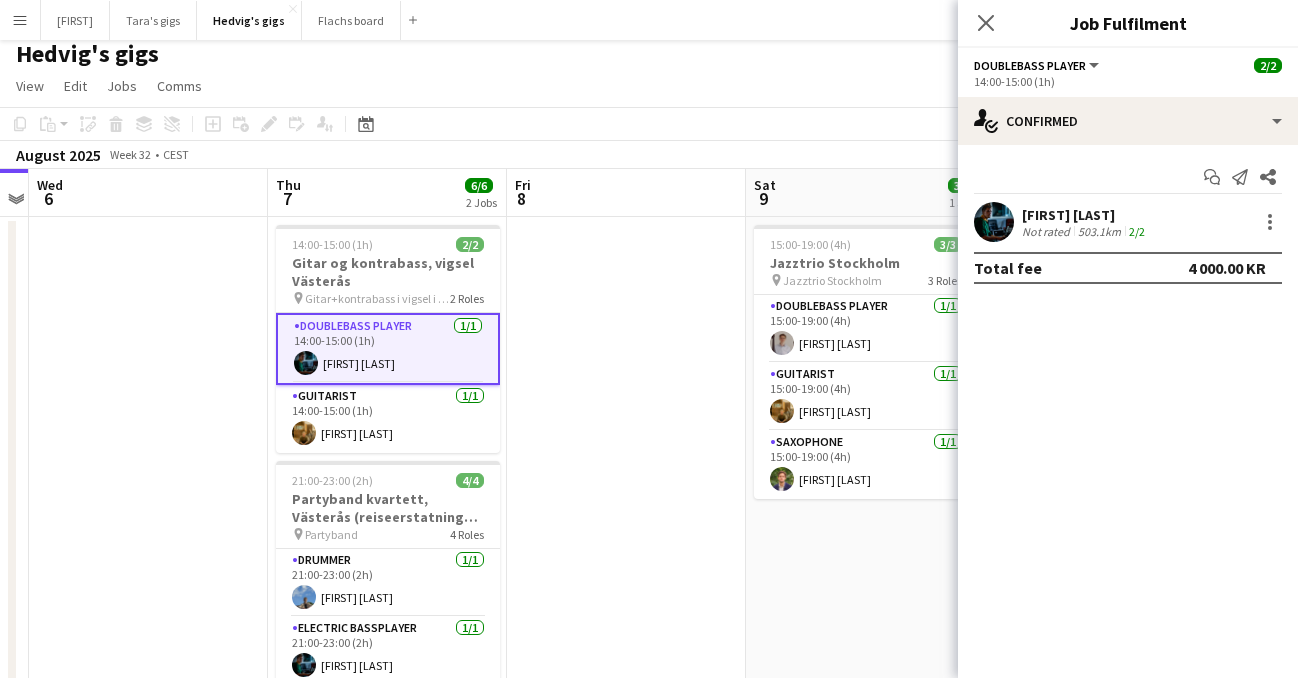 scroll, scrollTop: 8, scrollLeft: 0, axis: vertical 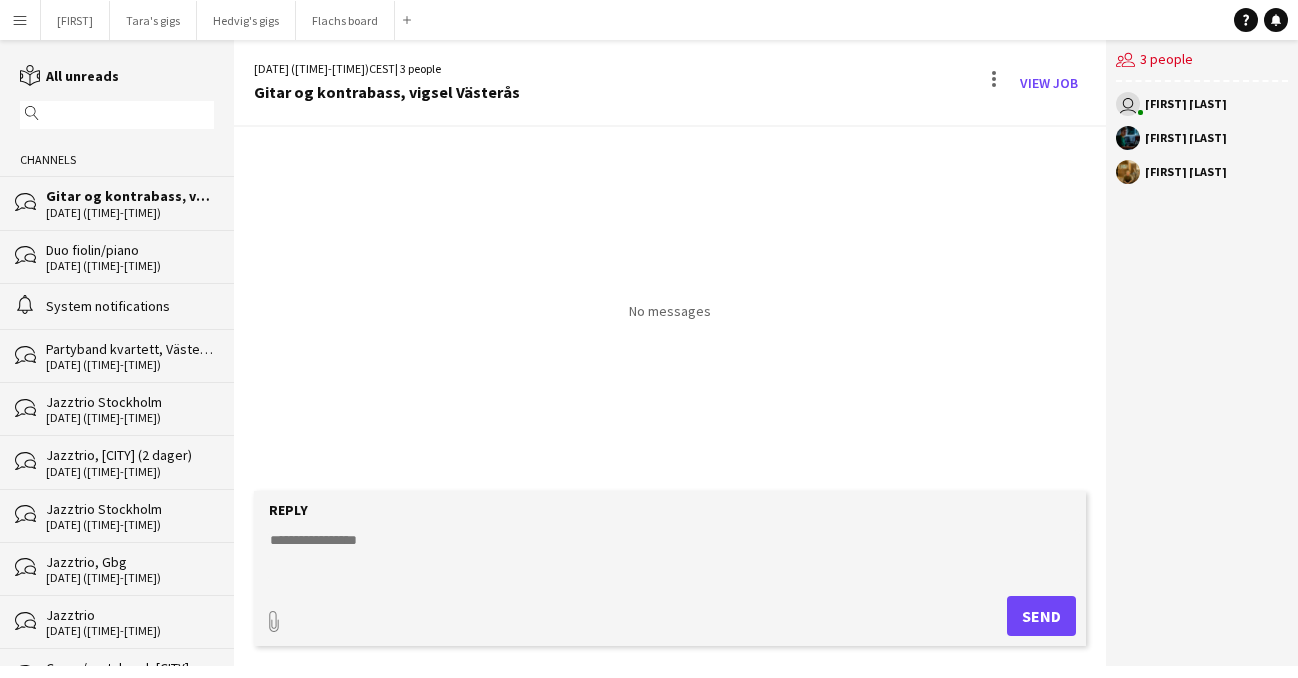 click on "Reply" 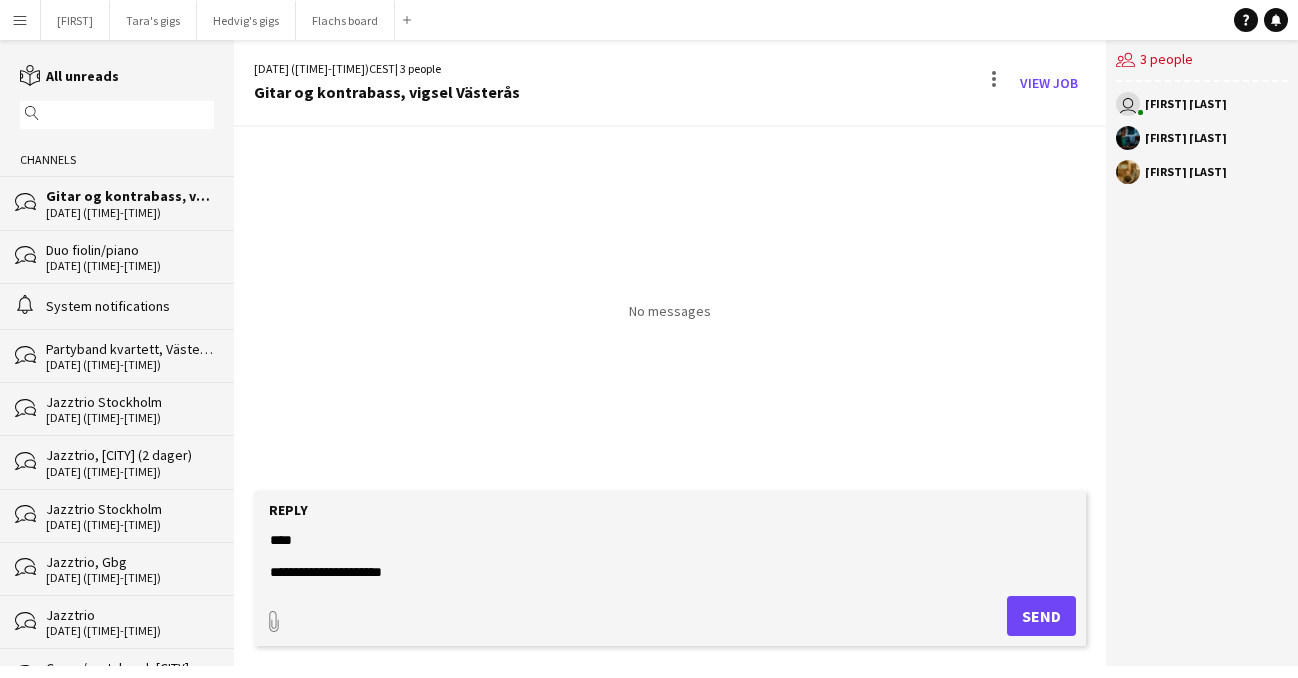 paste on "***" 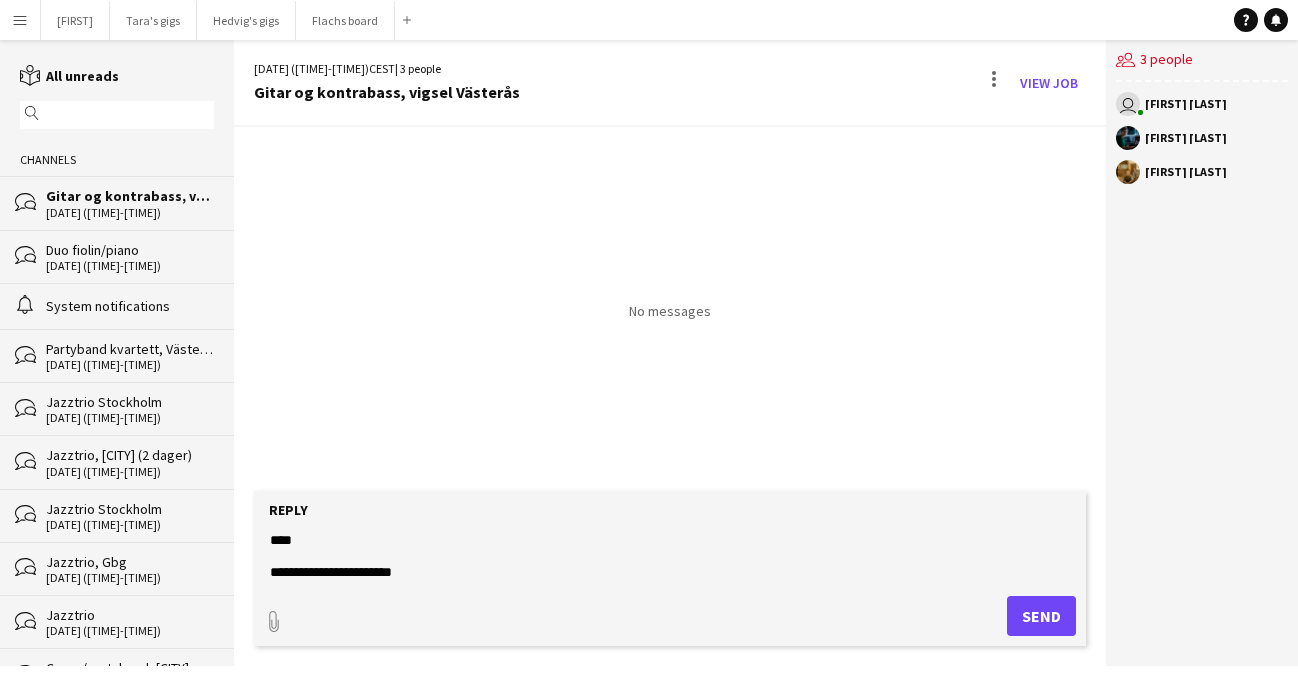 type on "**********" 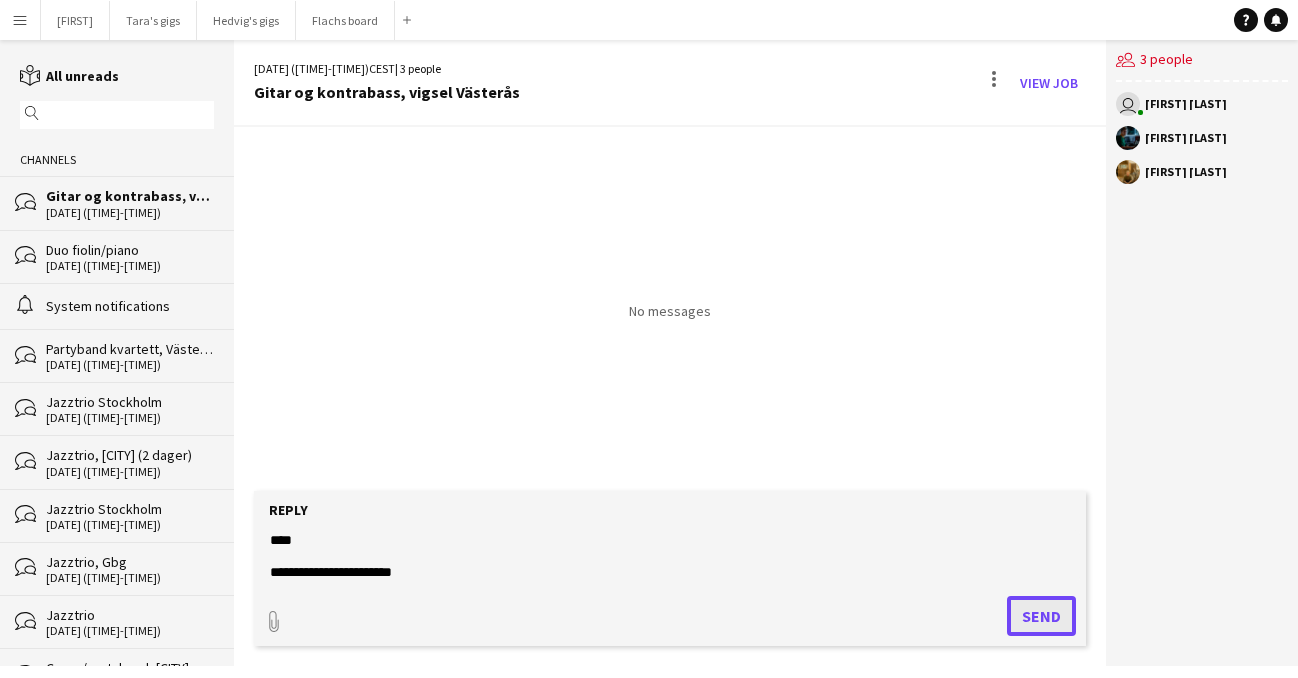 click on "Send" 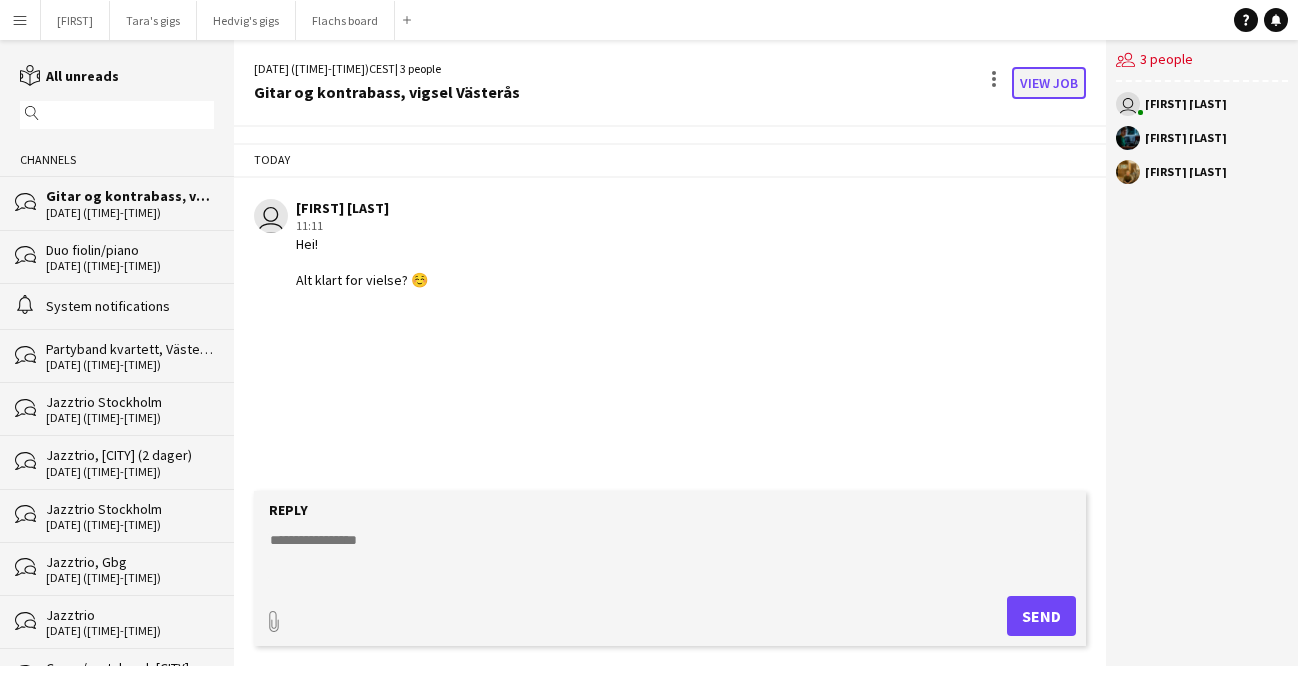 click on "View Job" 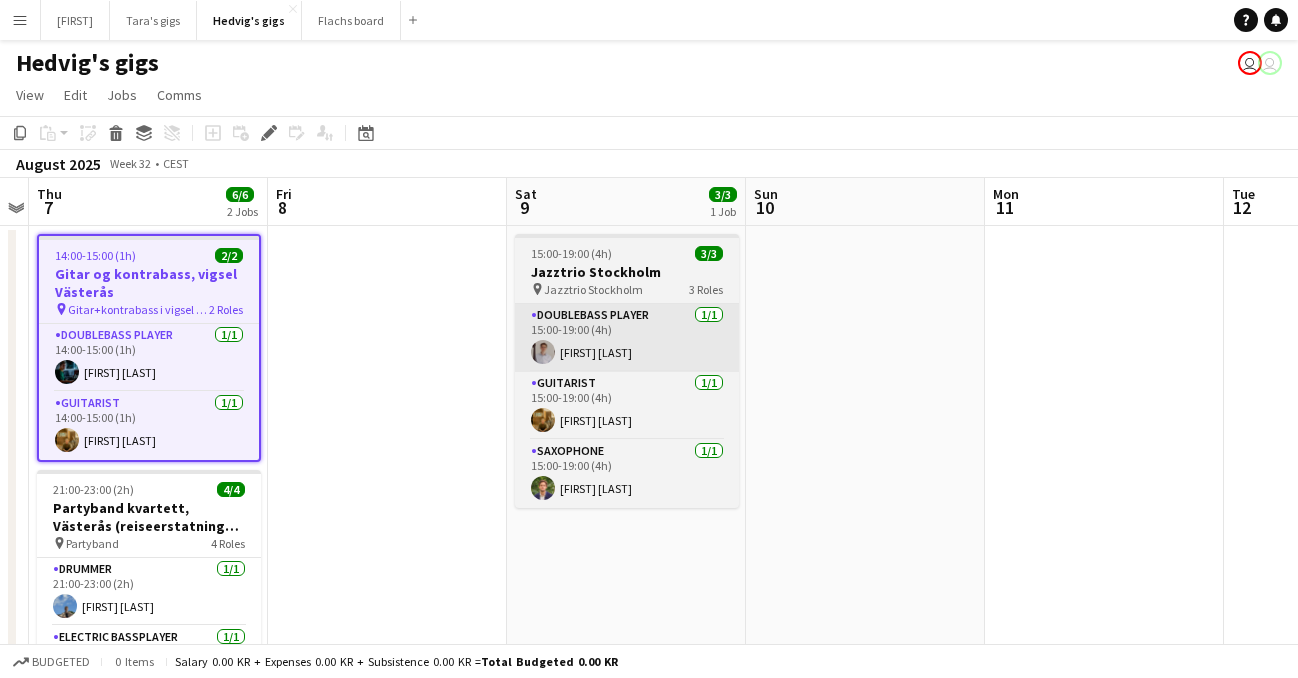 scroll, scrollTop: 0, scrollLeft: 448, axis: horizontal 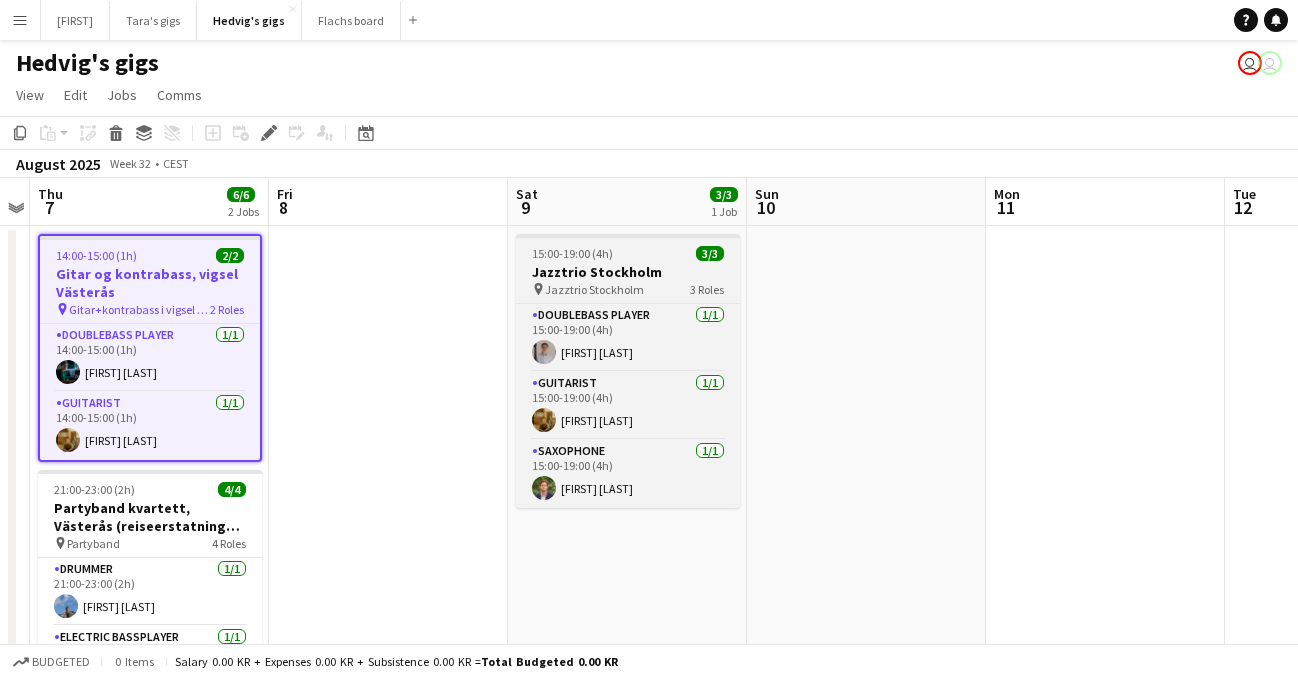 click on "Jazztrio Stockholm" at bounding box center [594, 289] 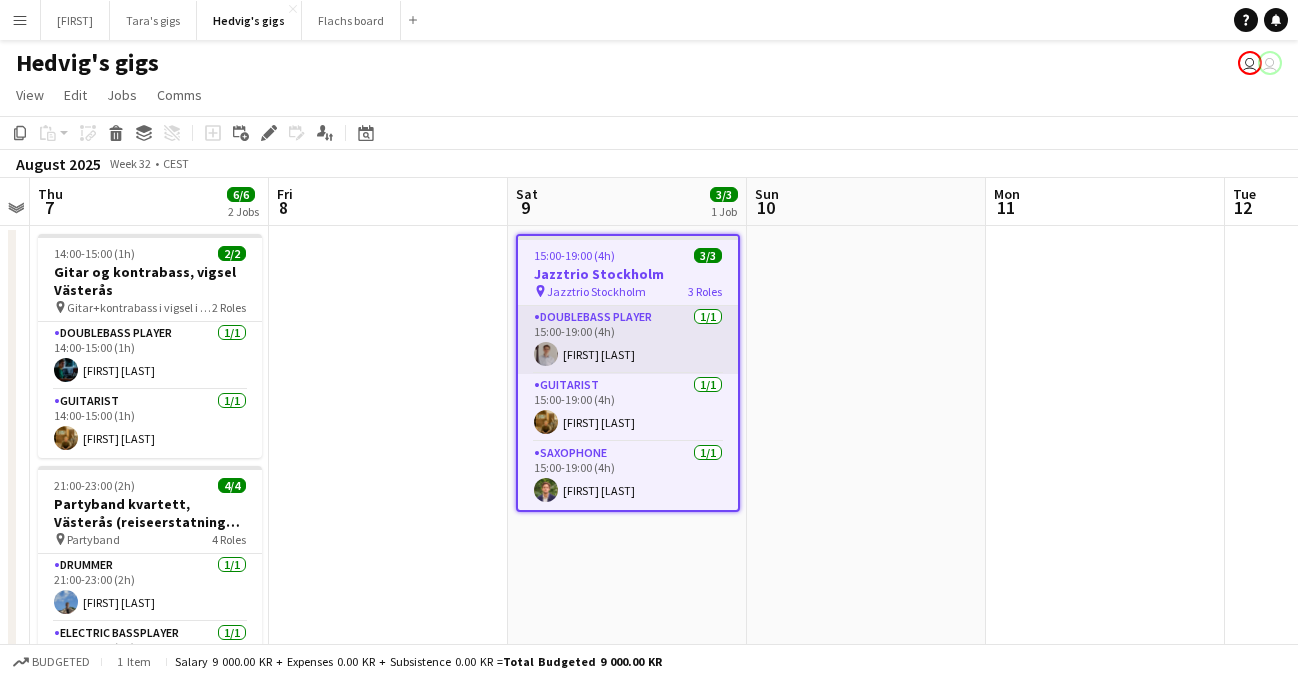 click on "Doublebass Player   1/1   [TIME]-[TIME] (4h)
[FIRST] [LAST]" at bounding box center (628, 340) 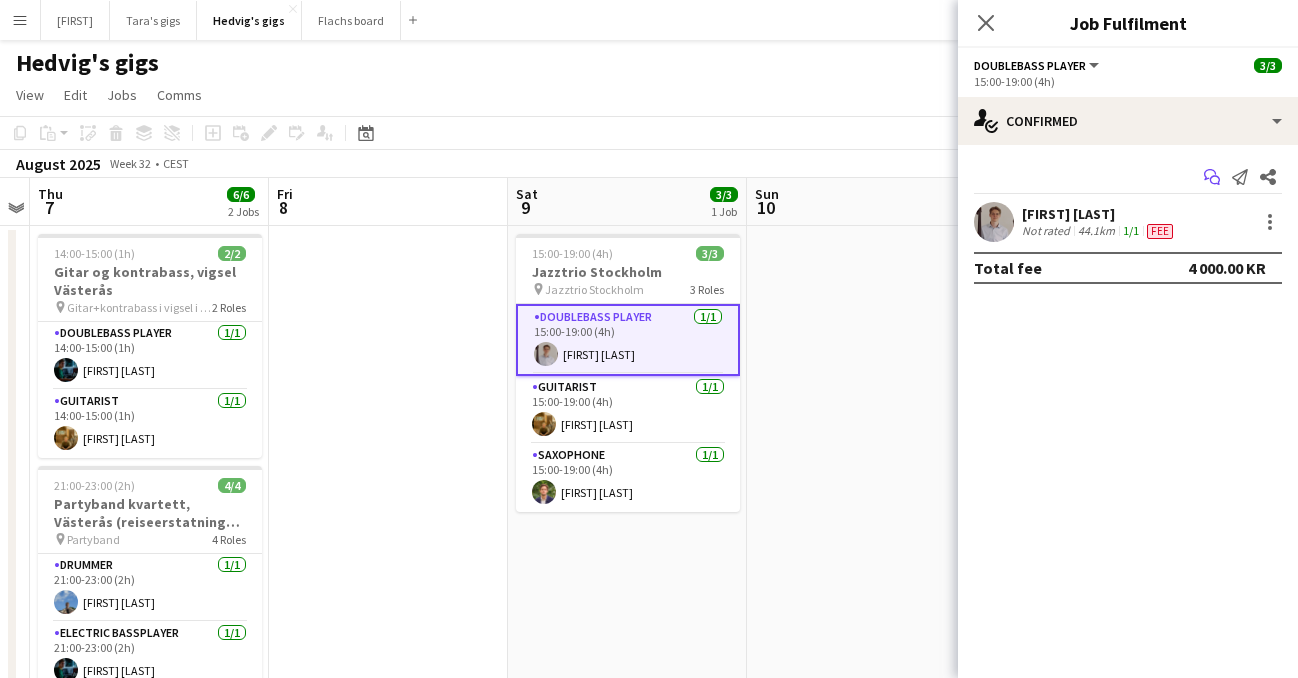 click 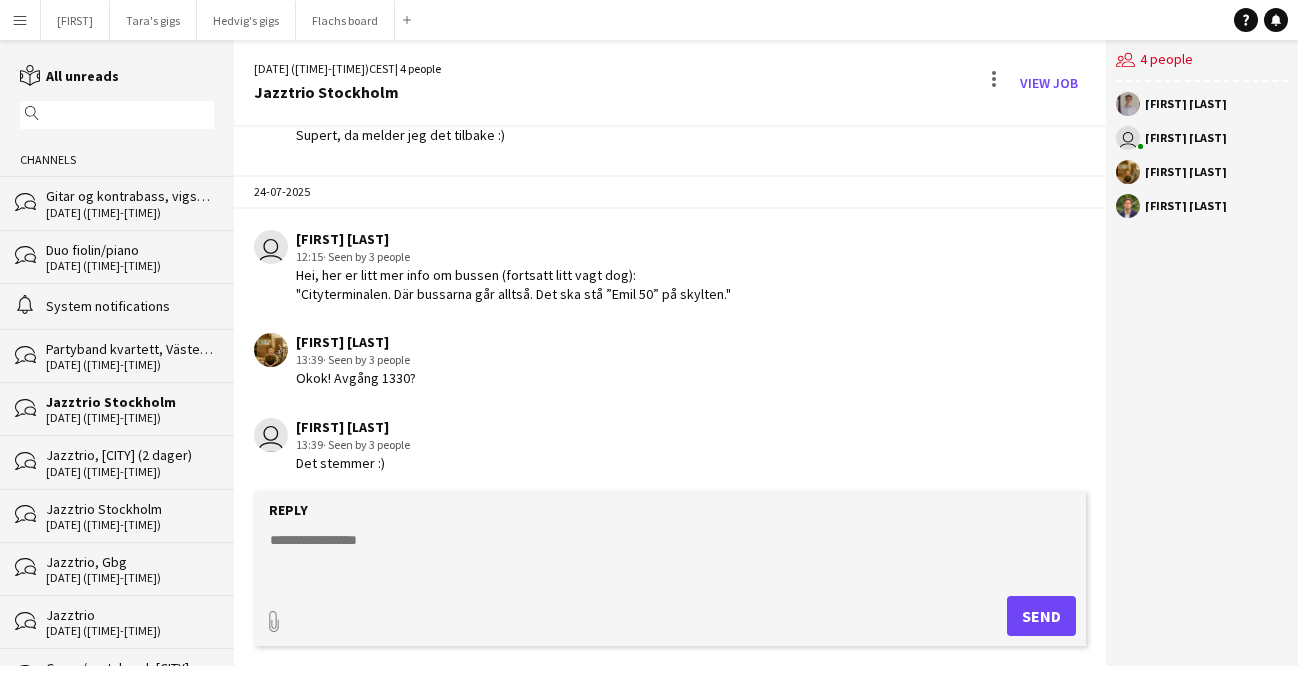 scroll, scrollTop: 2107, scrollLeft: 0, axis: vertical 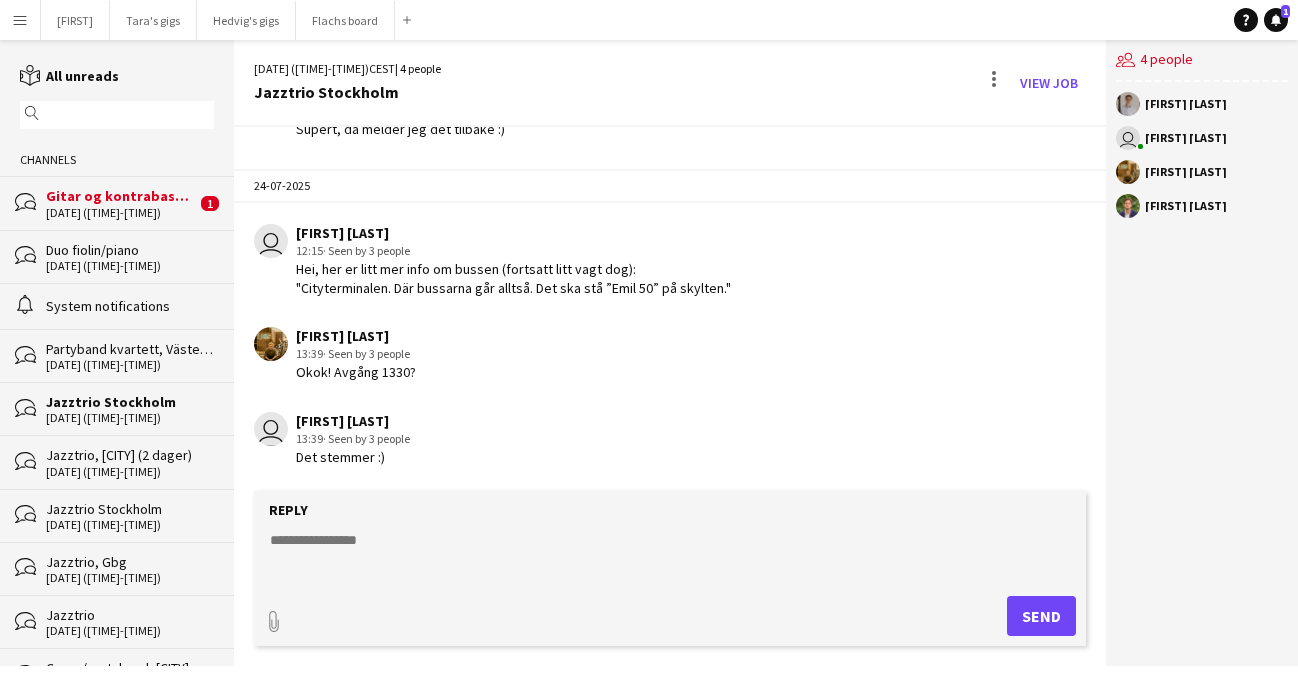 click on "[DATE] ([TIME]-[TIME])" 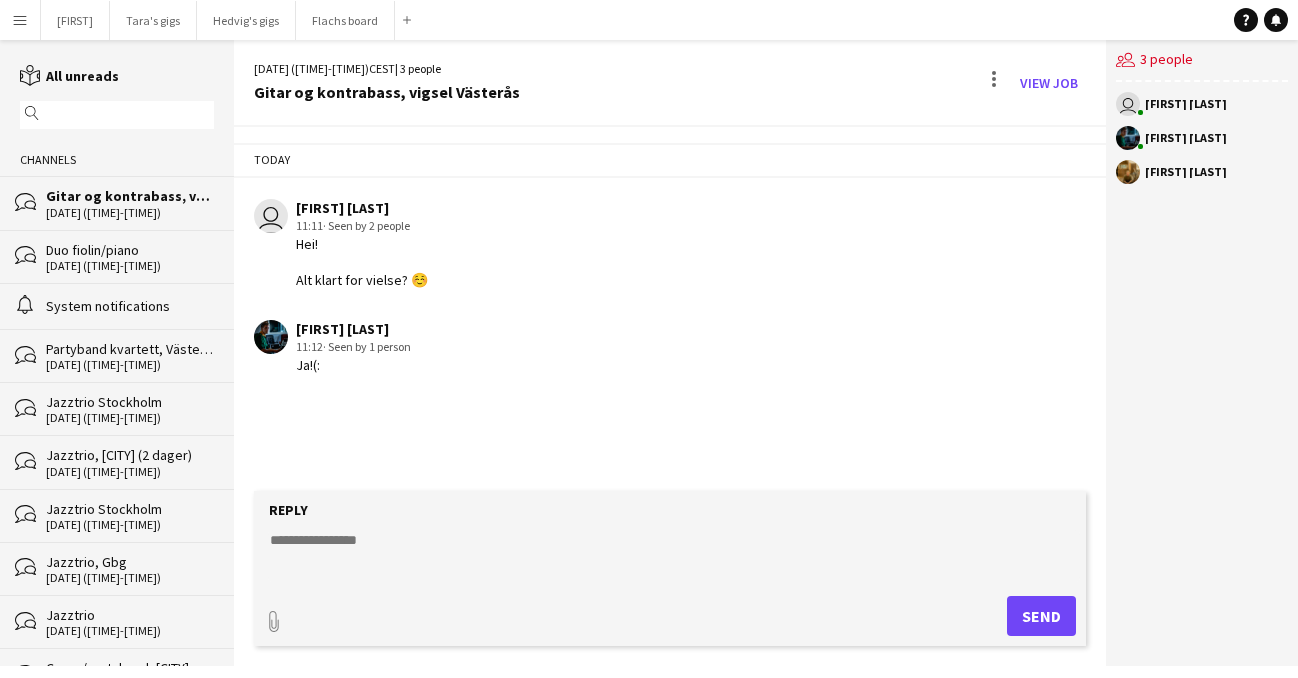 click 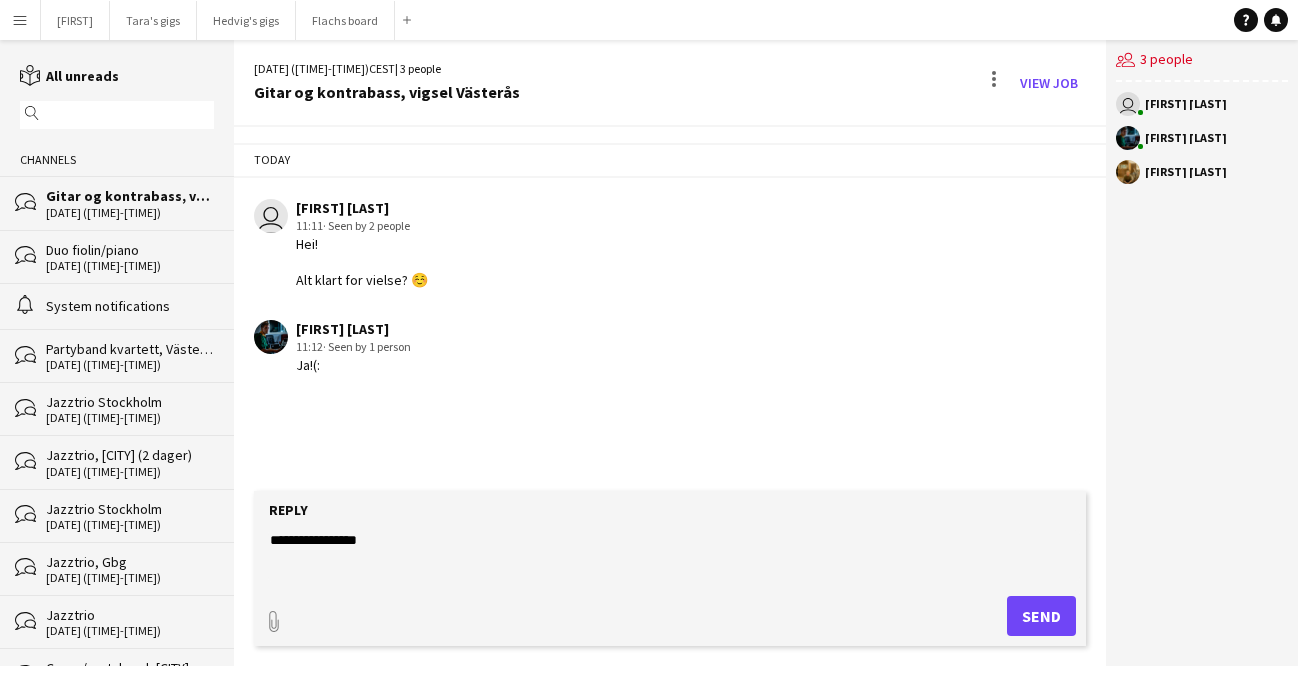 paste on "***" 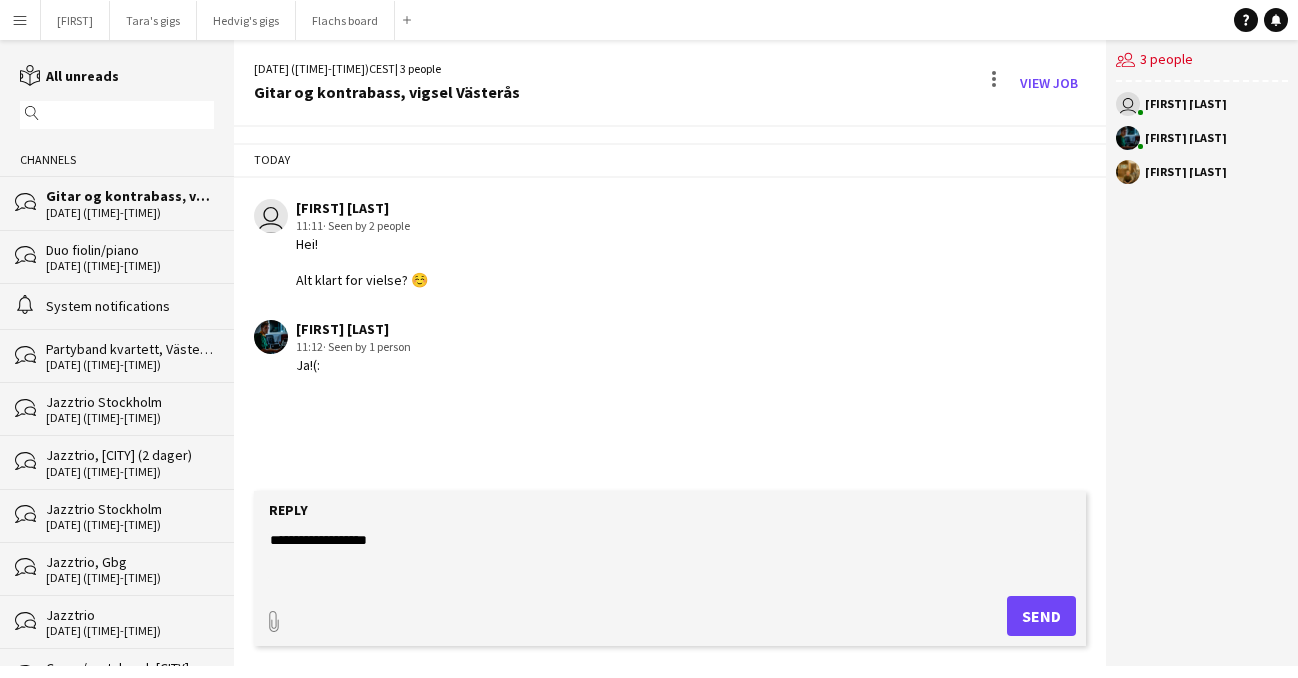 type on "**********" 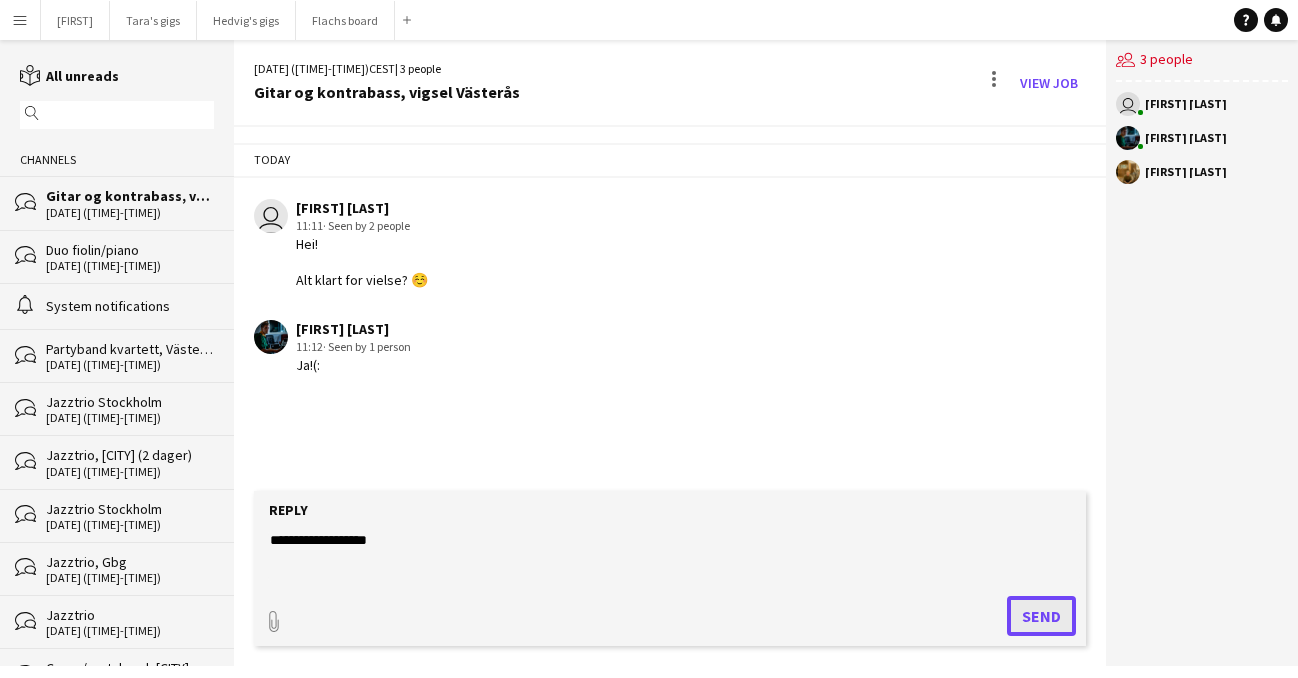 click on "Send" 